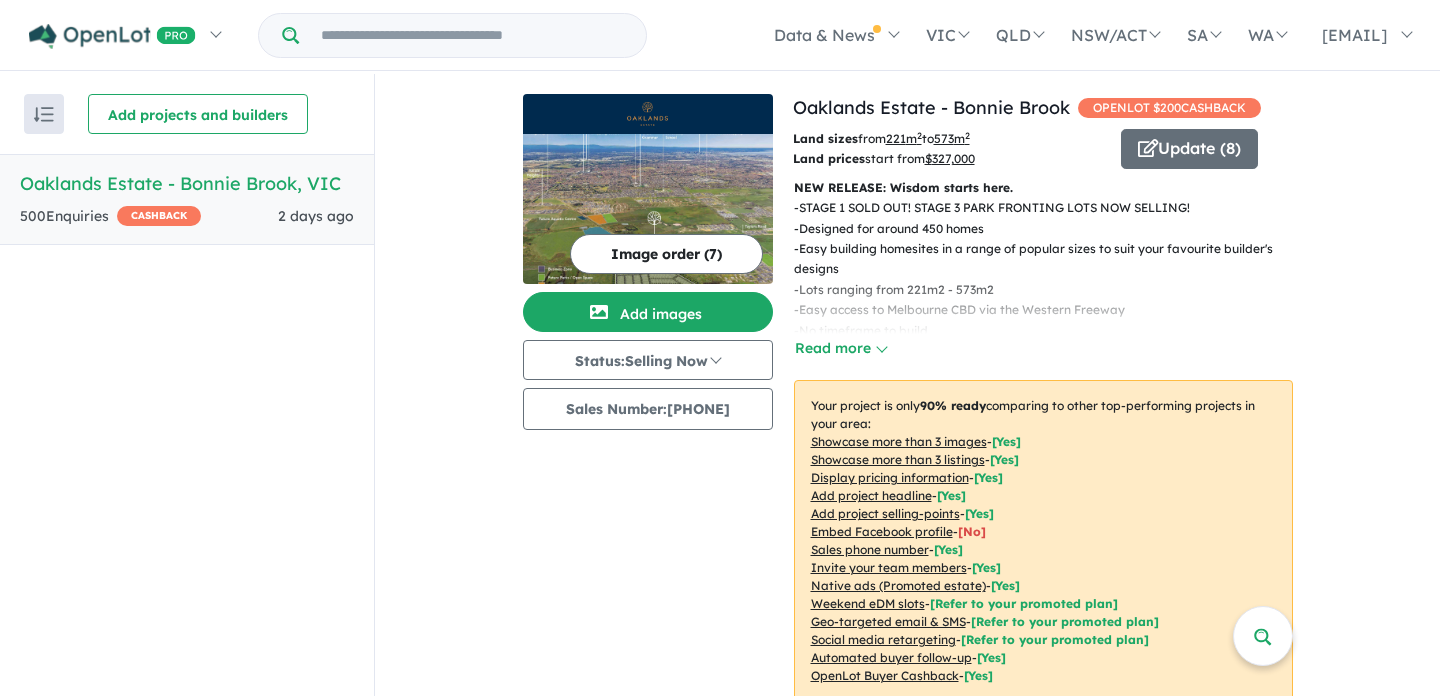 scroll, scrollTop: 0, scrollLeft: 0, axis: both 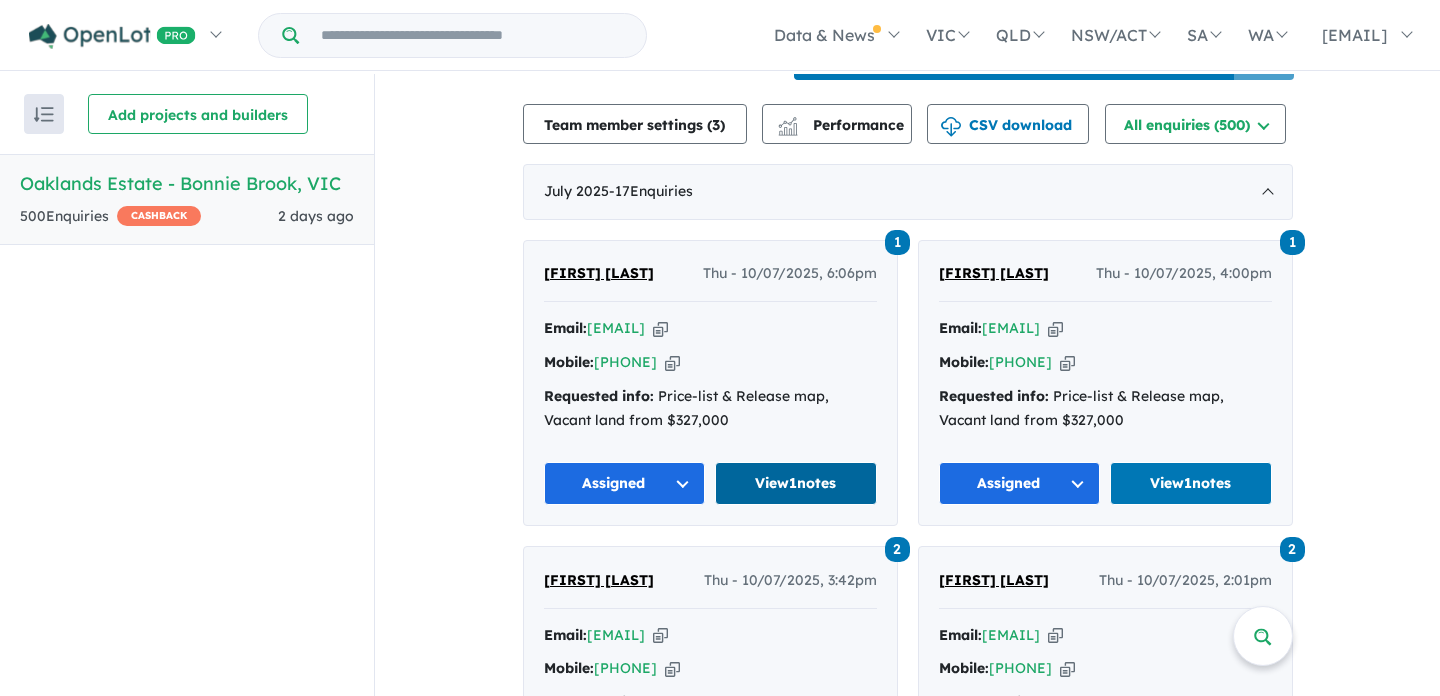 click on "View  1  notes" at bounding box center [796, 483] 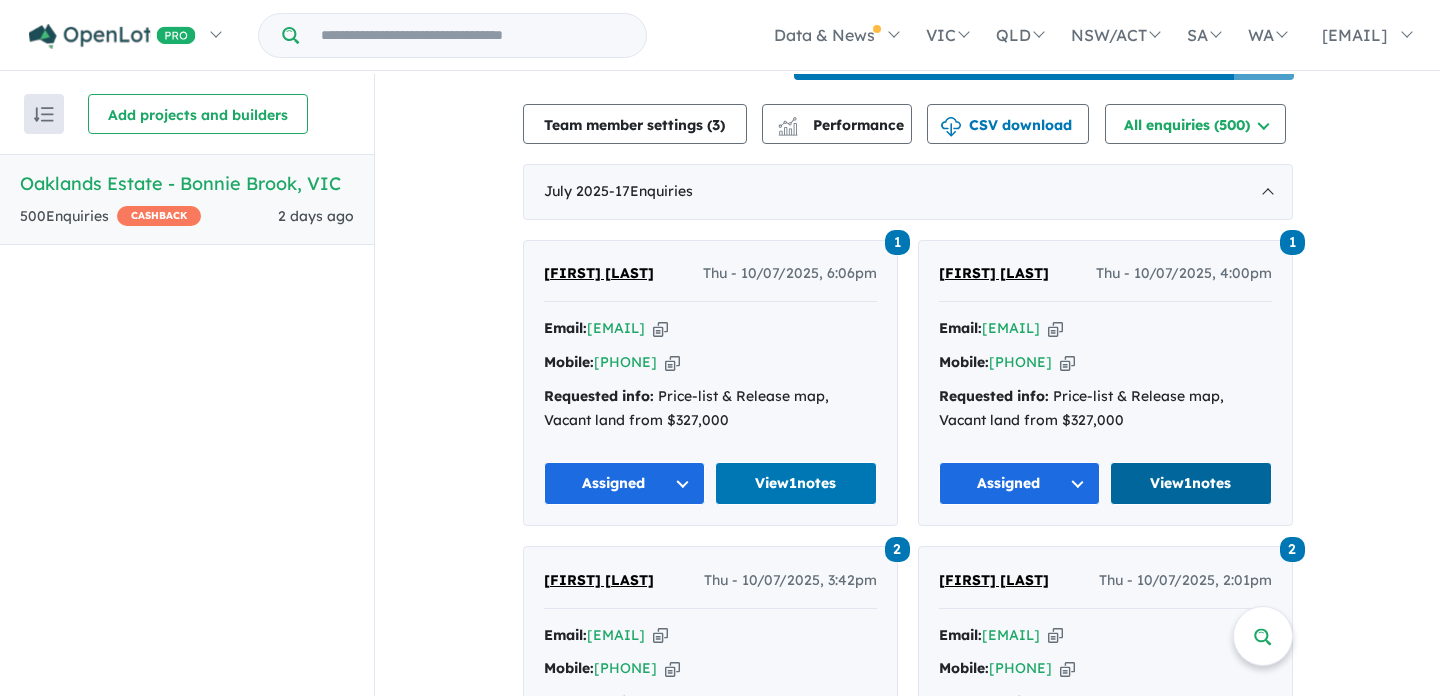 click on "View  1  notes" at bounding box center [1191, 483] 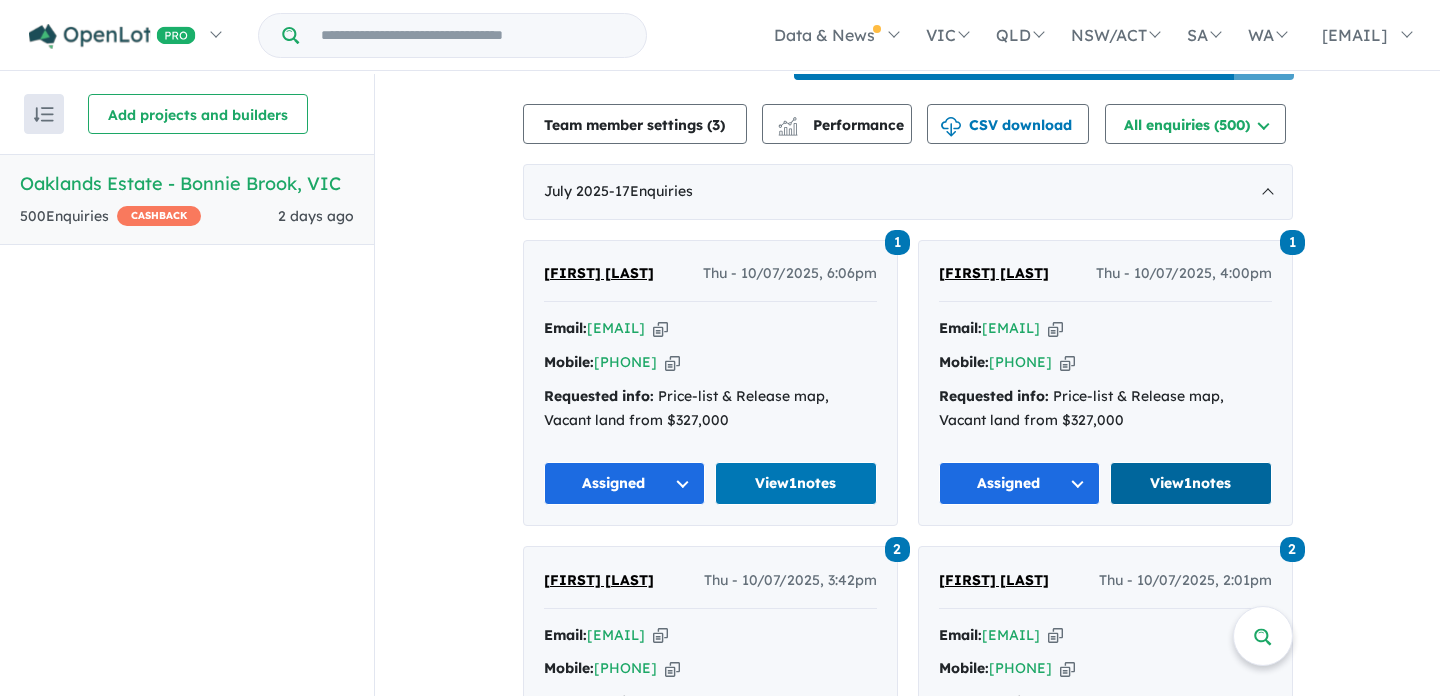 click on "View  1  notes" at bounding box center (1191, 483) 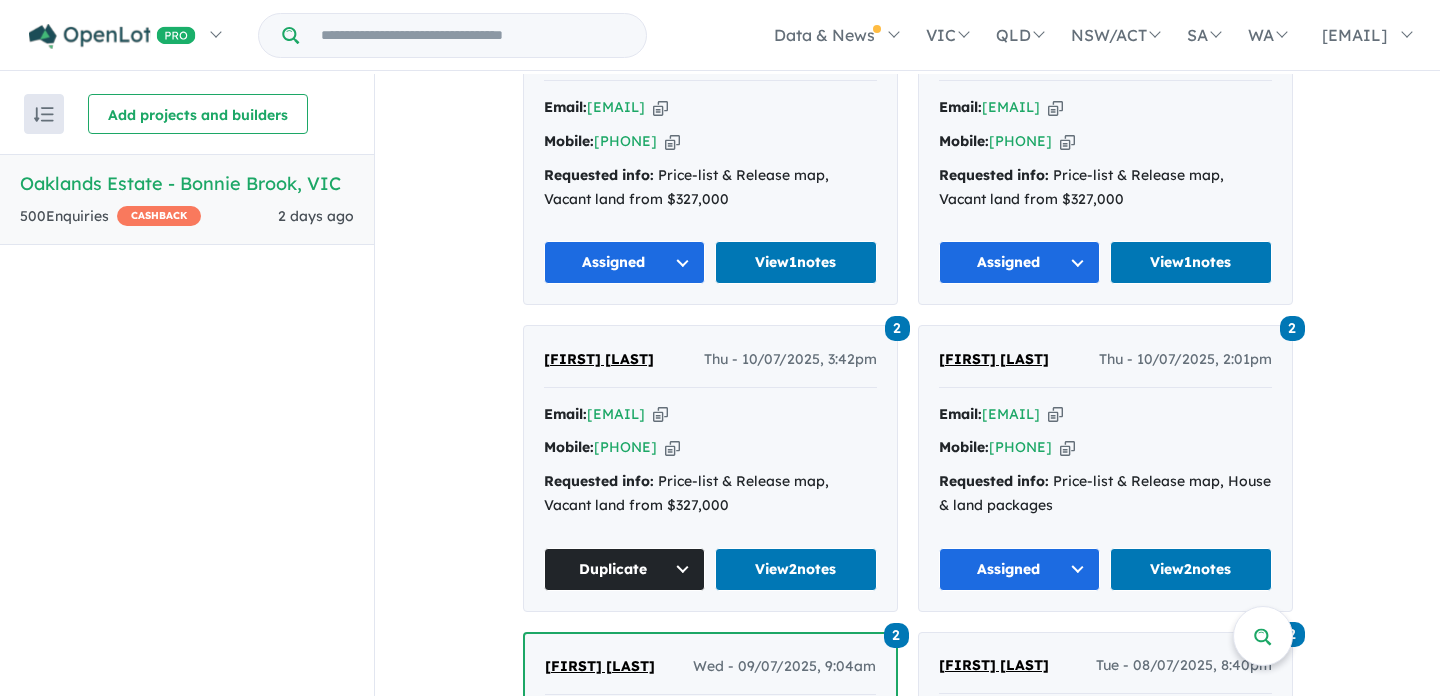scroll, scrollTop: 924, scrollLeft: 0, axis: vertical 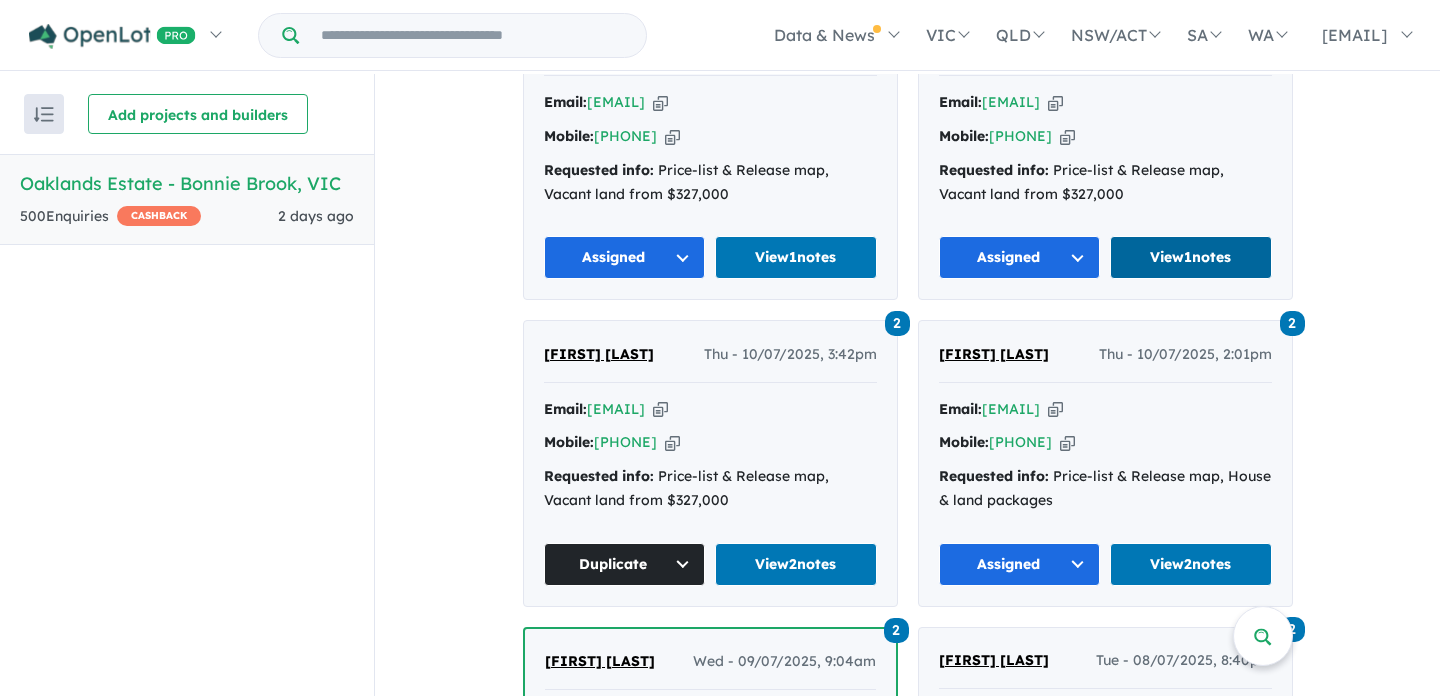 click on "View  1  notes" at bounding box center [1191, 257] 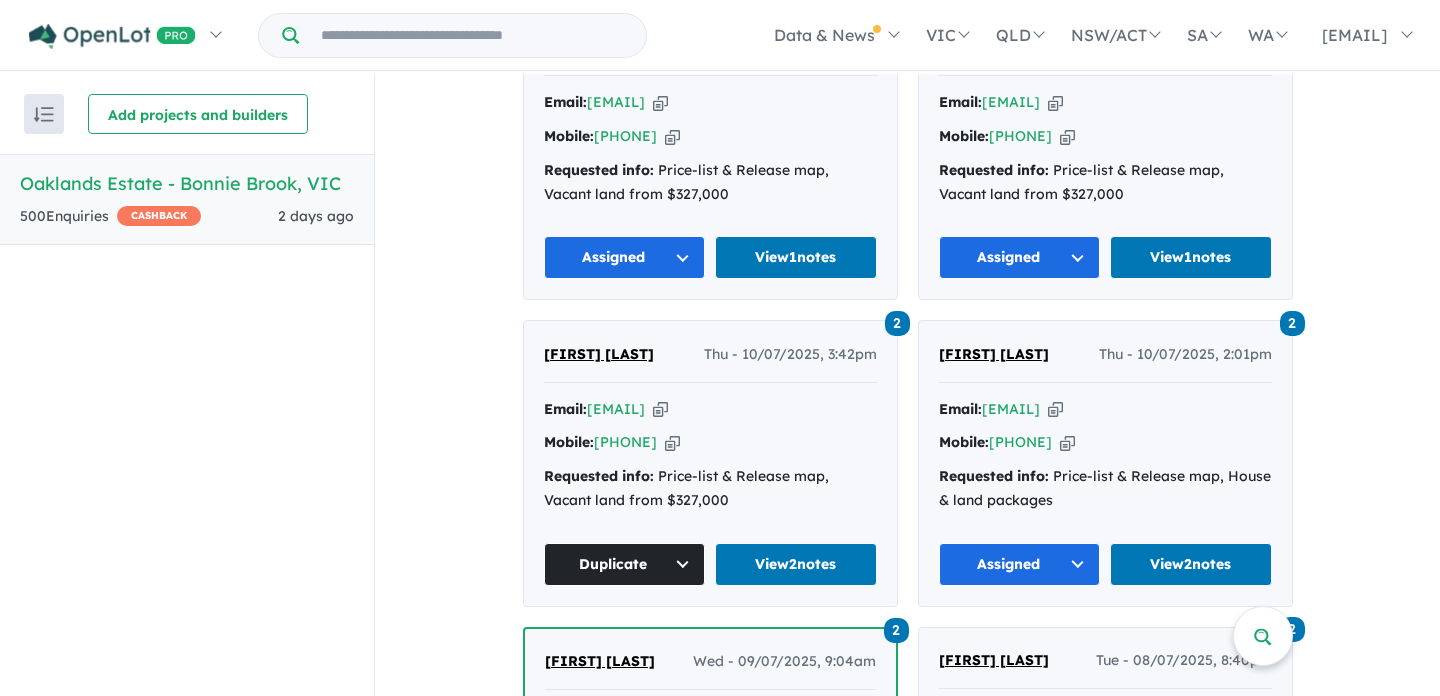 scroll, scrollTop: 939, scrollLeft: 0, axis: vertical 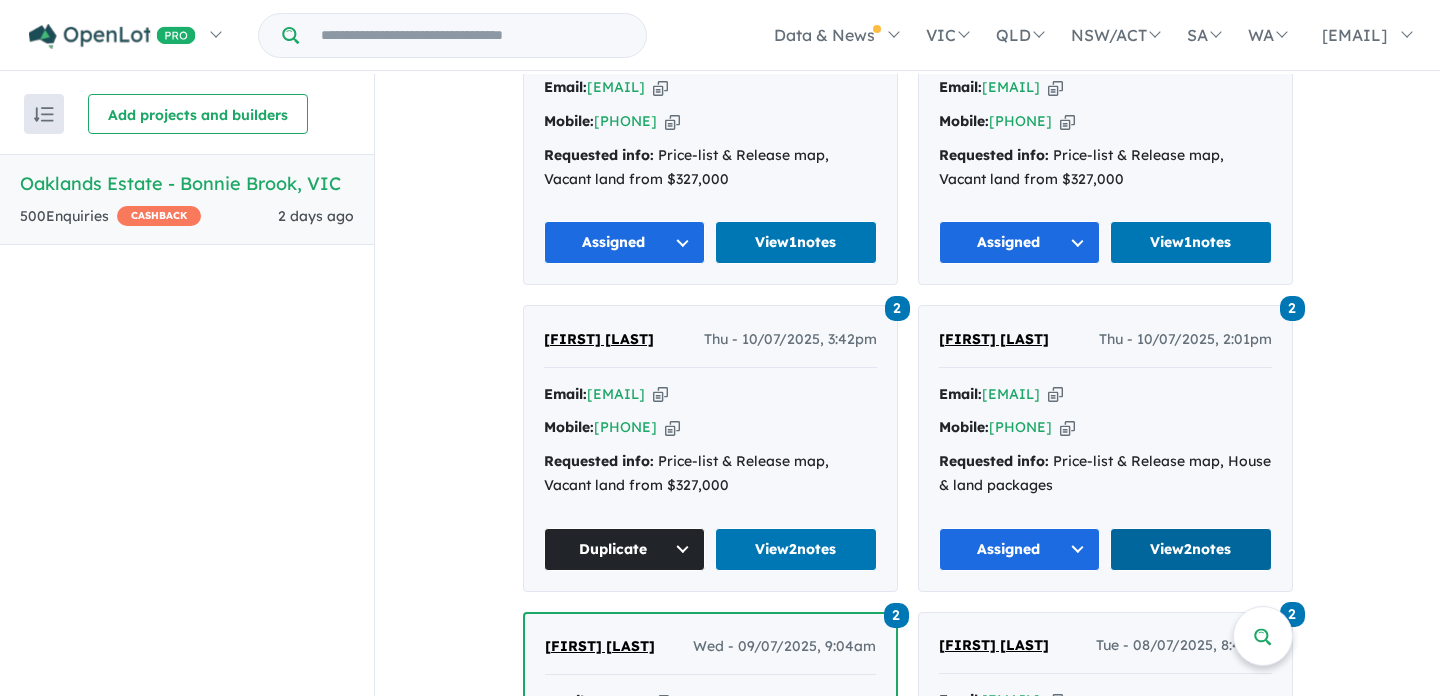 click on "View  2  notes" at bounding box center [1191, 549] 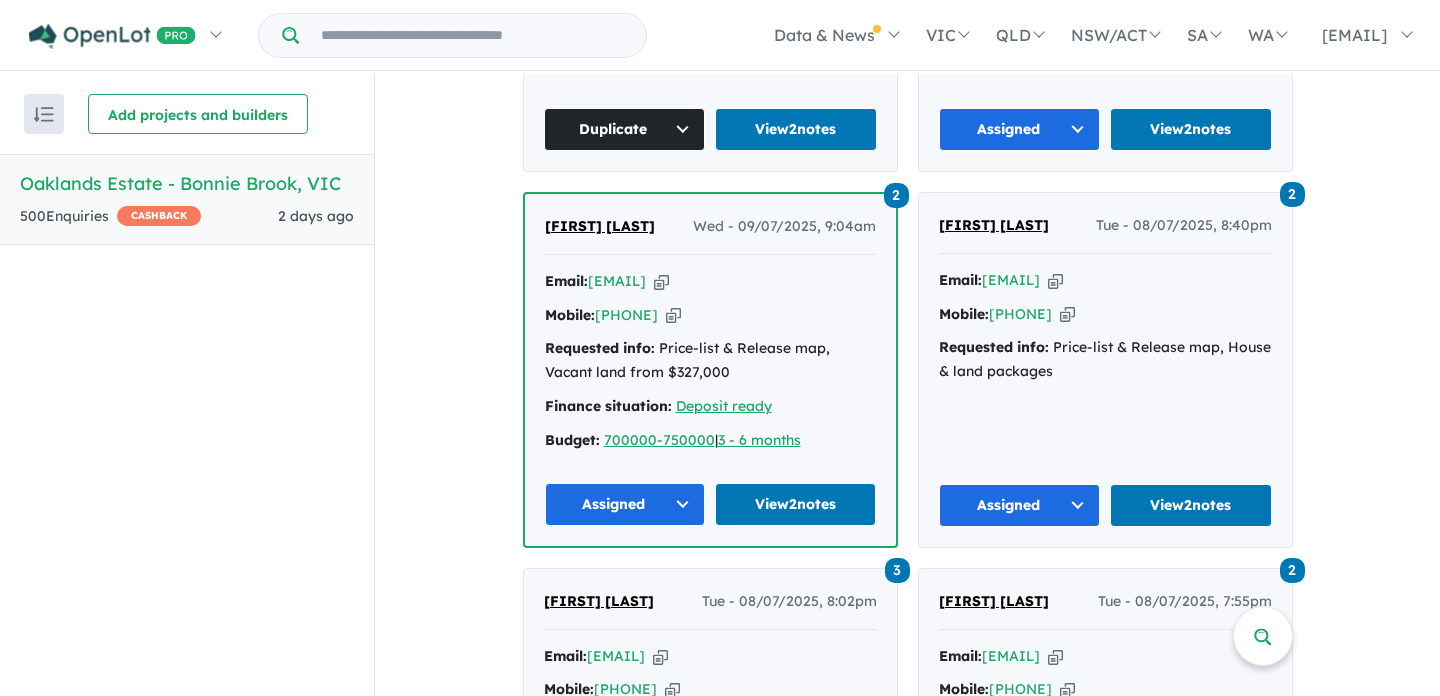 scroll, scrollTop: 1365, scrollLeft: 0, axis: vertical 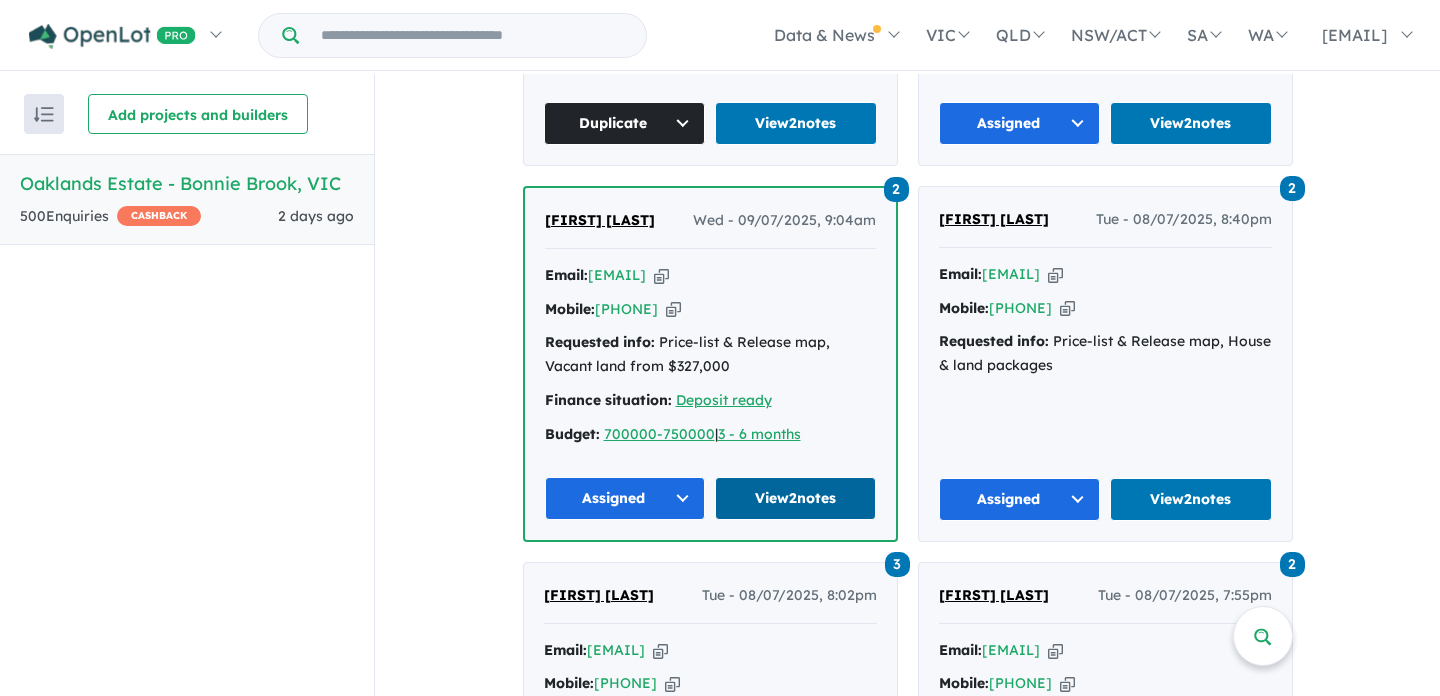 click on "View  2  notes" at bounding box center (795, 498) 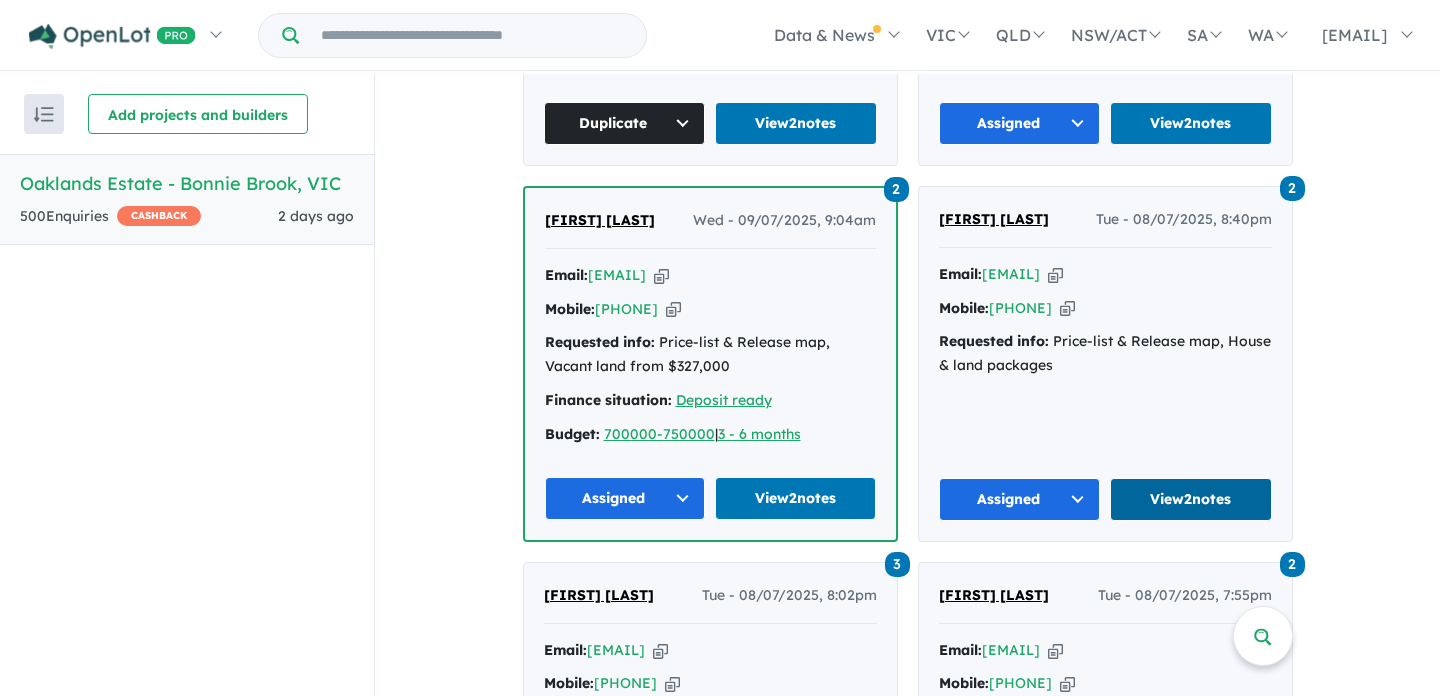 click on "View  2  notes" at bounding box center [1191, 499] 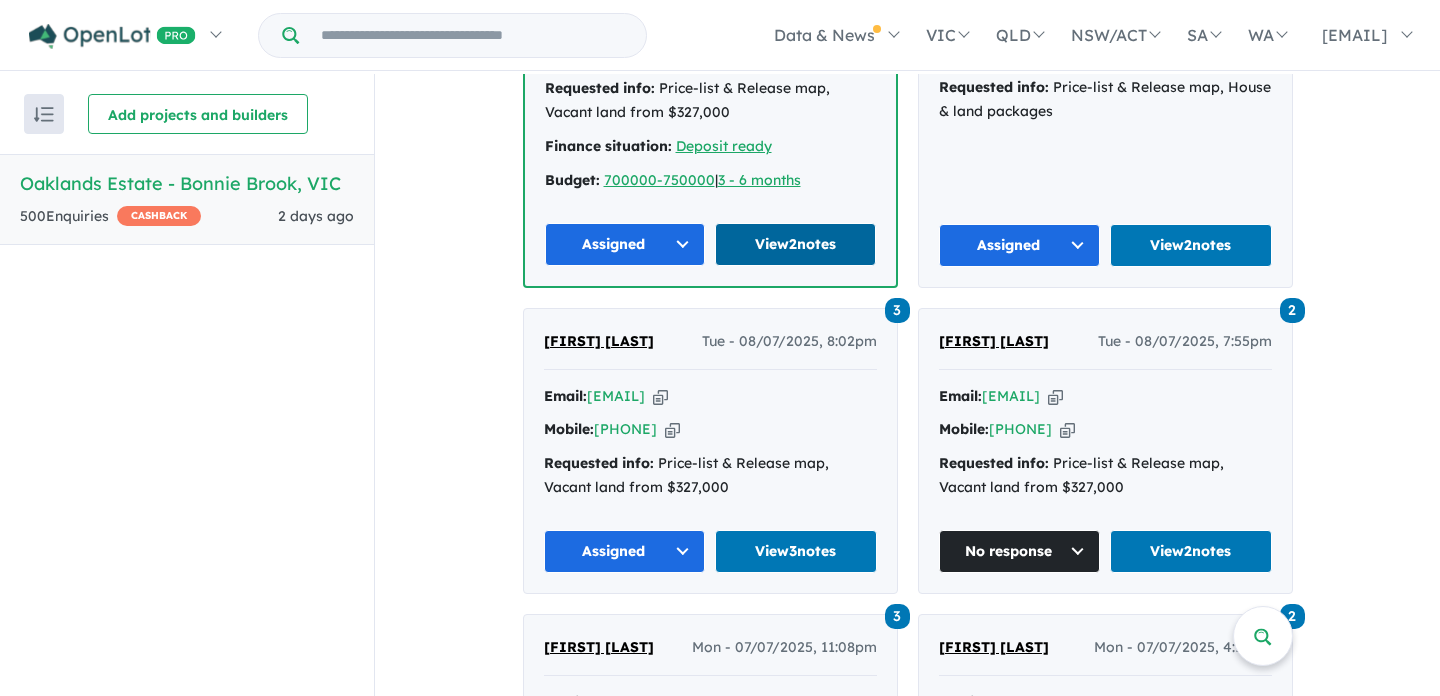 scroll, scrollTop: 1627, scrollLeft: 0, axis: vertical 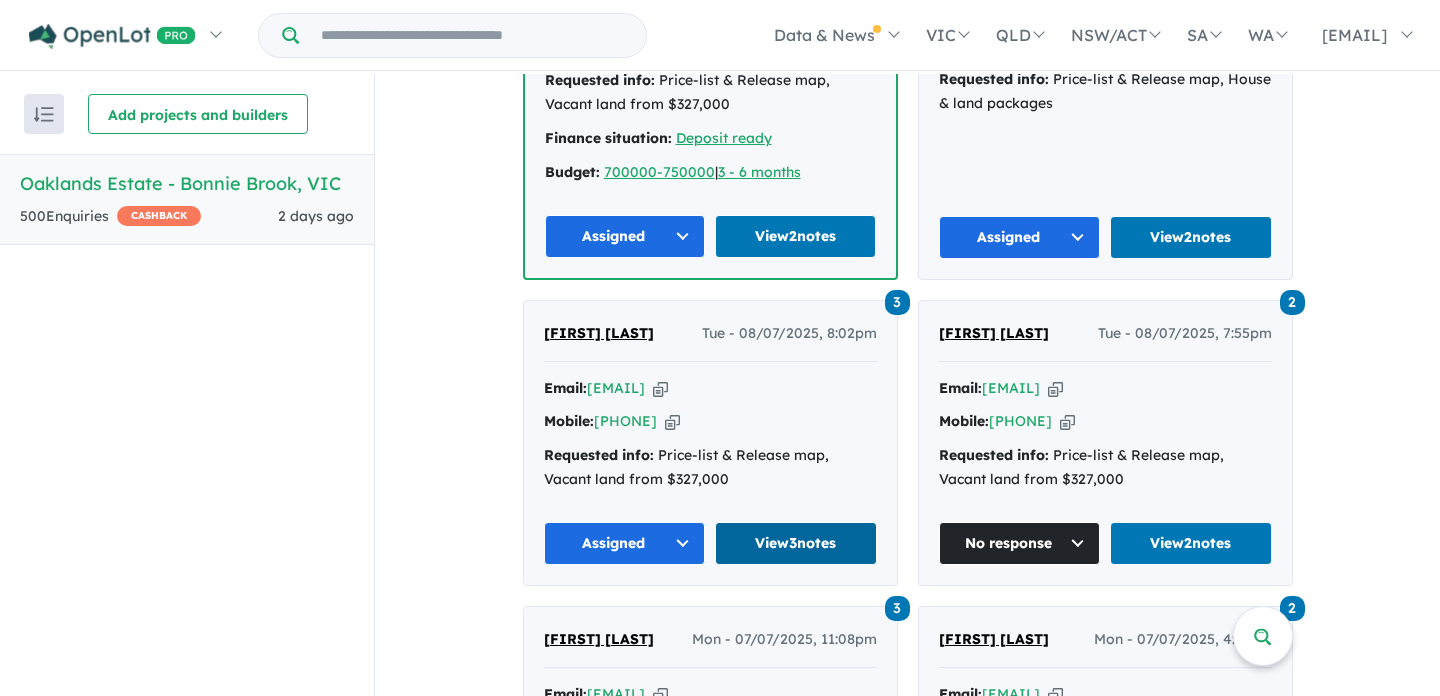 click on "View  3  notes" at bounding box center [796, 543] 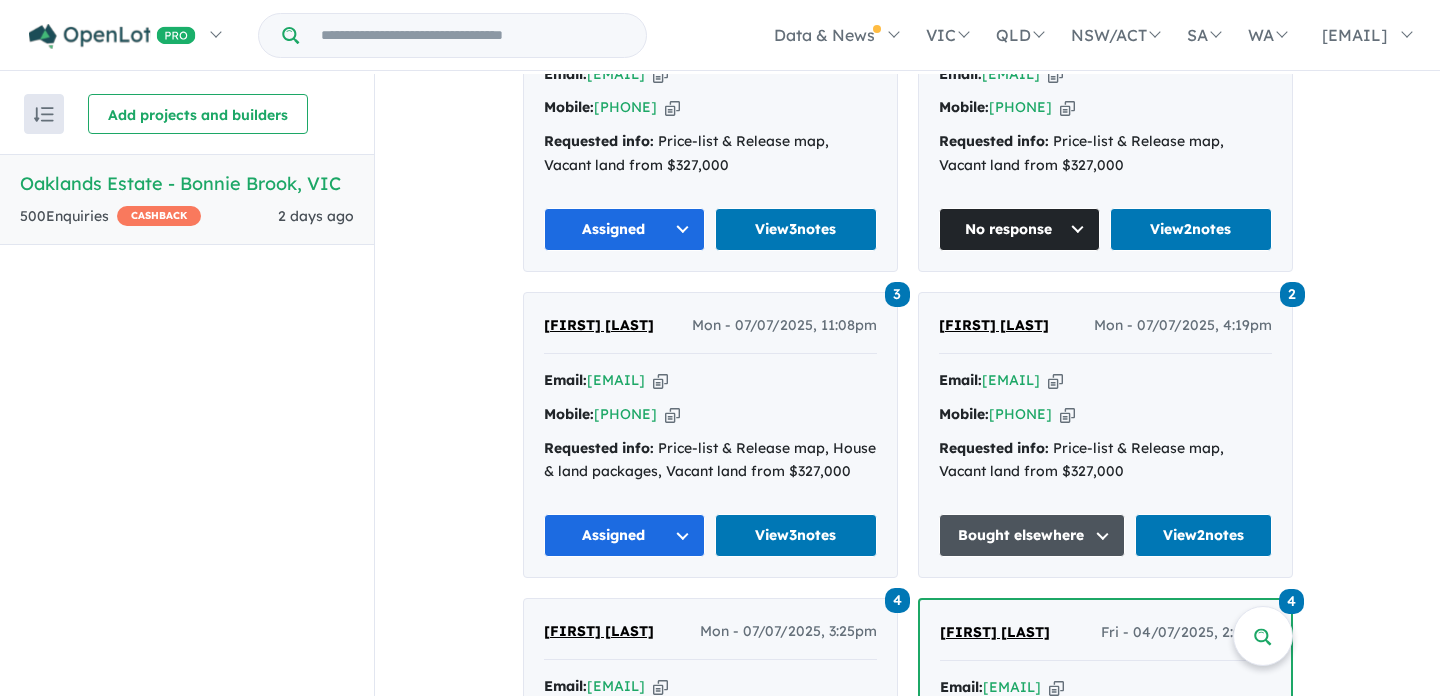 scroll, scrollTop: 1999, scrollLeft: 0, axis: vertical 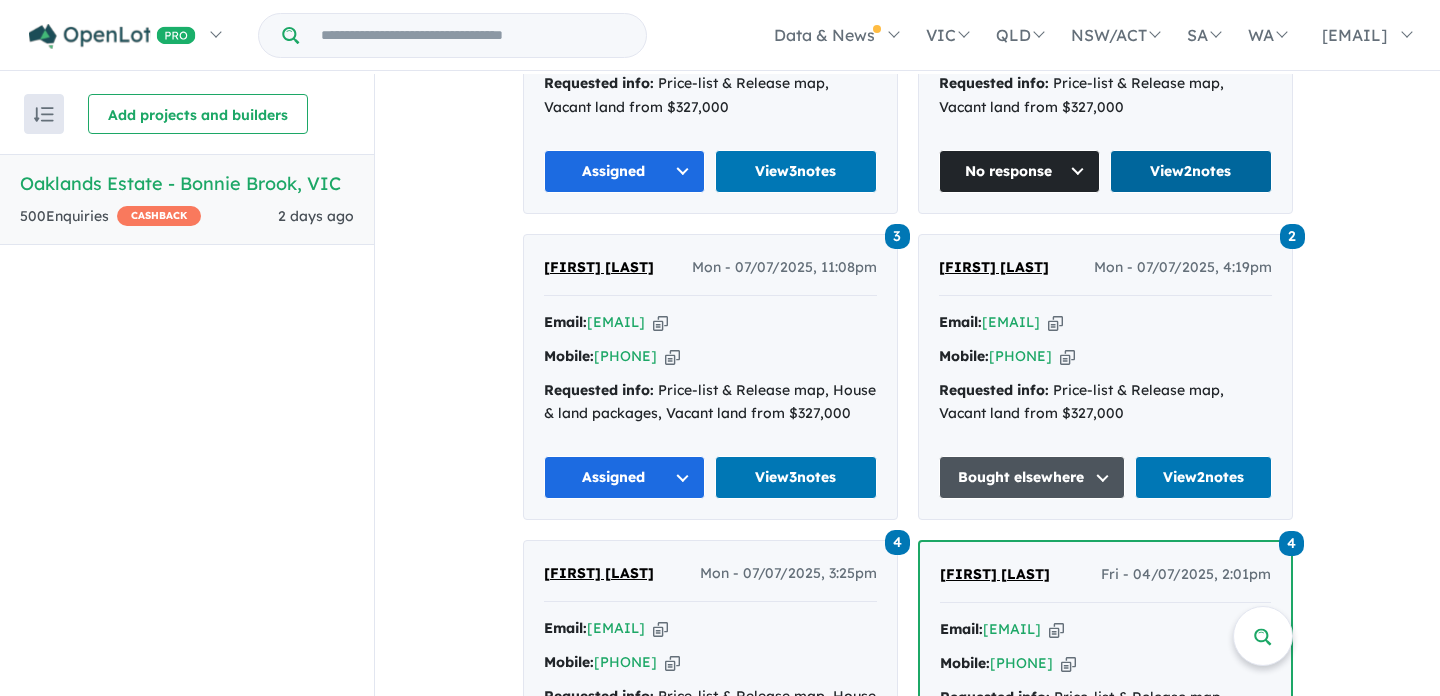 click on "View  2  notes" at bounding box center (1191, 171) 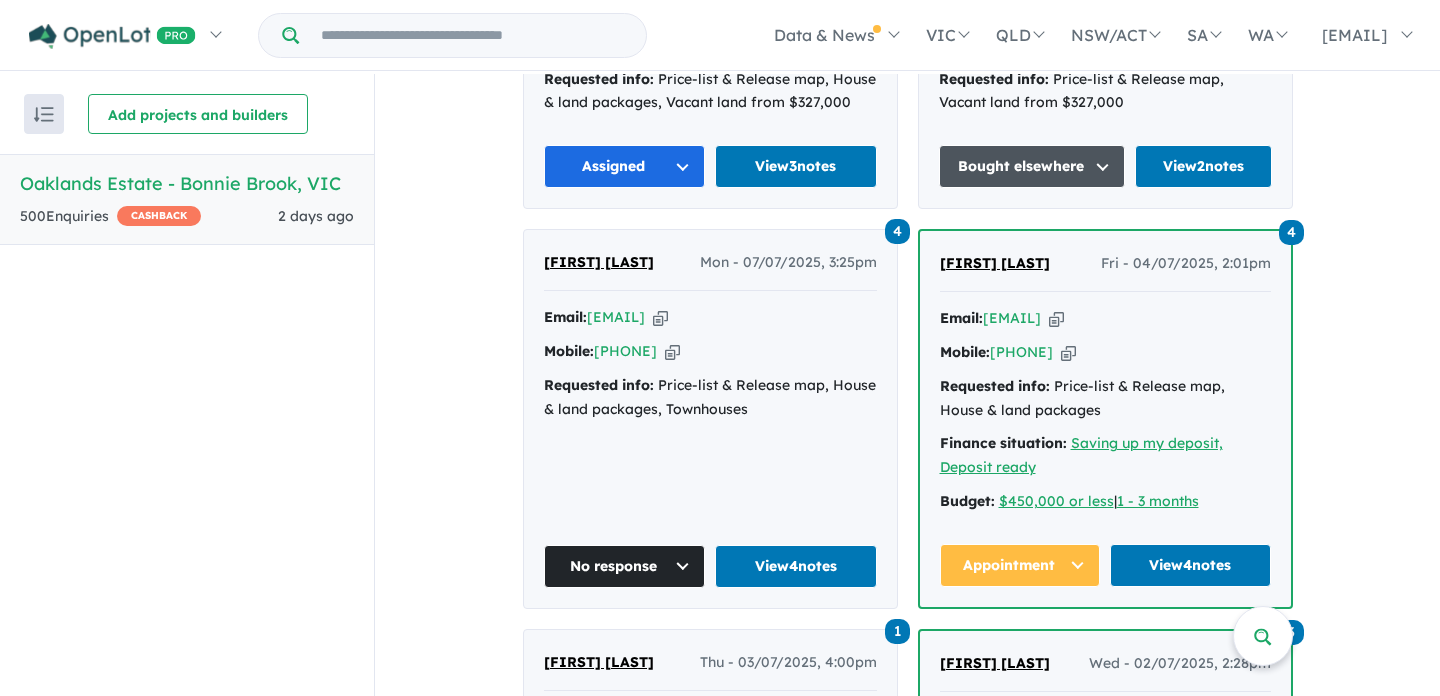 scroll, scrollTop: 2353, scrollLeft: 0, axis: vertical 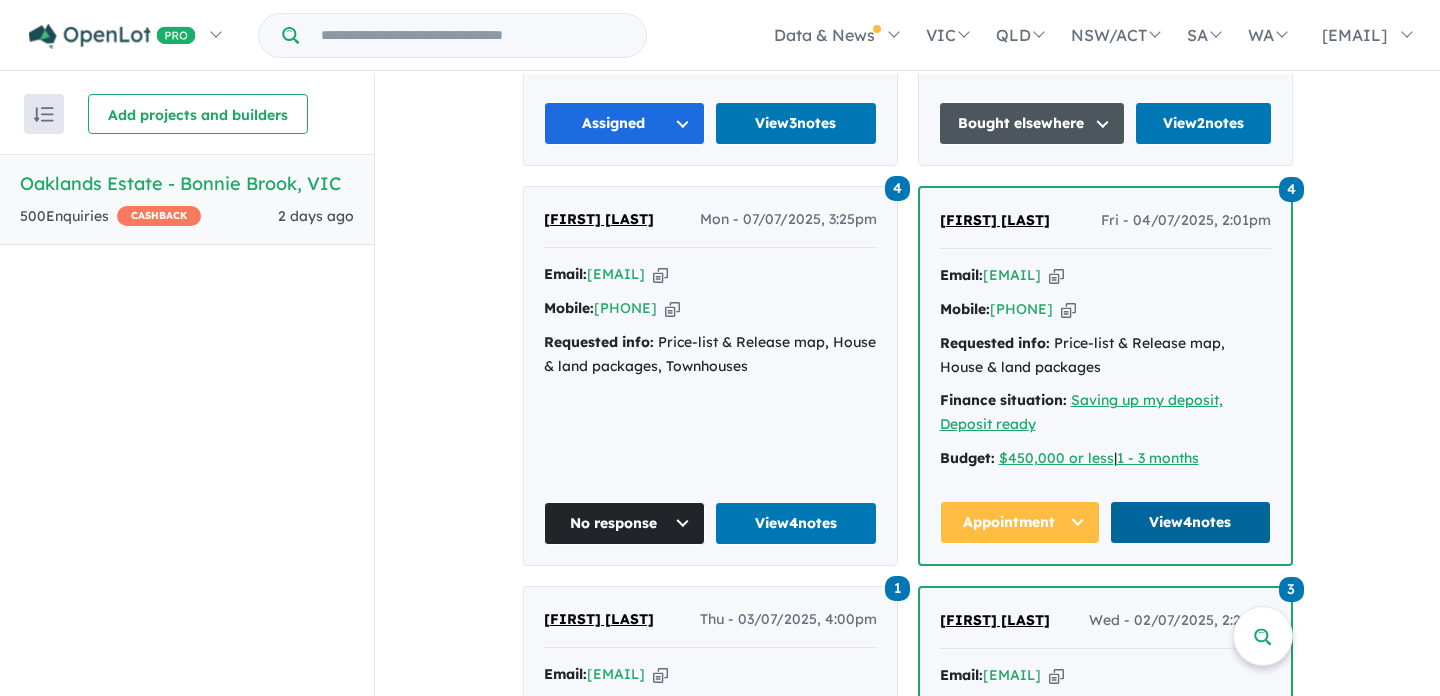 click on "View  4  notes" at bounding box center [1190, 522] 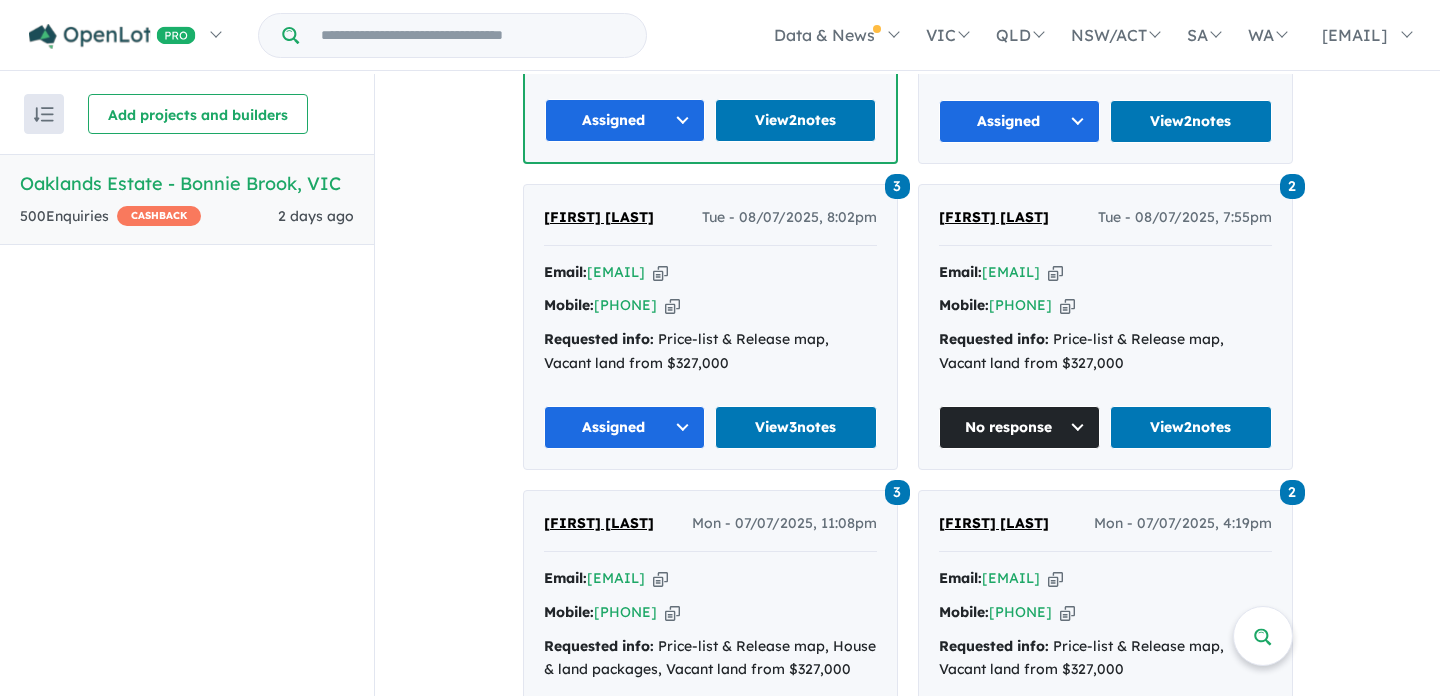scroll, scrollTop: 1739, scrollLeft: 0, axis: vertical 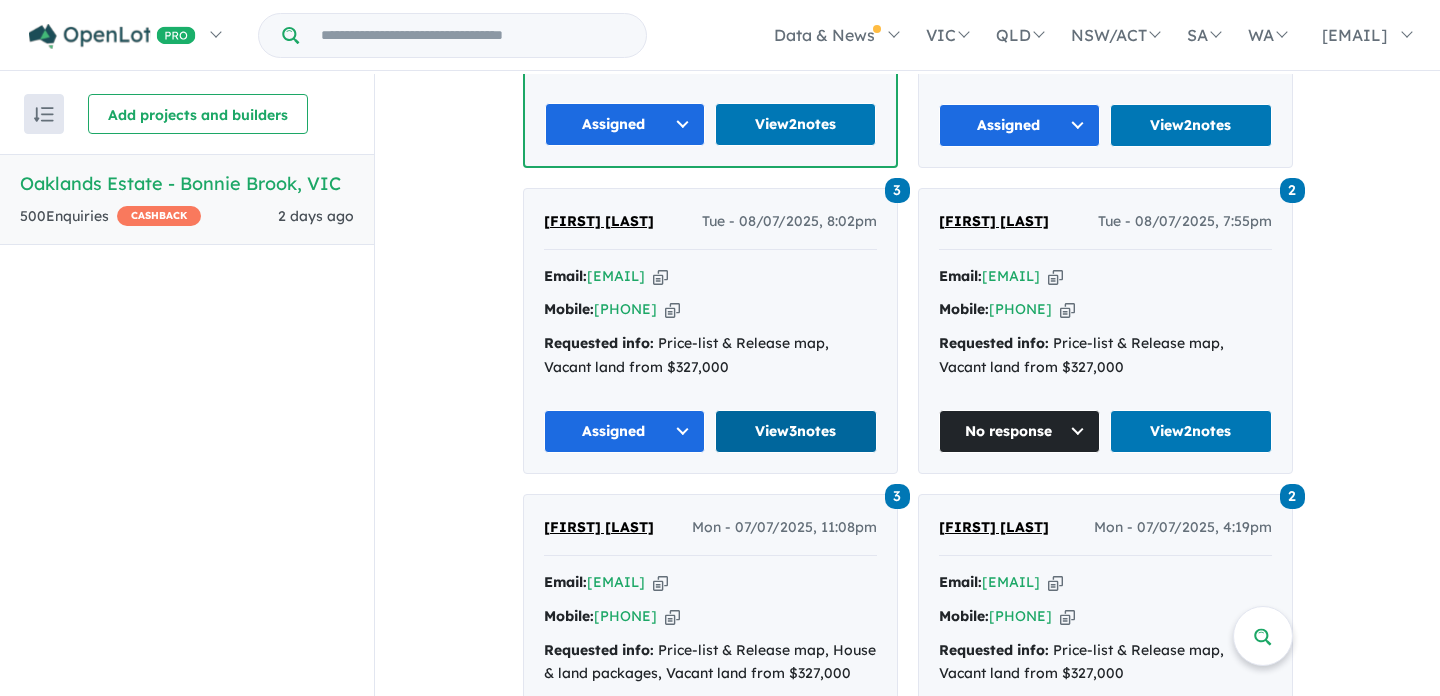 click on "View  3  notes" at bounding box center (796, 431) 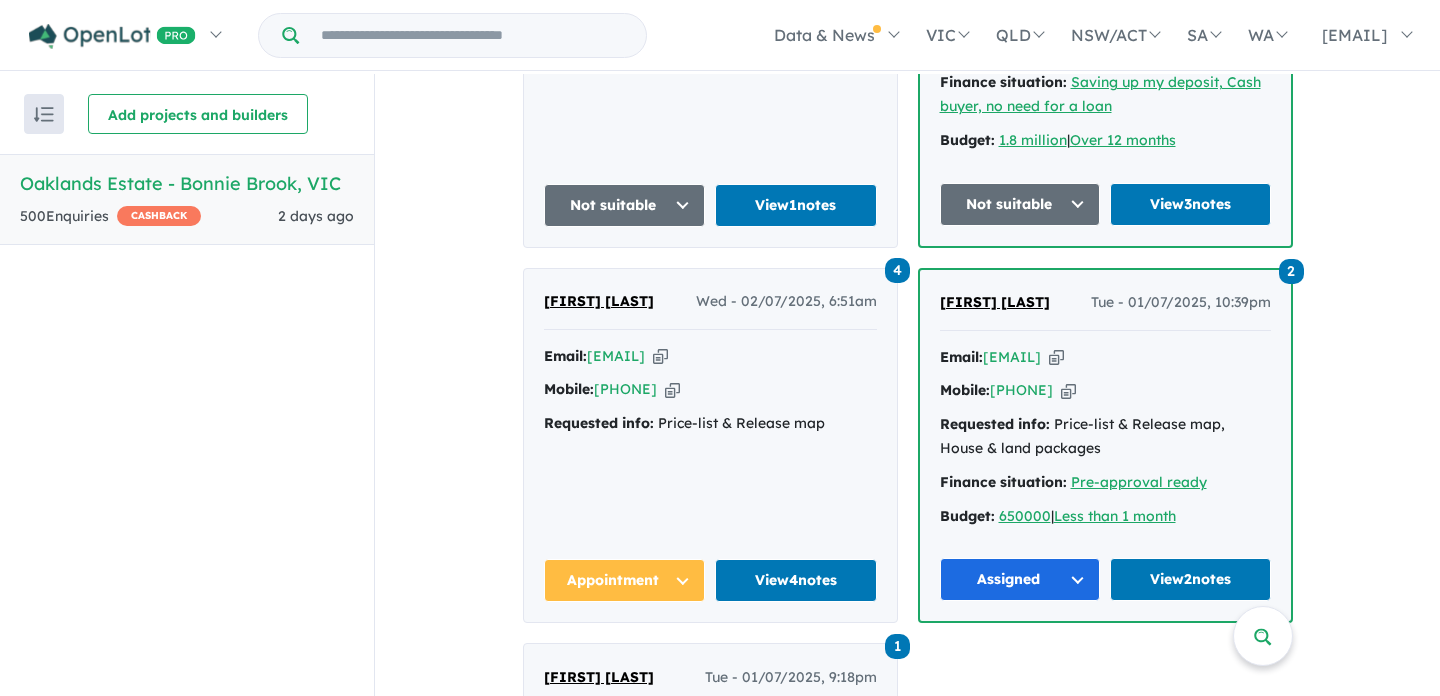 scroll, scrollTop: 3088, scrollLeft: 0, axis: vertical 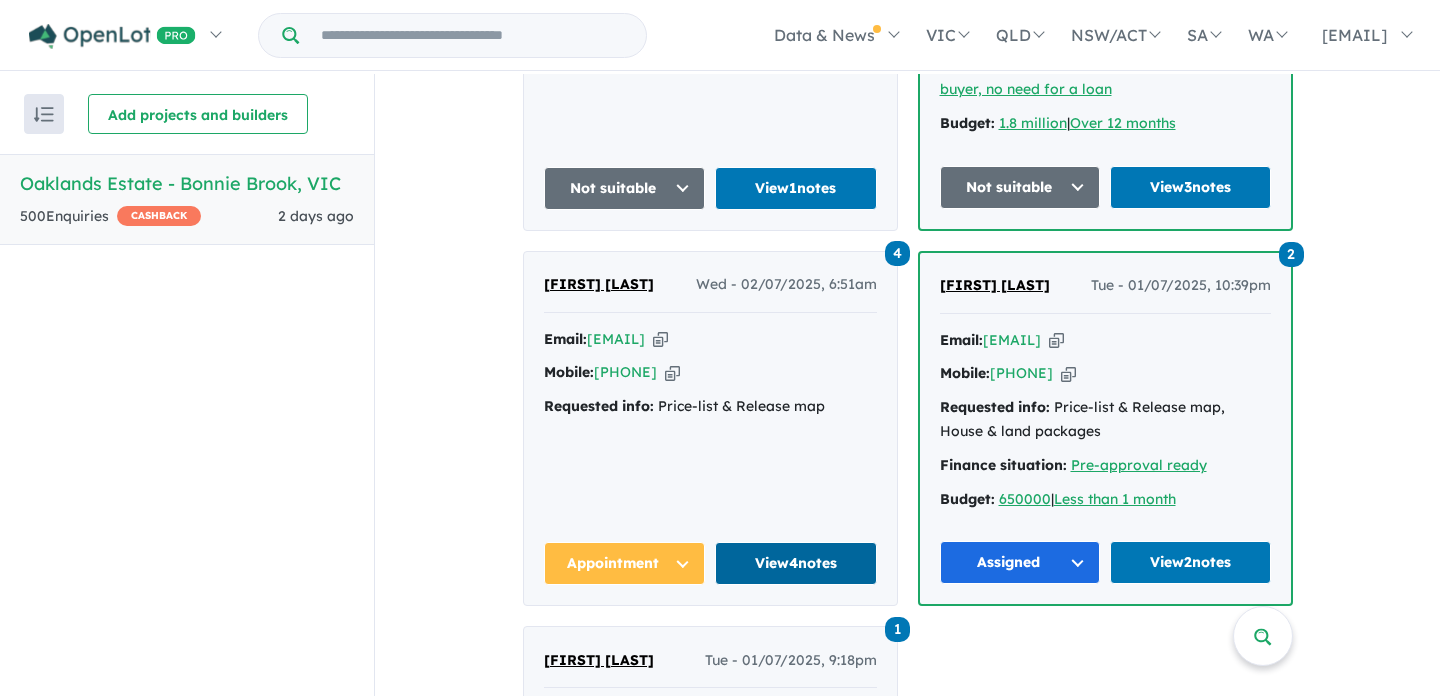 click on "View  4  notes" at bounding box center (796, 563) 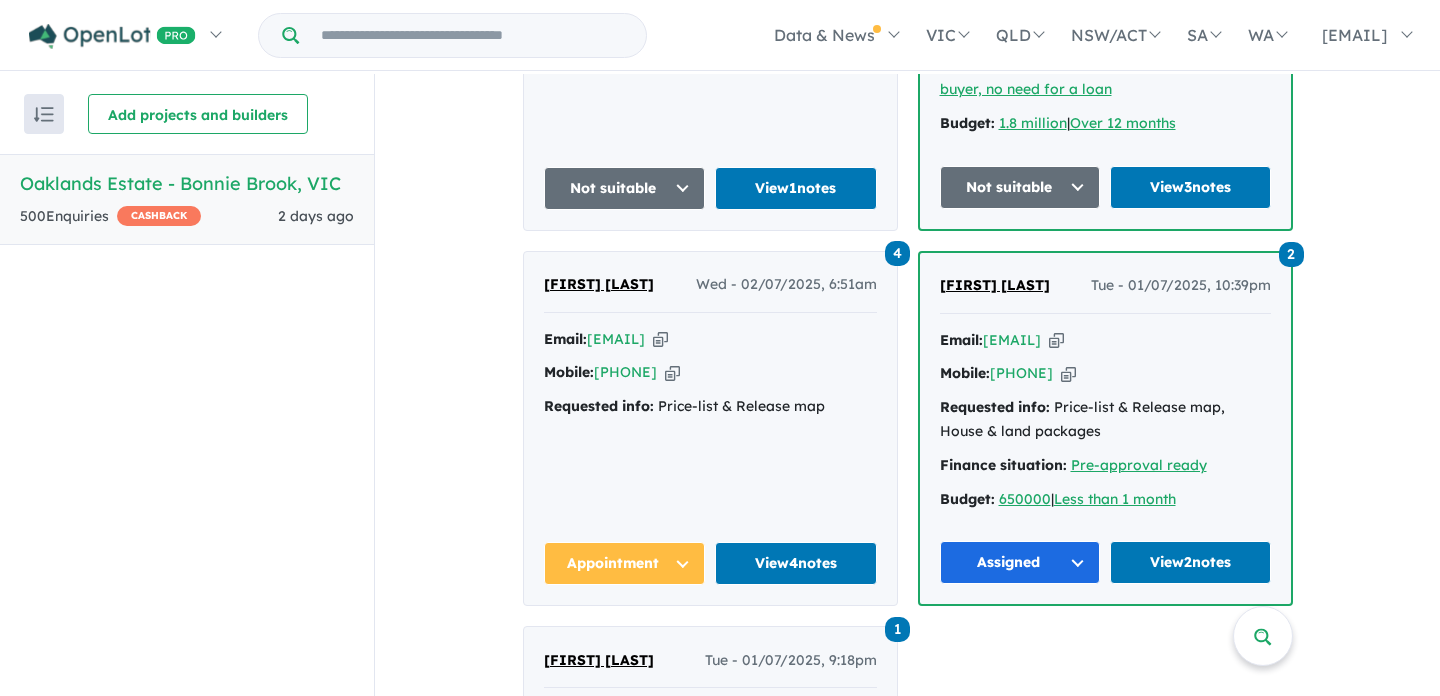 scroll, scrollTop: 3161, scrollLeft: 0, axis: vertical 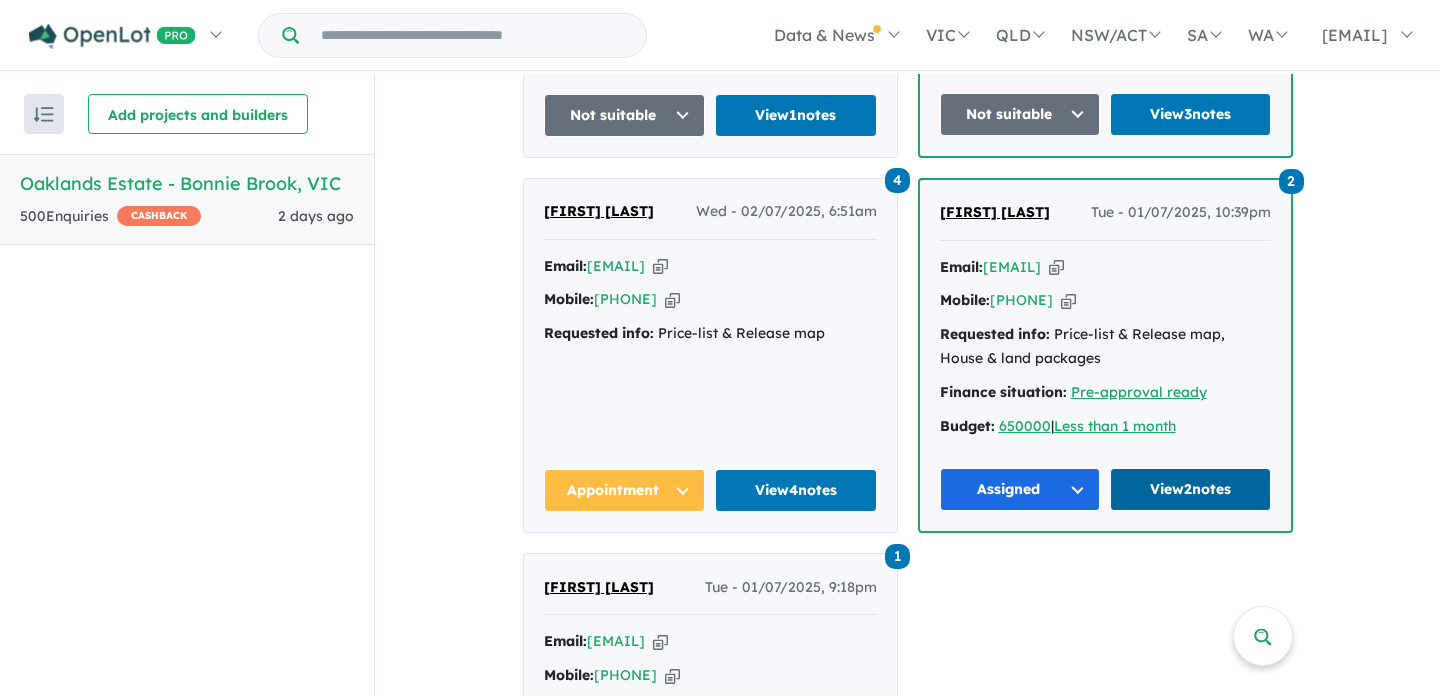 click on "View  2  notes" at bounding box center [1190, 489] 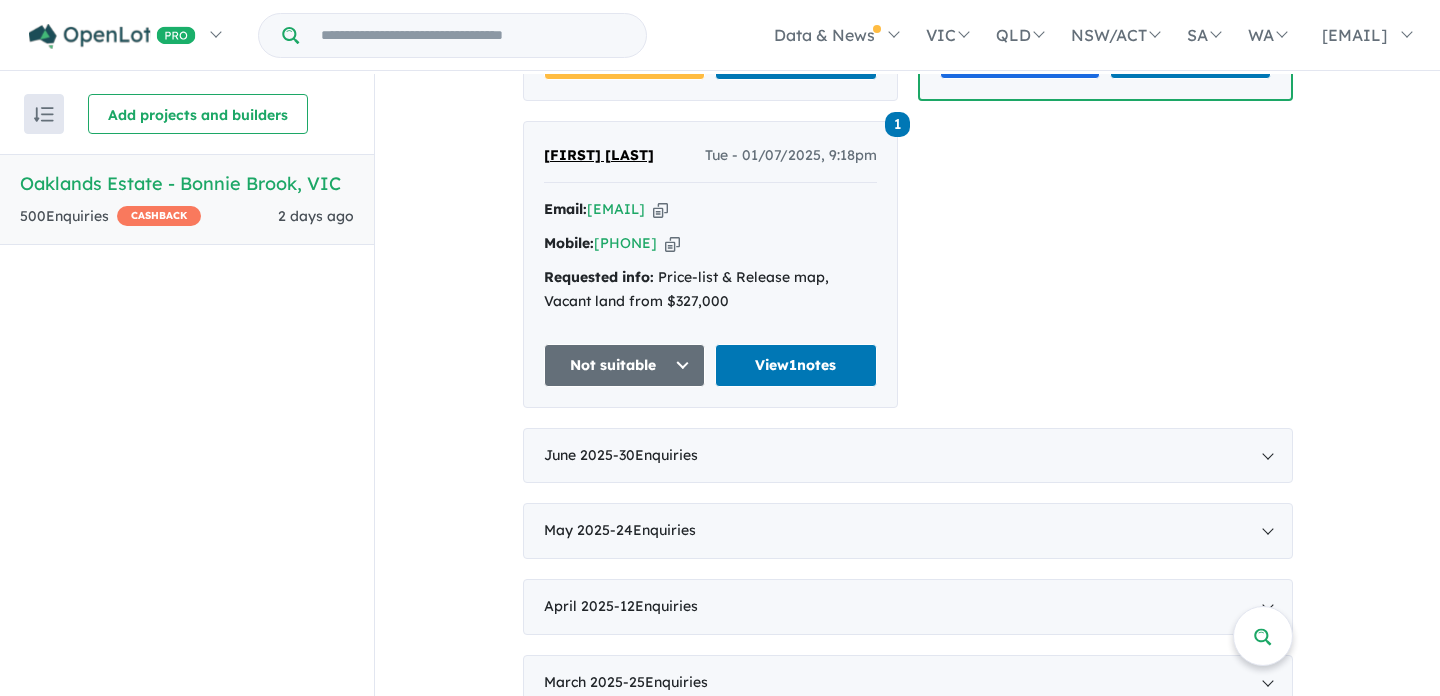 scroll, scrollTop: 3784, scrollLeft: 0, axis: vertical 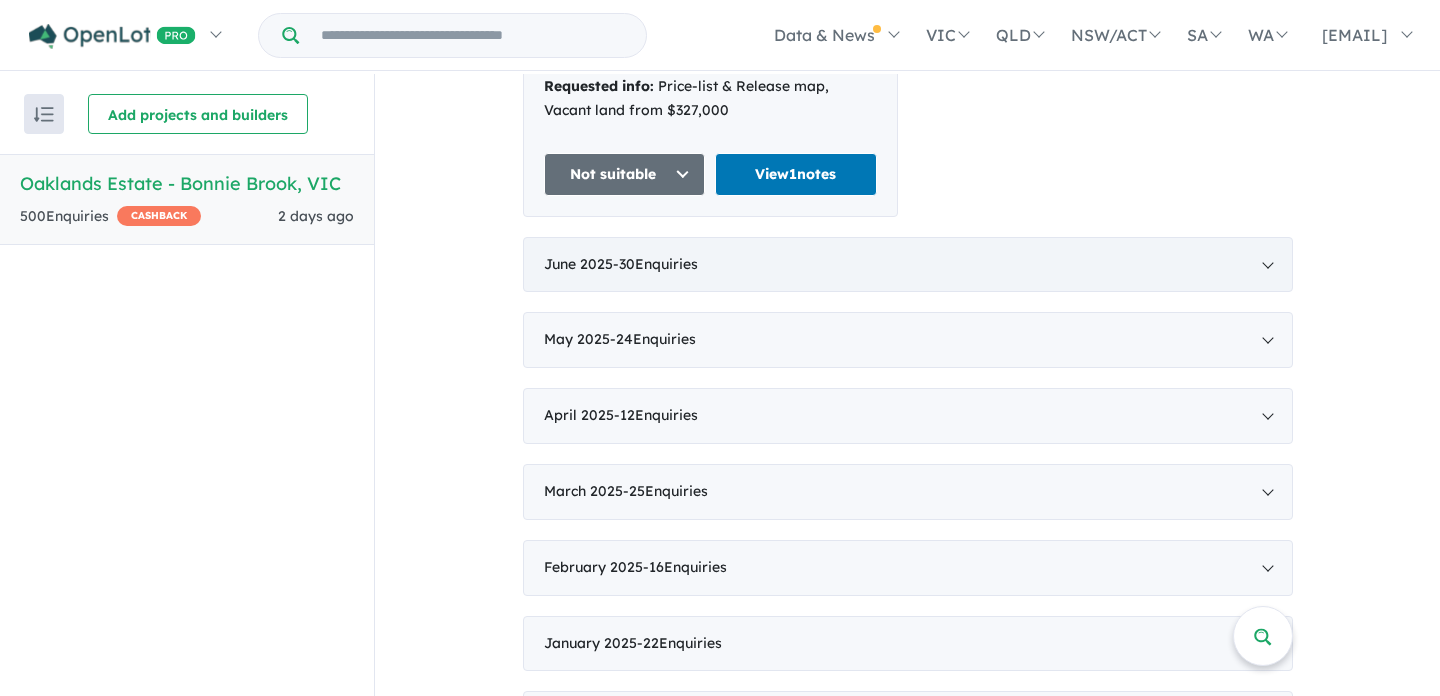 click on "June 2025  -  30  Enquir ies   ( 0  unread)" at bounding box center [908, 265] 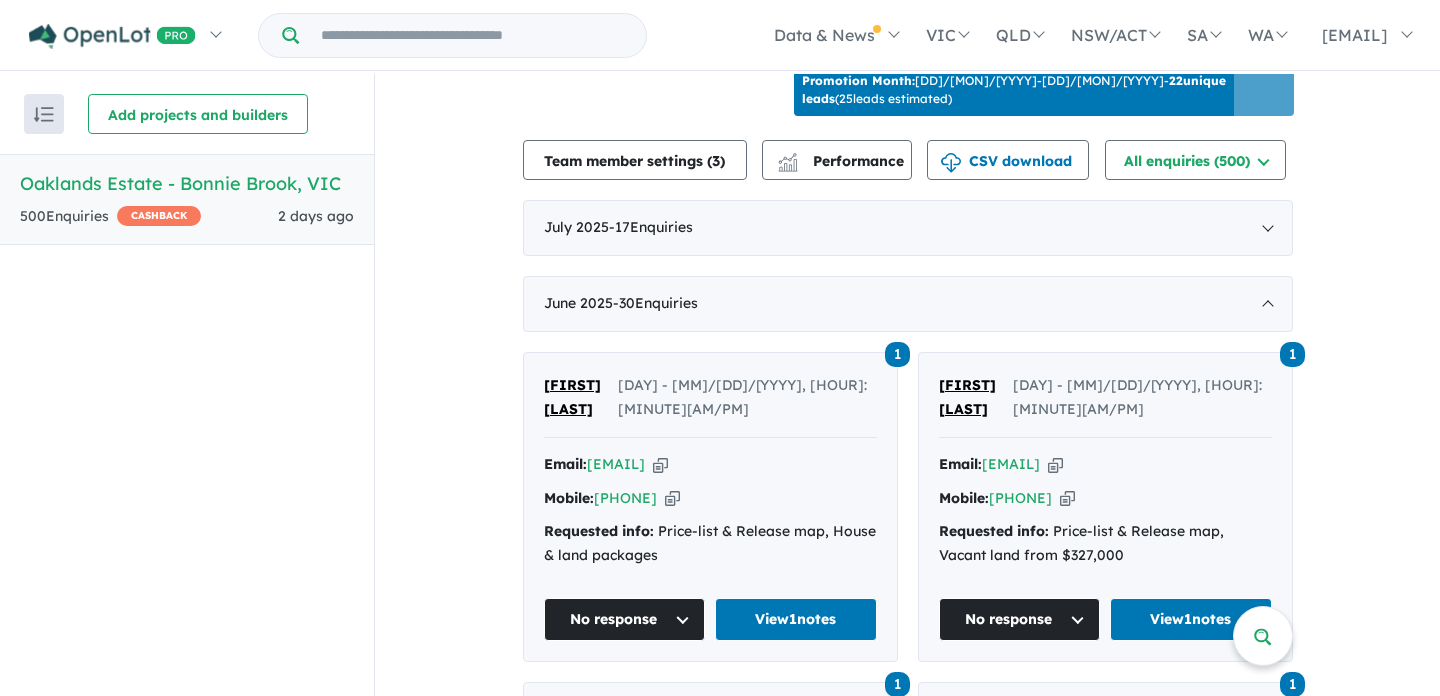 scroll, scrollTop: 675, scrollLeft: 0, axis: vertical 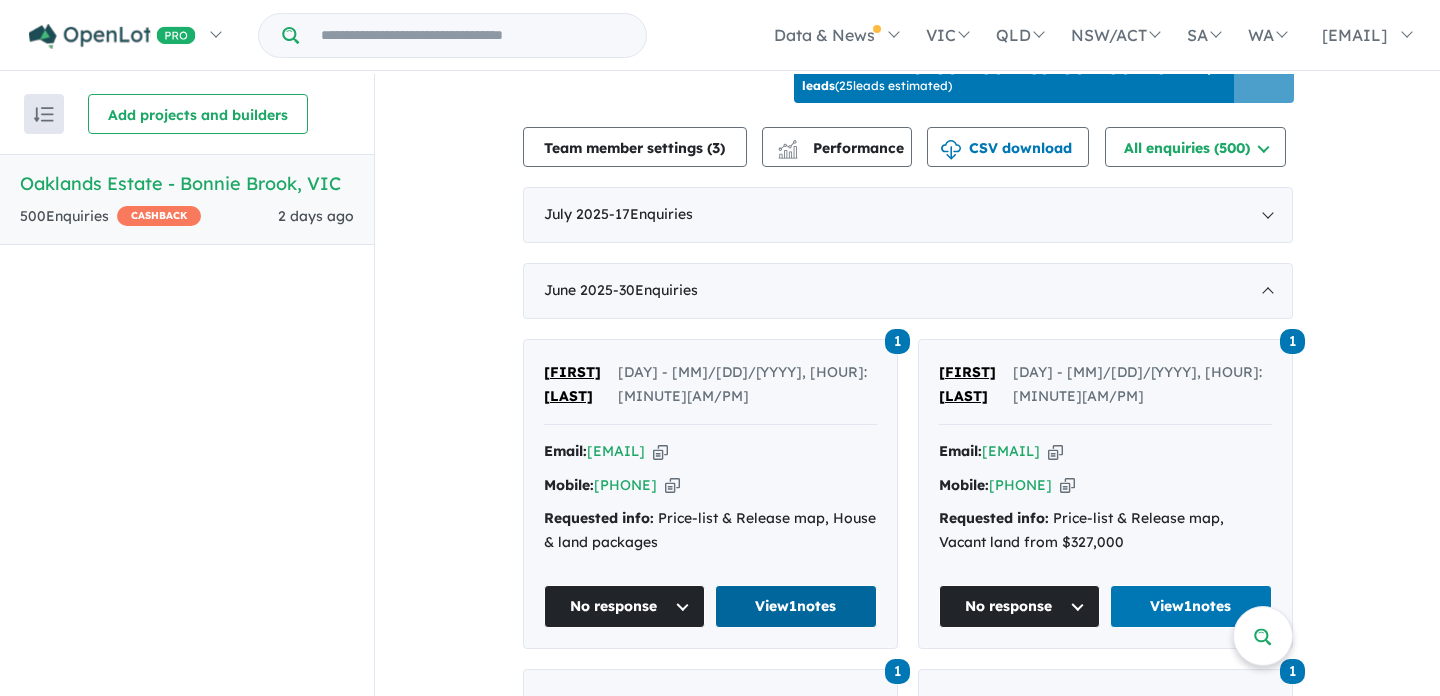 click on "View  1  notes" at bounding box center (796, 606) 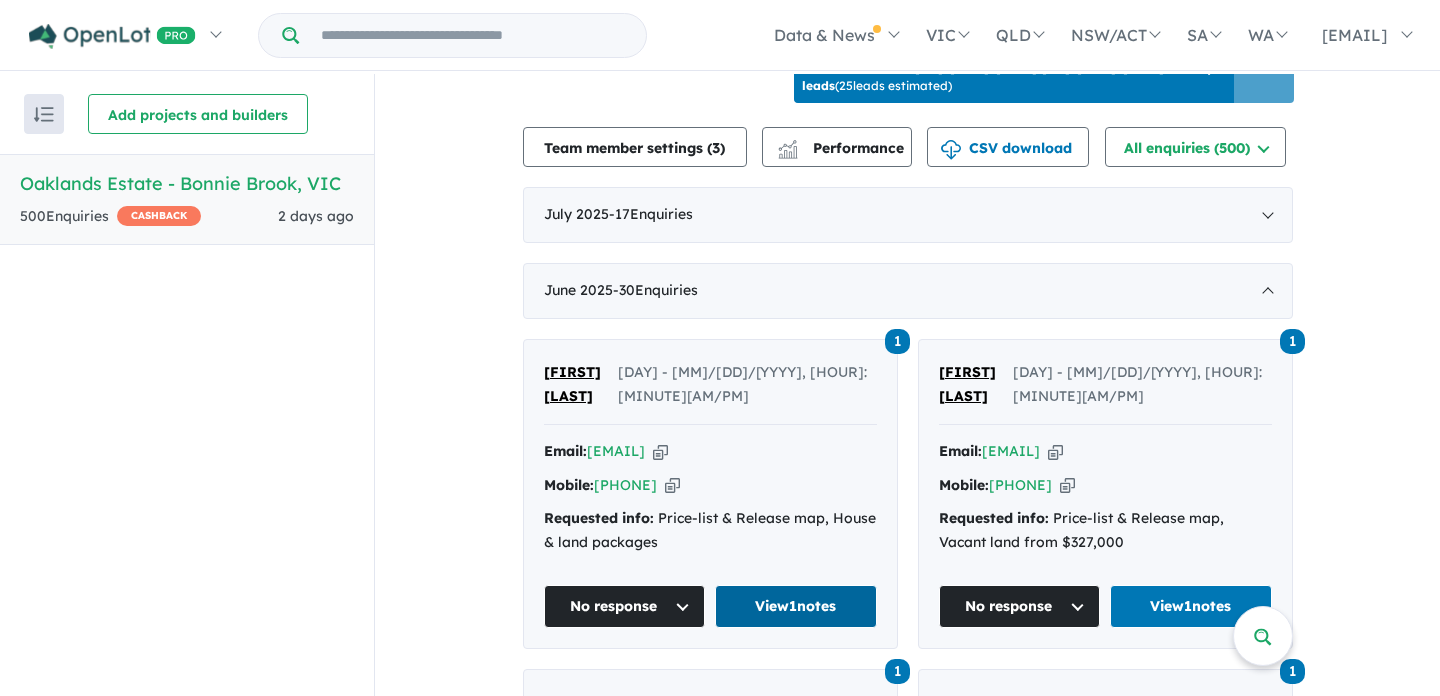 click on "View  1  notes" at bounding box center [796, 606] 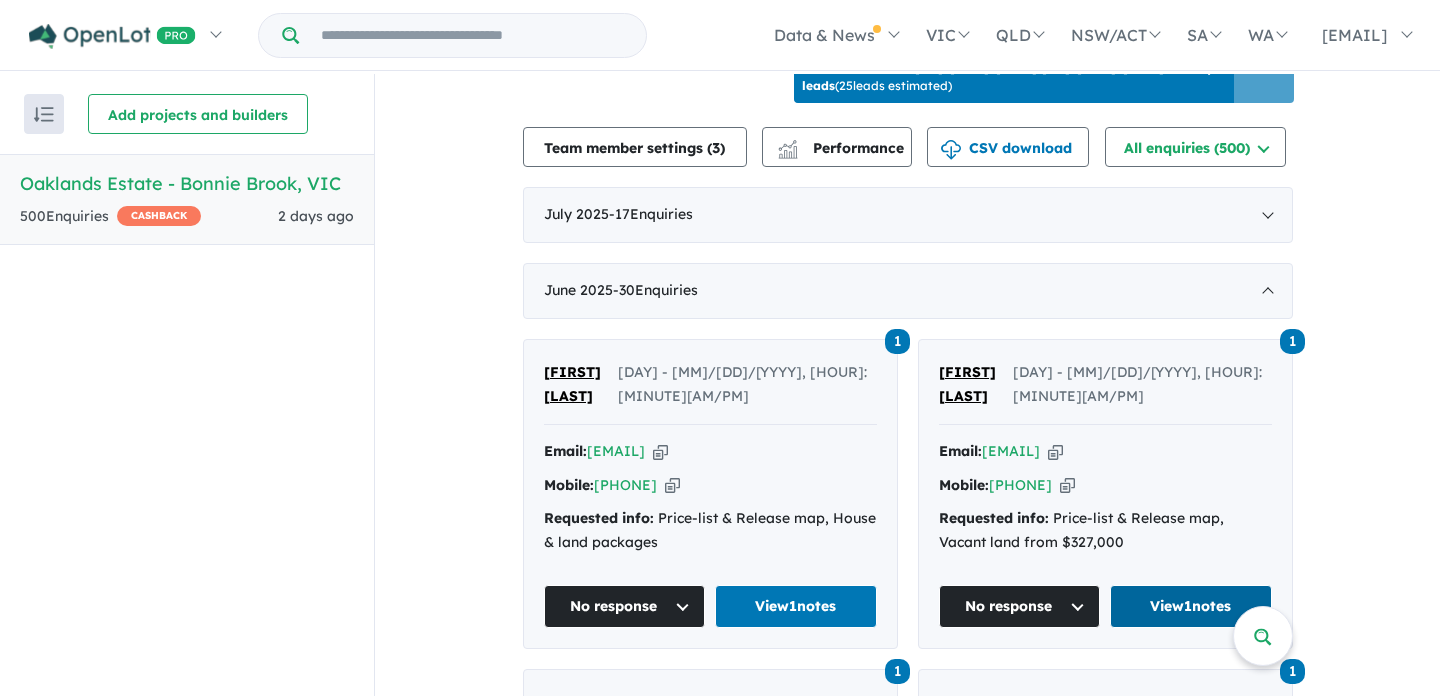 click on "View  1  notes" at bounding box center [1191, 606] 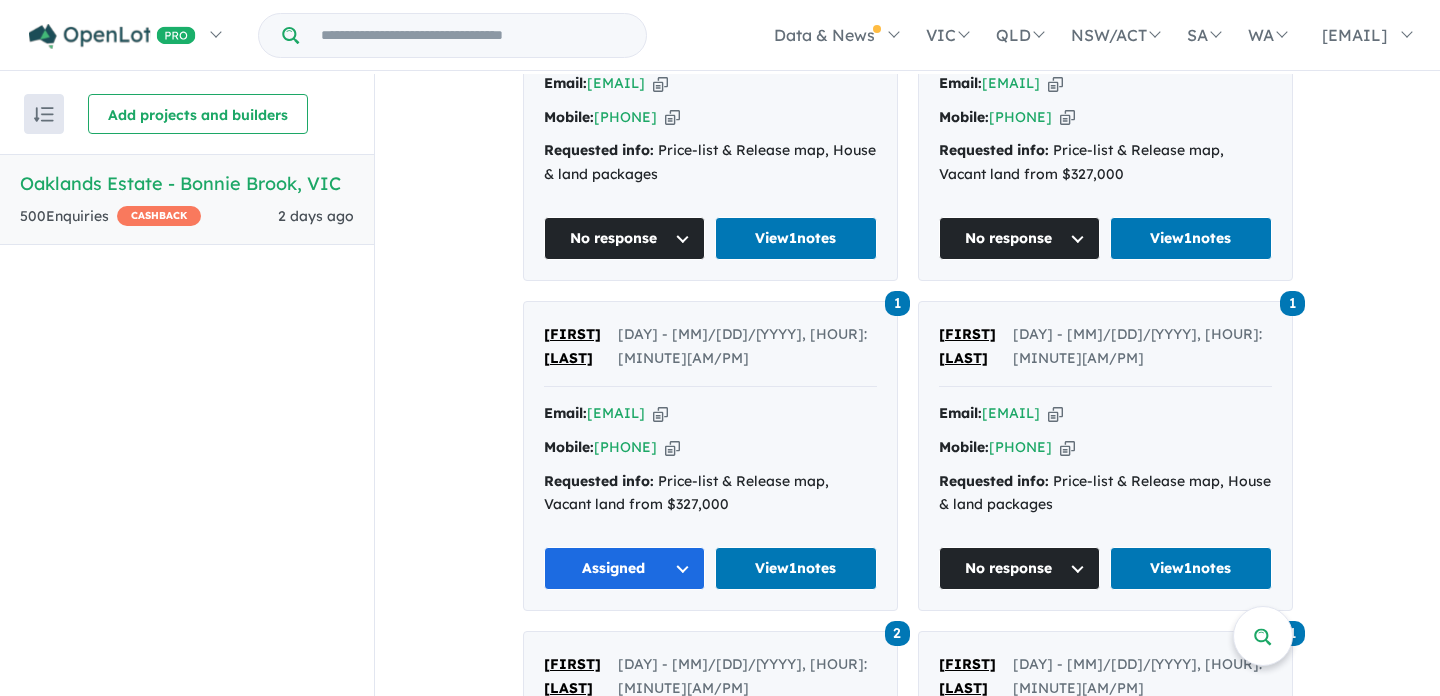 scroll, scrollTop: 1062, scrollLeft: 0, axis: vertical 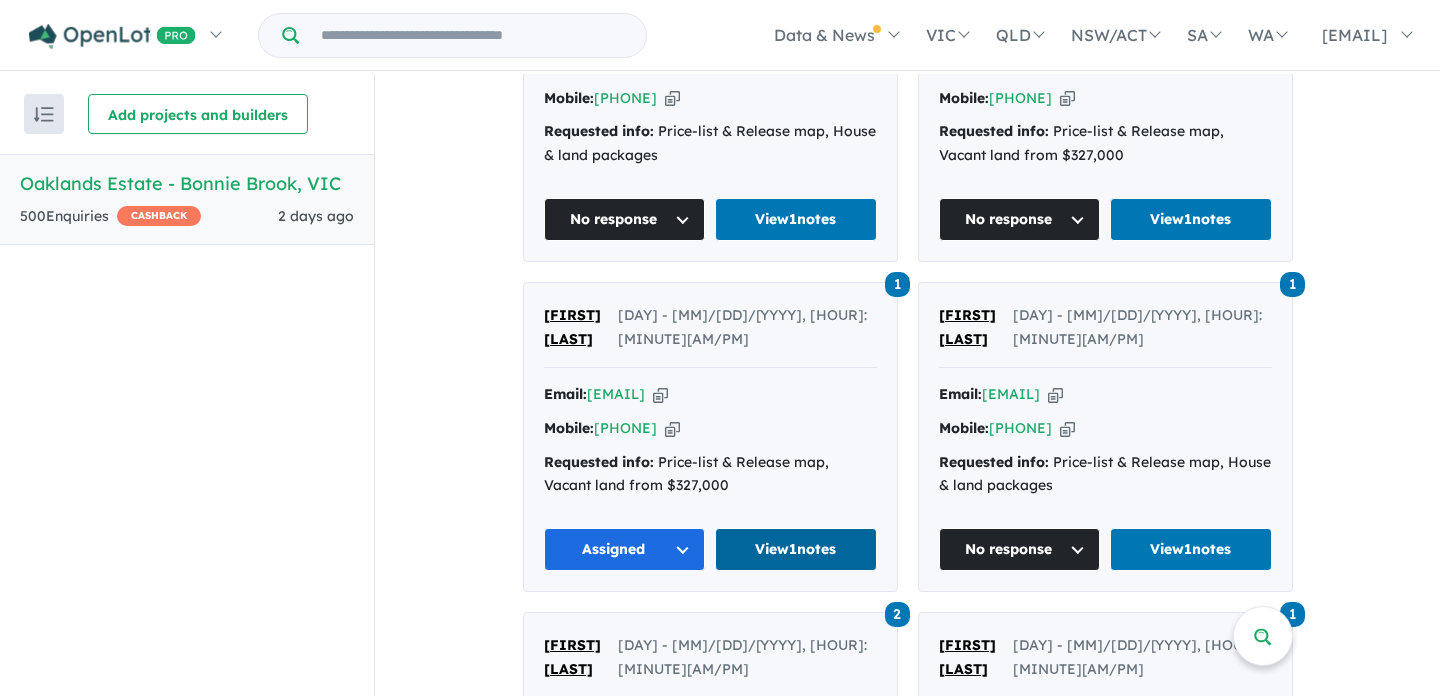 click on "View  1  notes" at bounding box center (796, 549) 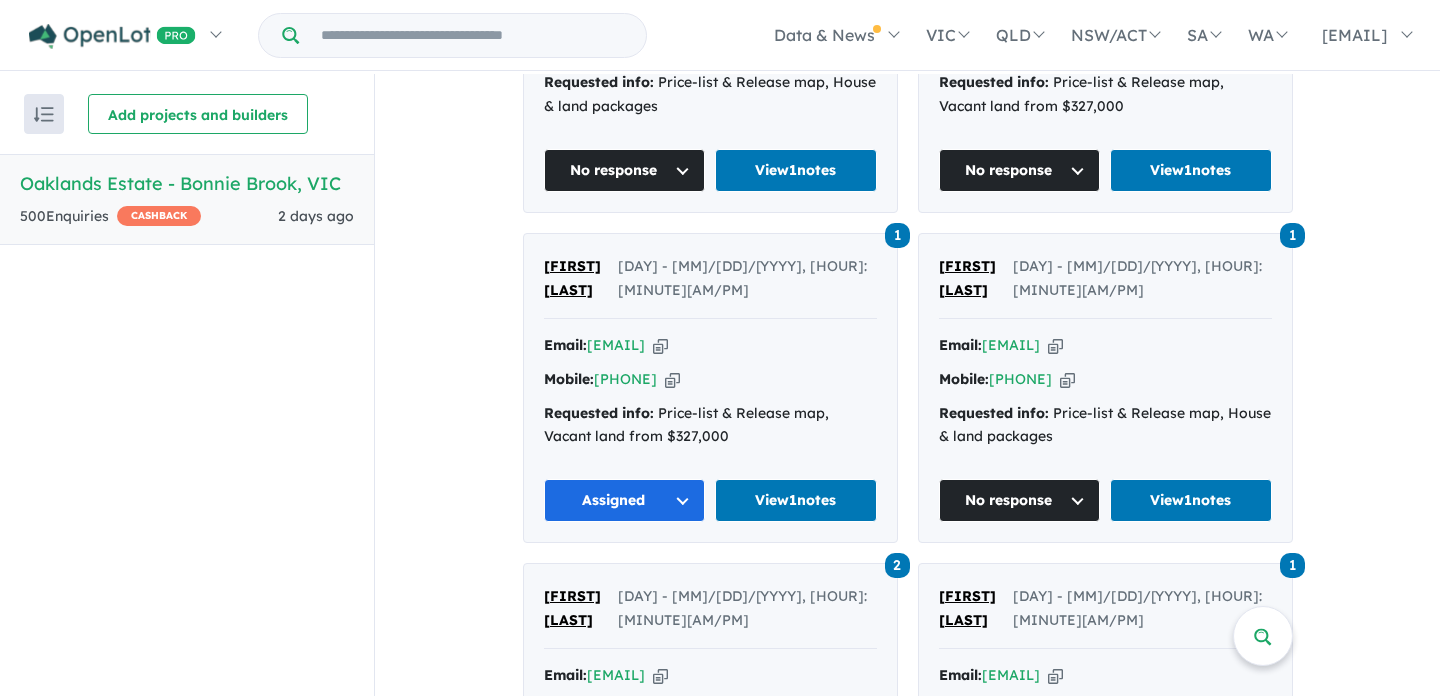 scroll, scrollTop: 1150, scrollLeft: 0, axis: vertical 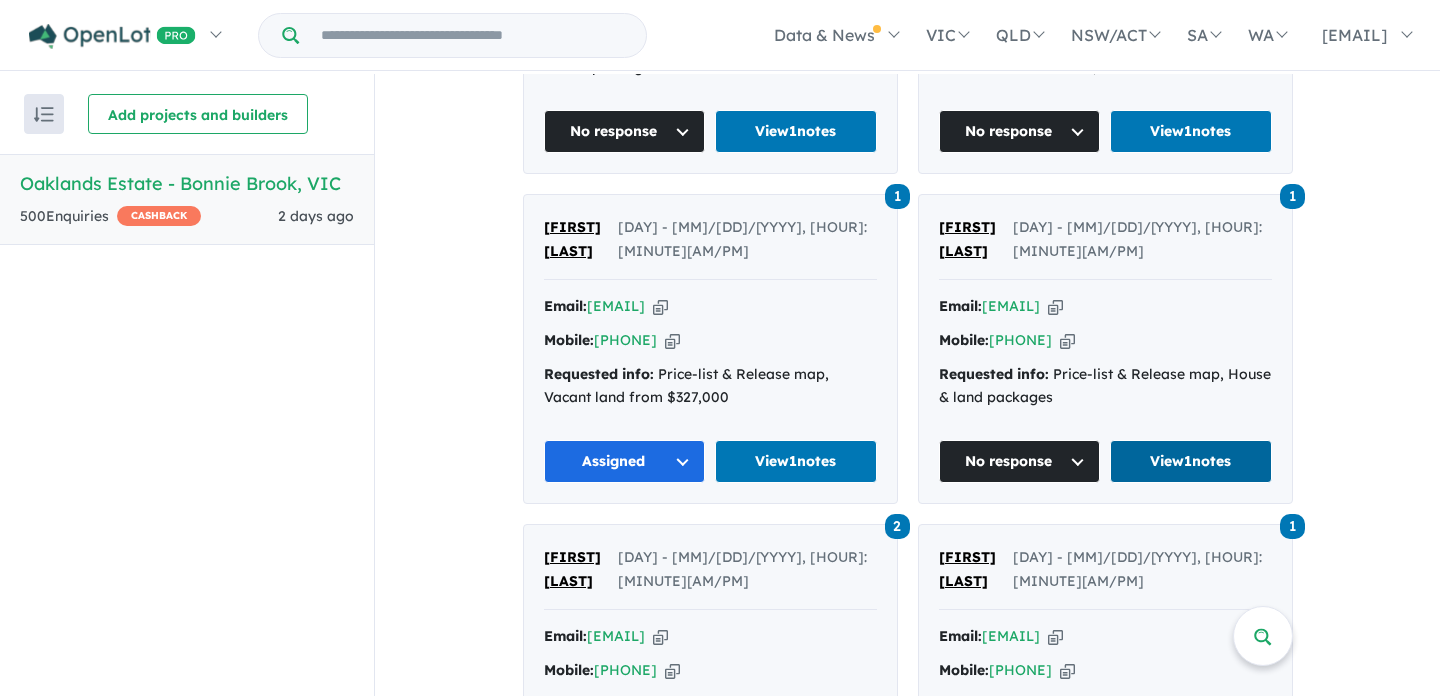 click on "View  1  notes" at bounding box center [1191, 461] 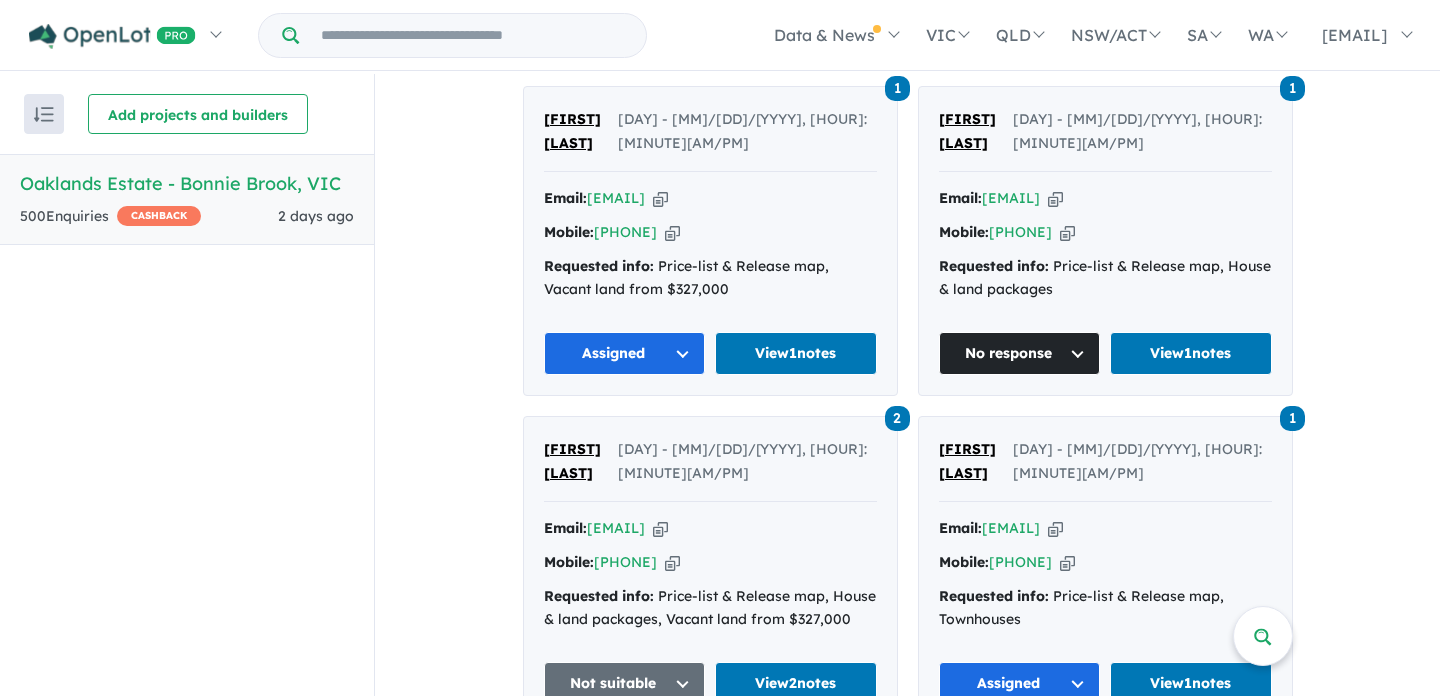 scroll, scrollTop: 1265, scrollLeft: 0, axis: vertical 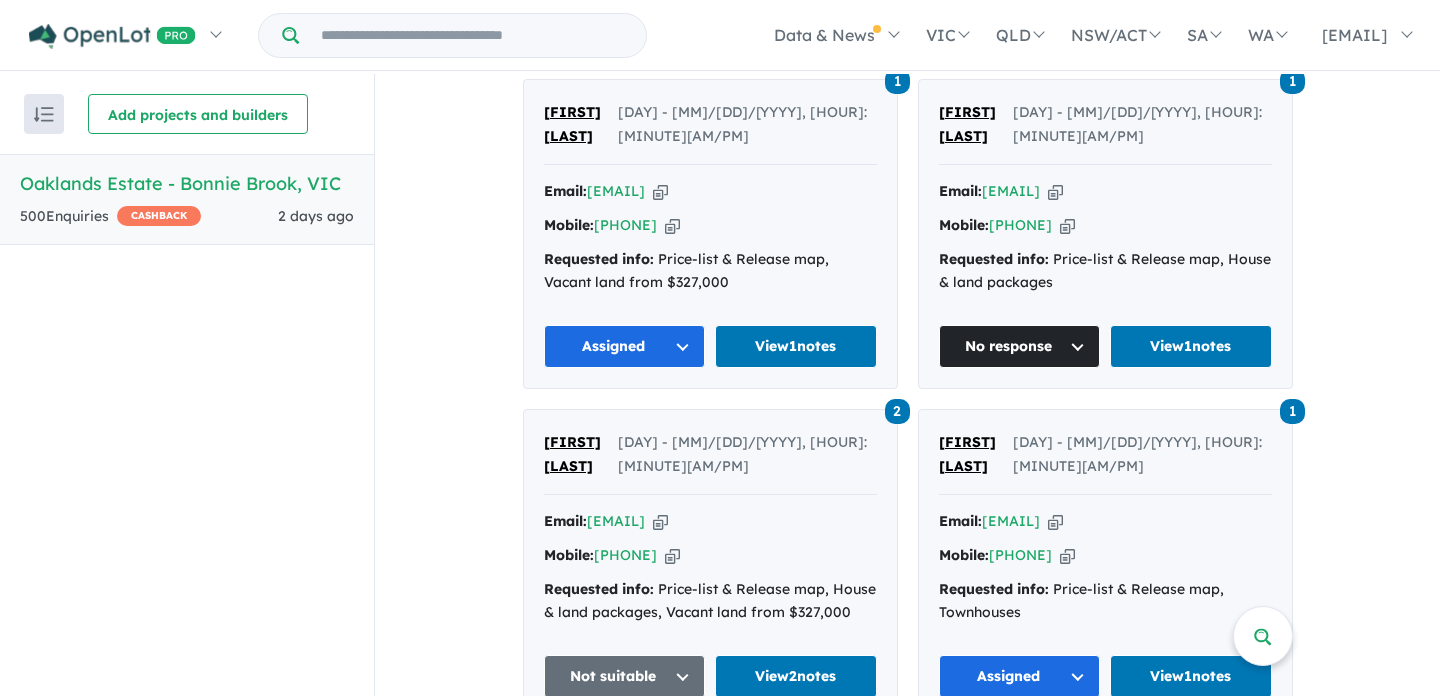 click at bounding box center (1055, 191) 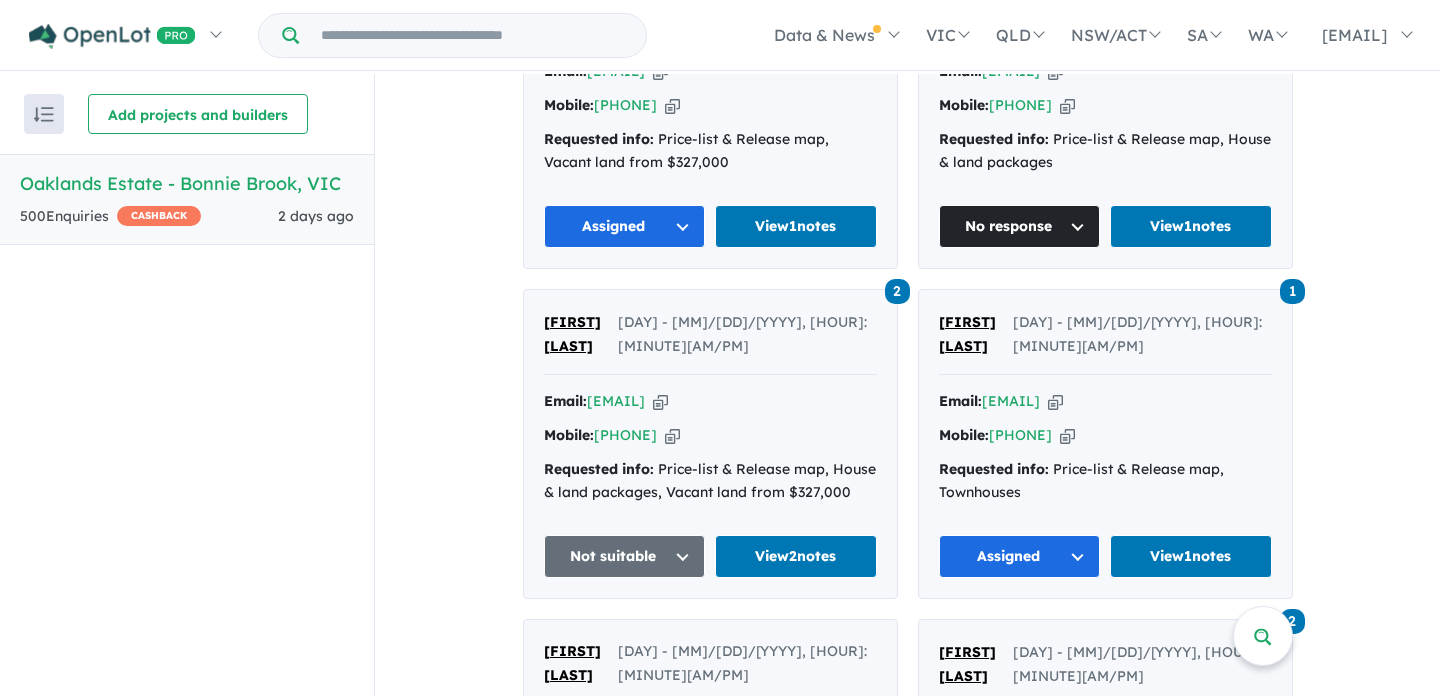 scroll, scrollTop: 1392, scrollLeft: 0, axis: vertical 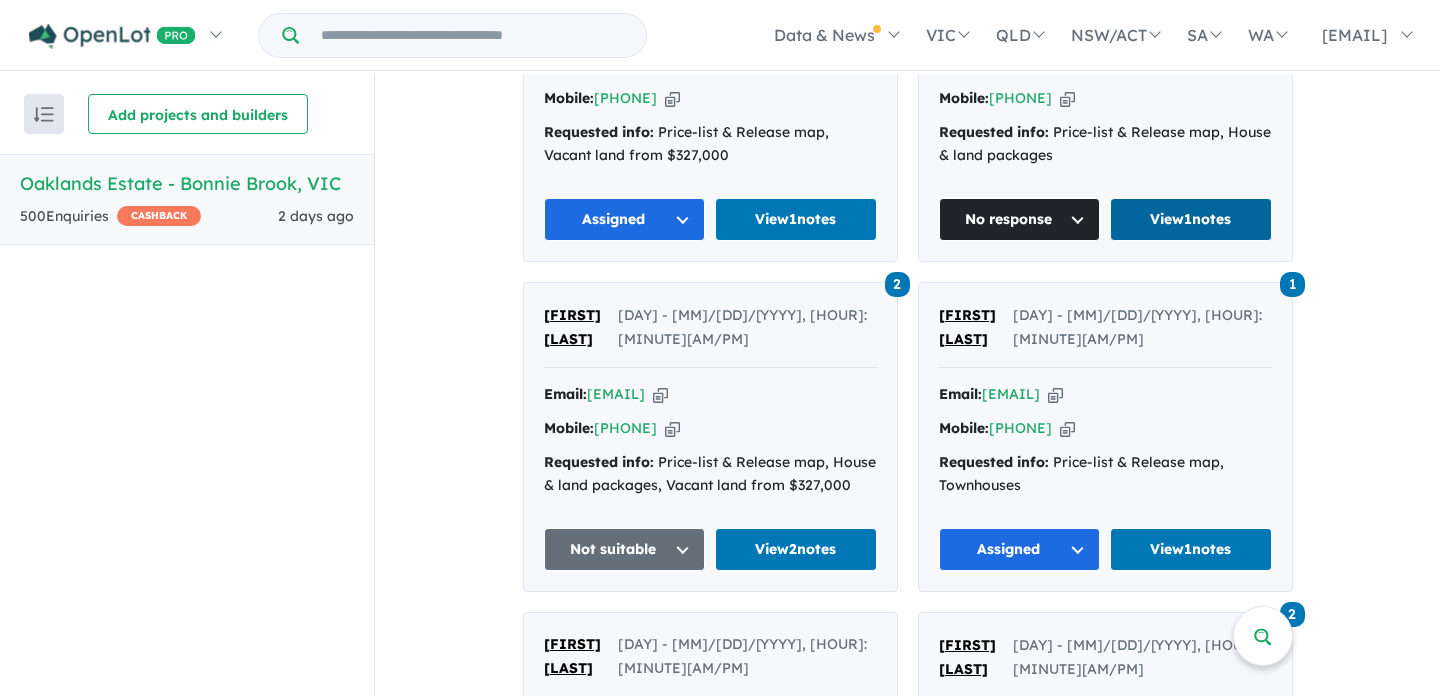 click on "View  1  notes" at bounding box center [1191, 219] 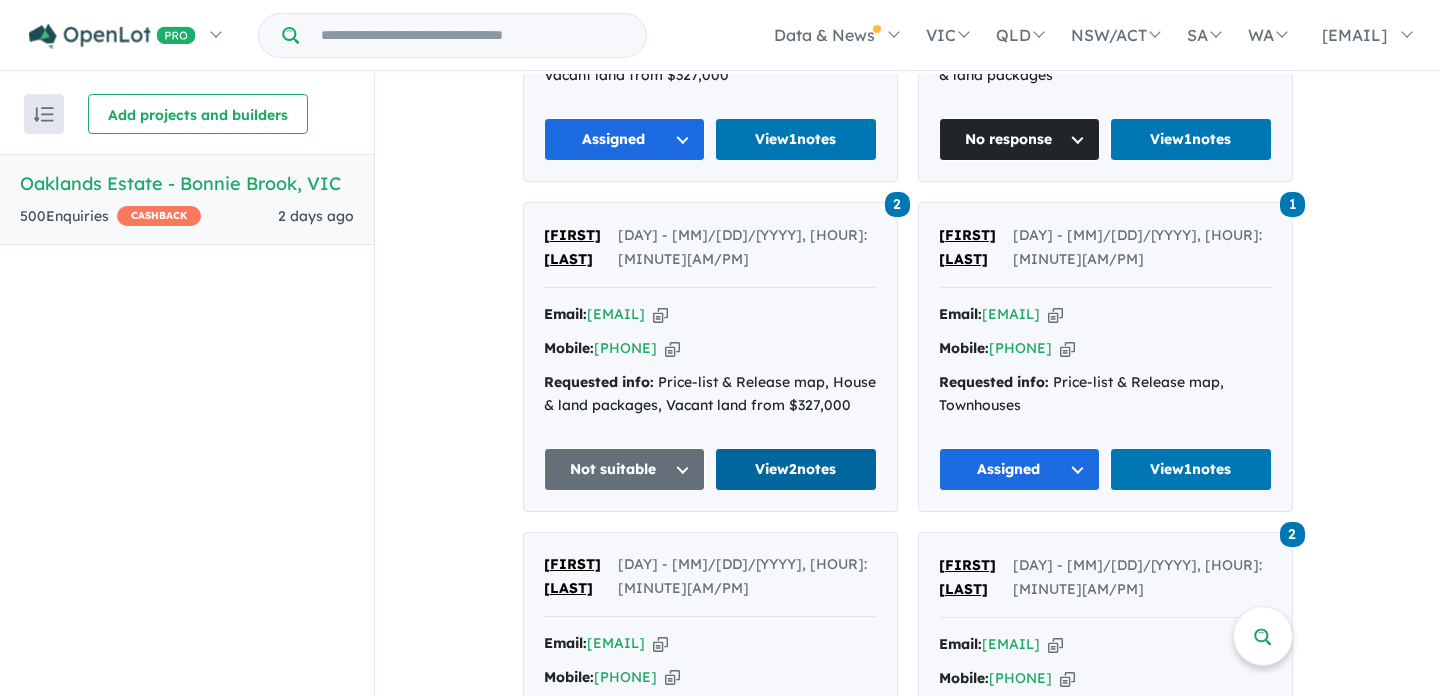 scroll, scrollTop: 1476, scrollLeft: 0, axis: vertical 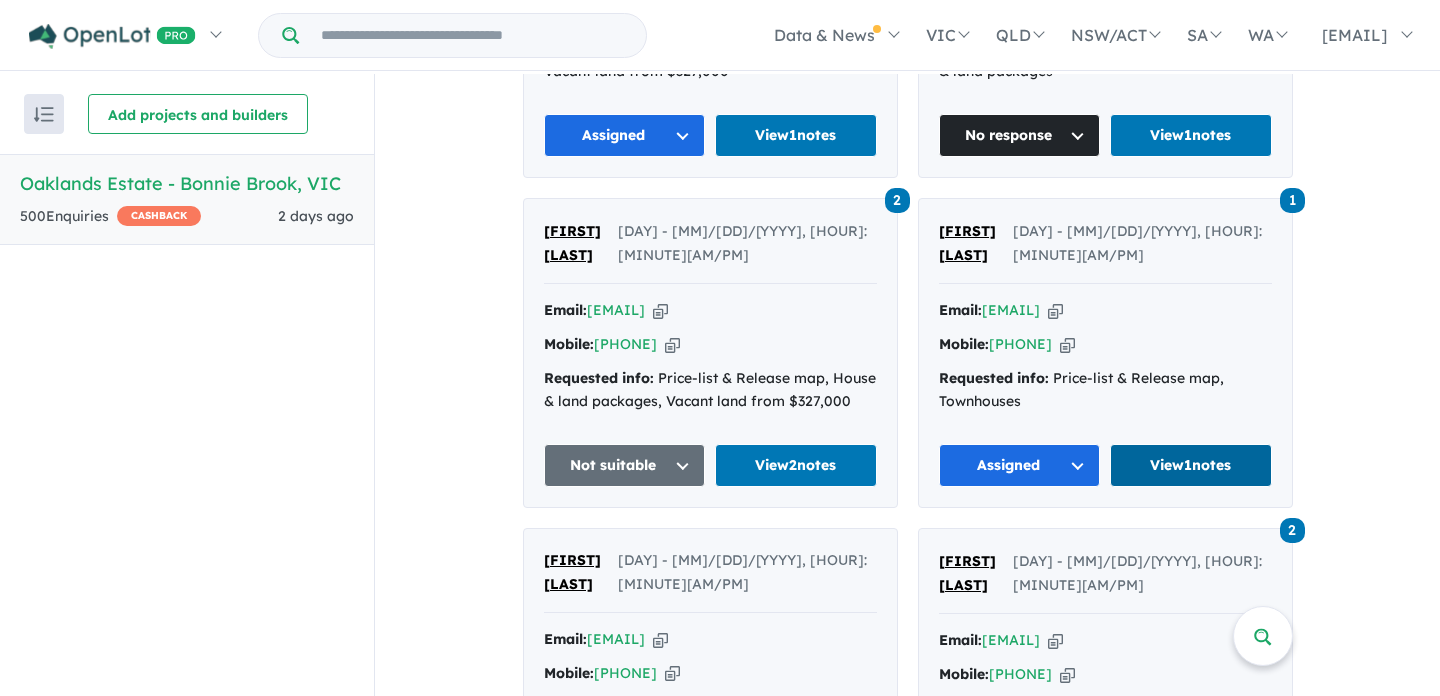 click on "View  1  notes" at bounding box center (1191, 465) 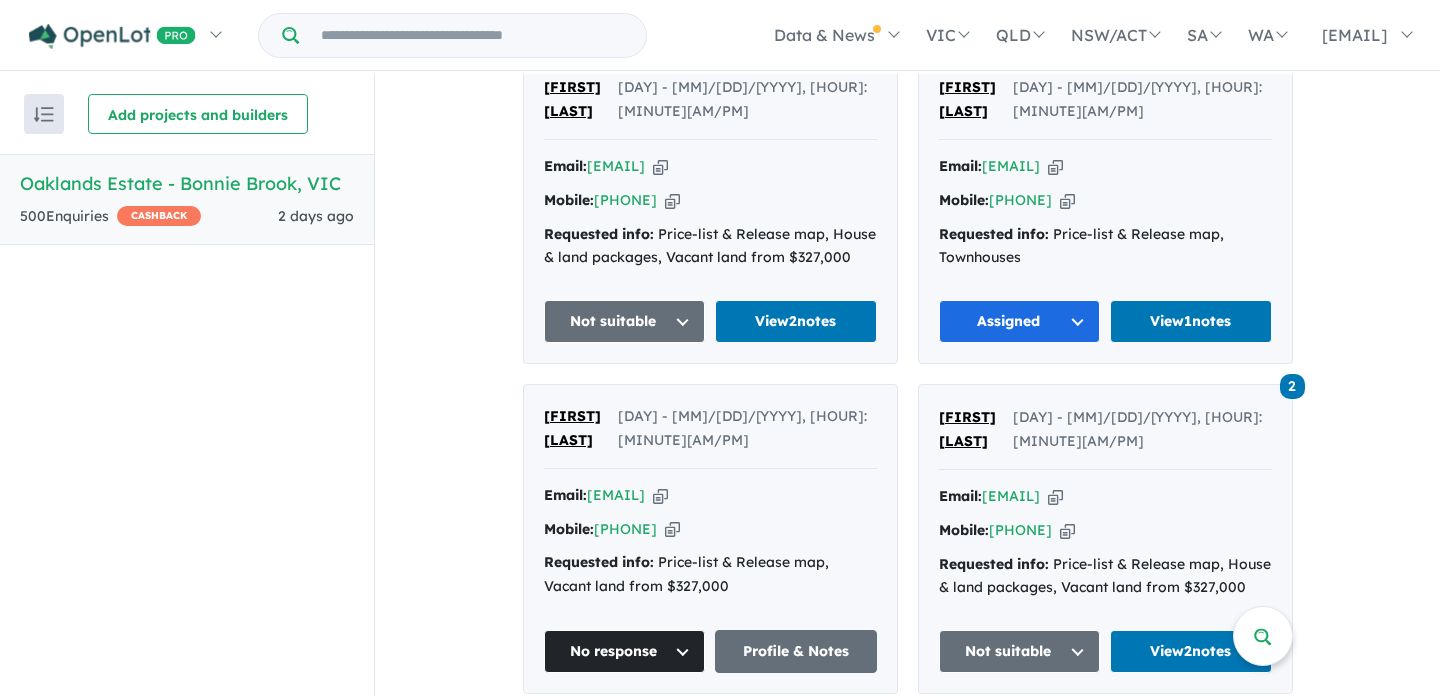 scroll, scrollTop: 1649, scrollLeft: 0, axis: vertical 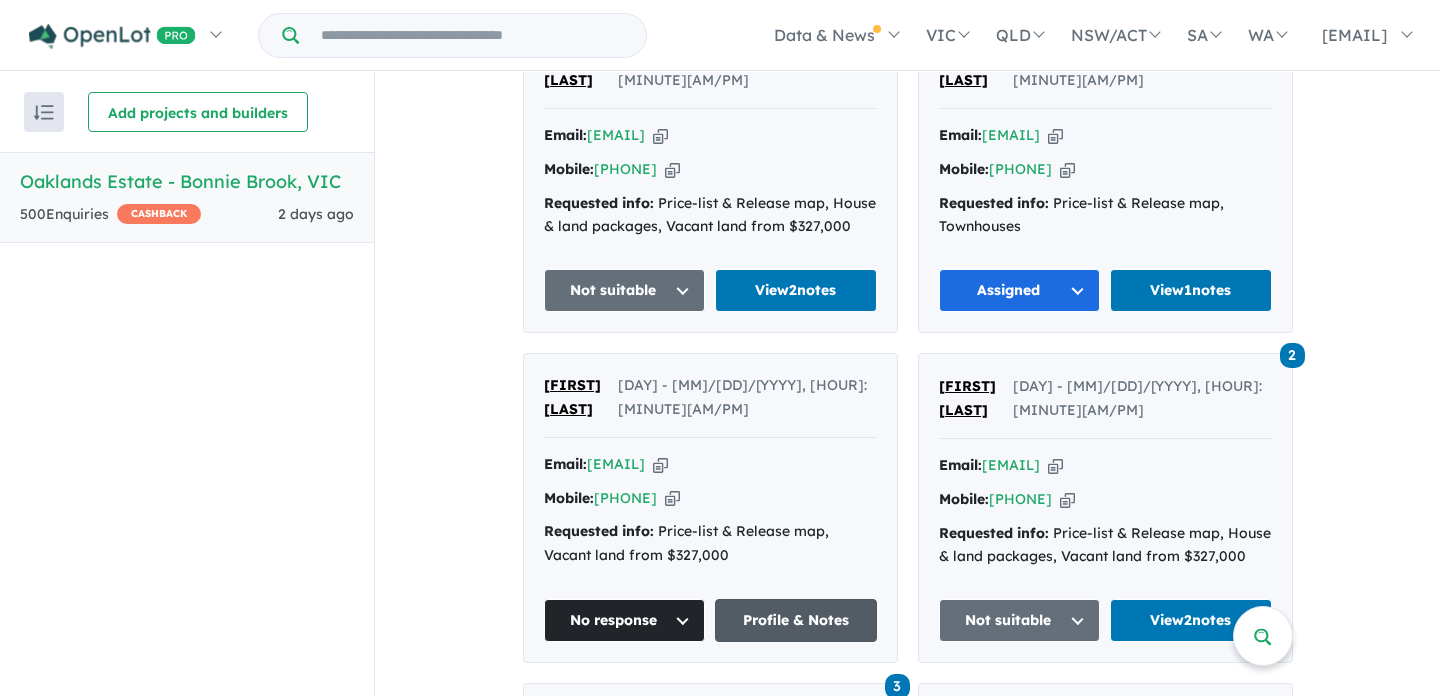 click on "Profile & Notes" at bounding box center [796, 620] 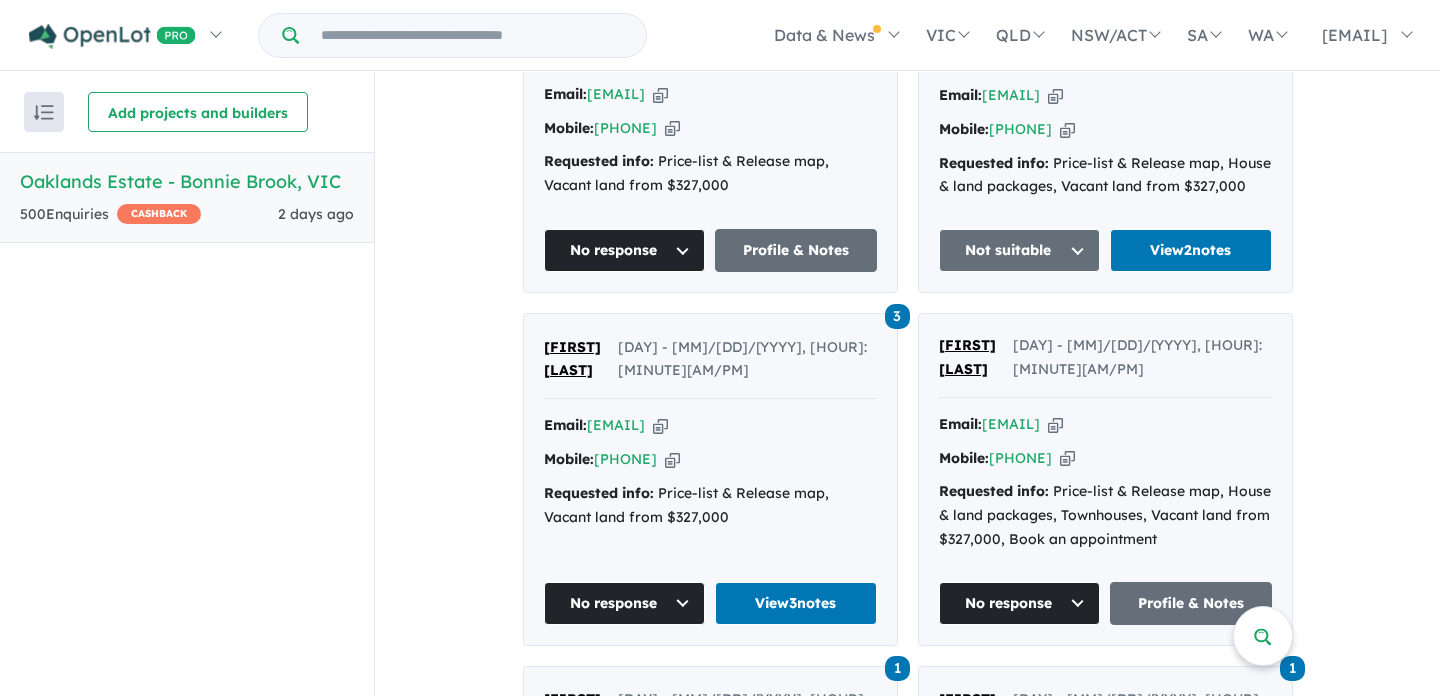 scroll, scrollTop: 2038, scrollLeft: 0, axis: vertical 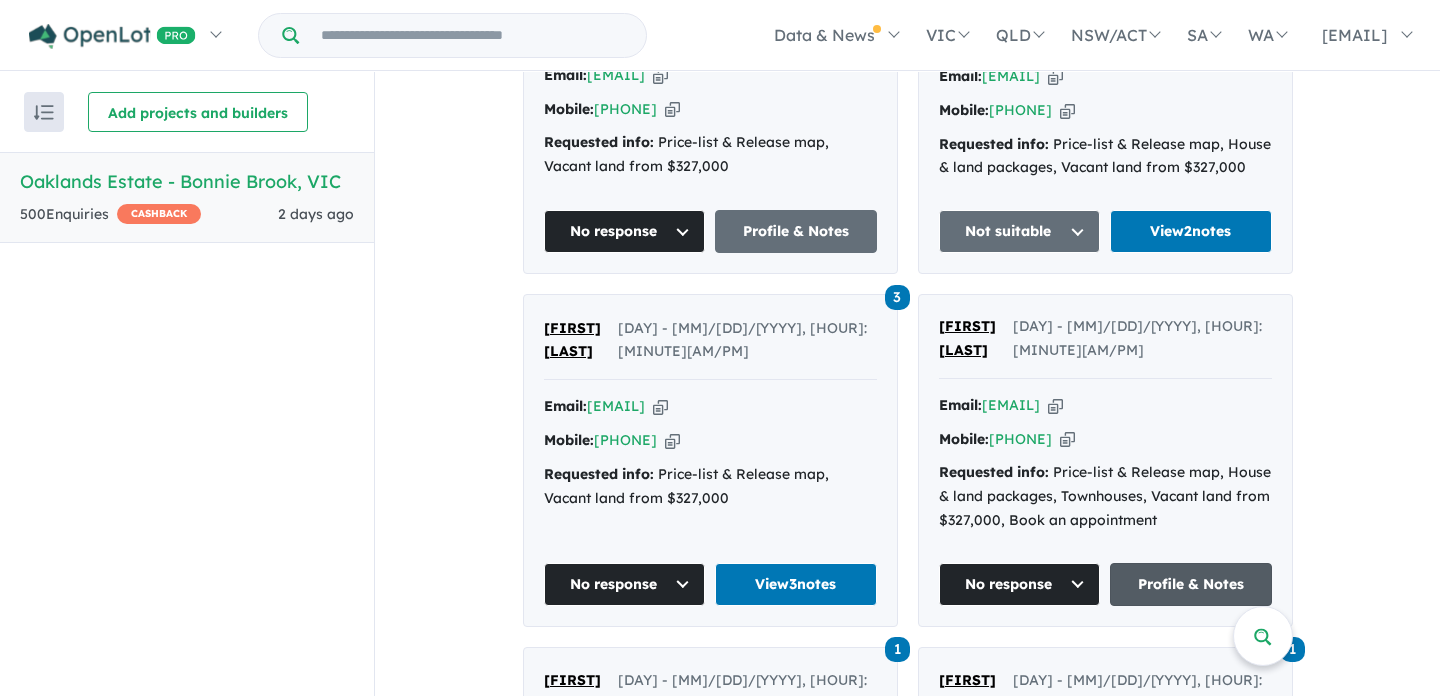 click on "Profile & Notes" at bounding box center (1191, 584) 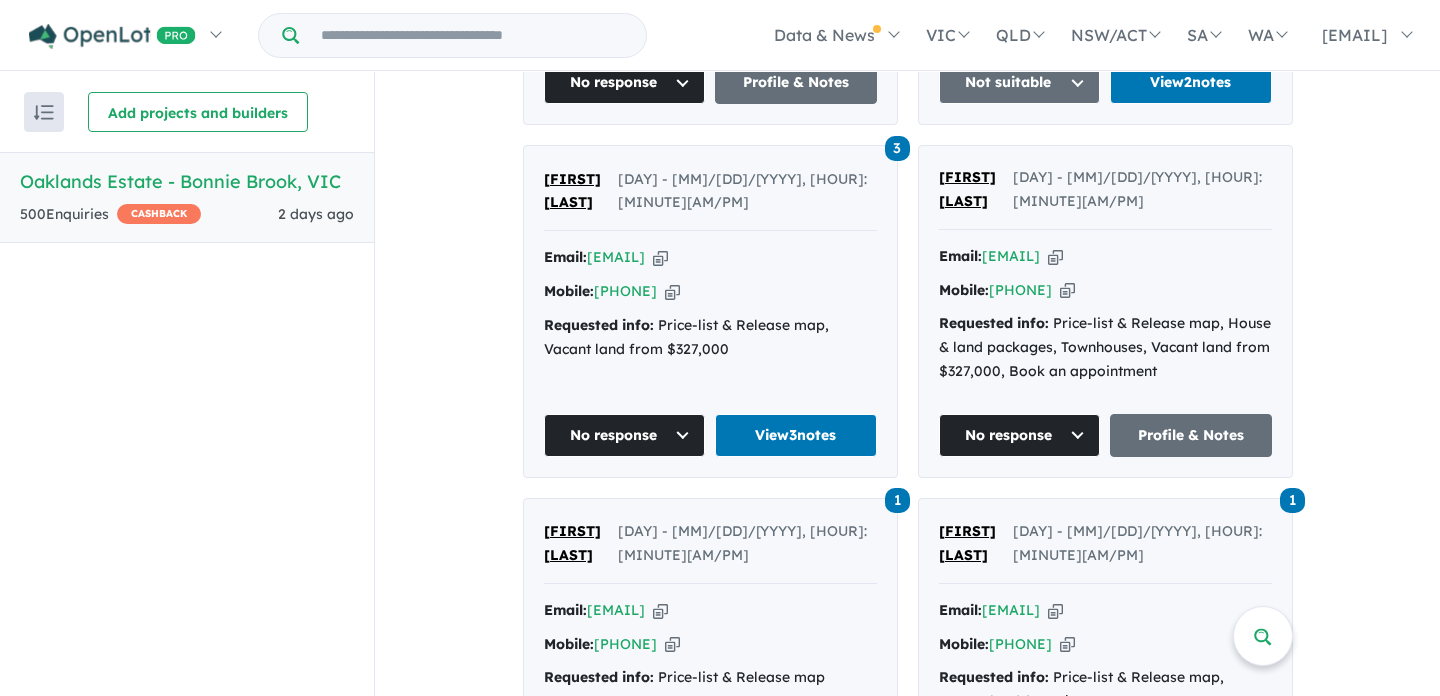 scroll, scrollTop: 2220, scrollLeft: 0, axis: vertical 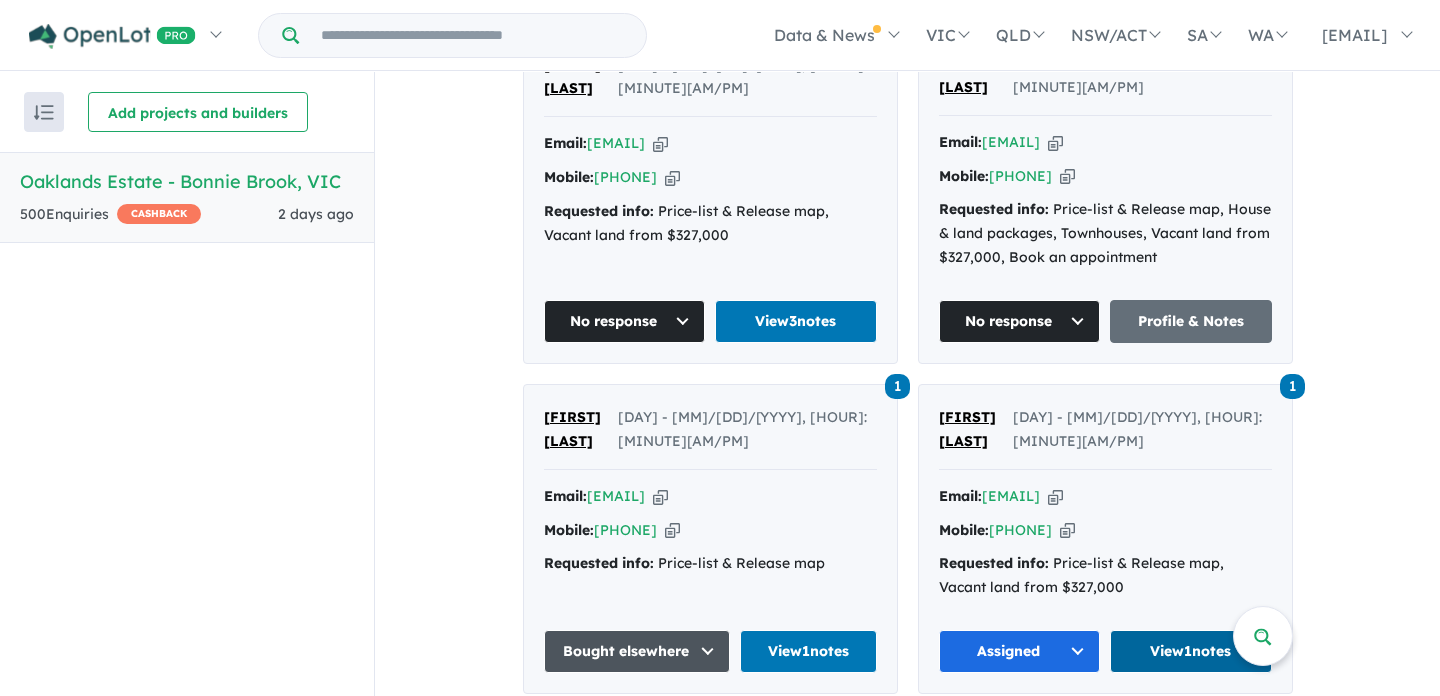 click on "View  1  notes" at bounding box center [1191, 651] 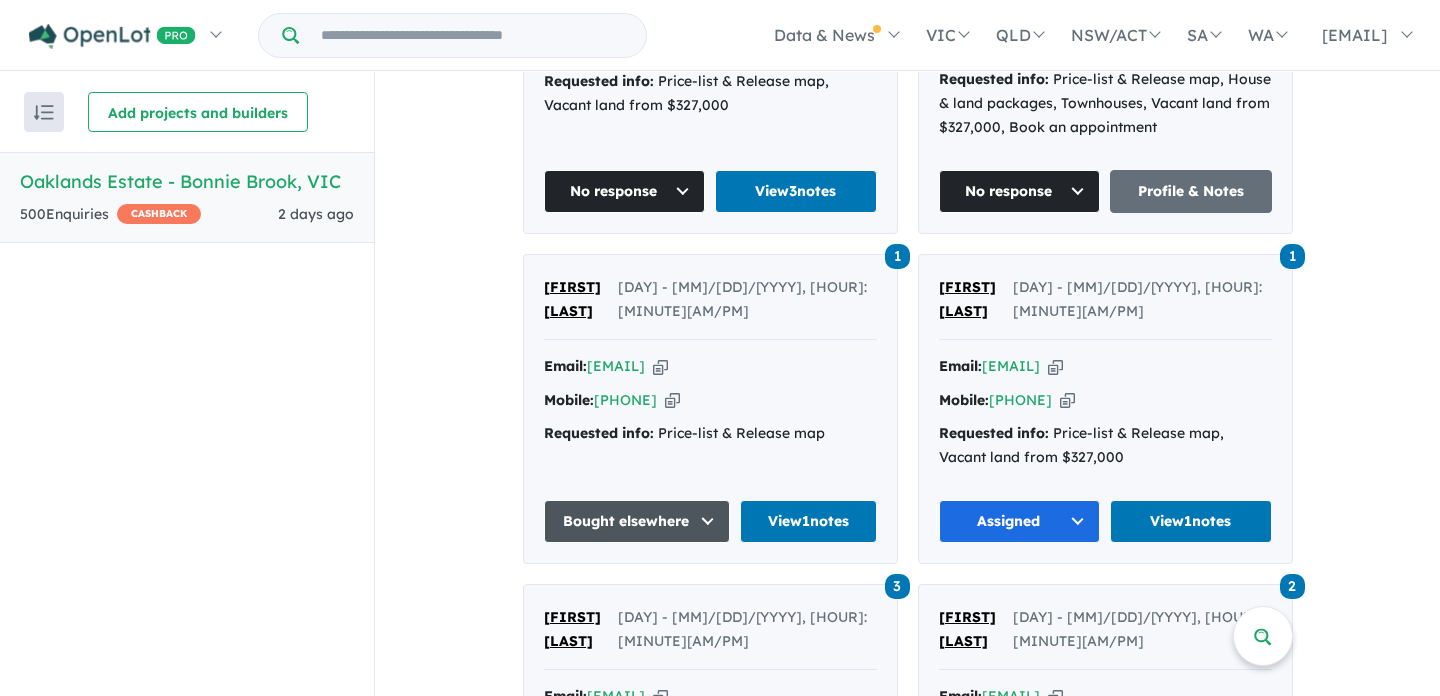 scroll, scrollTop: 2404, scrollLeft: 0, axis: vertical 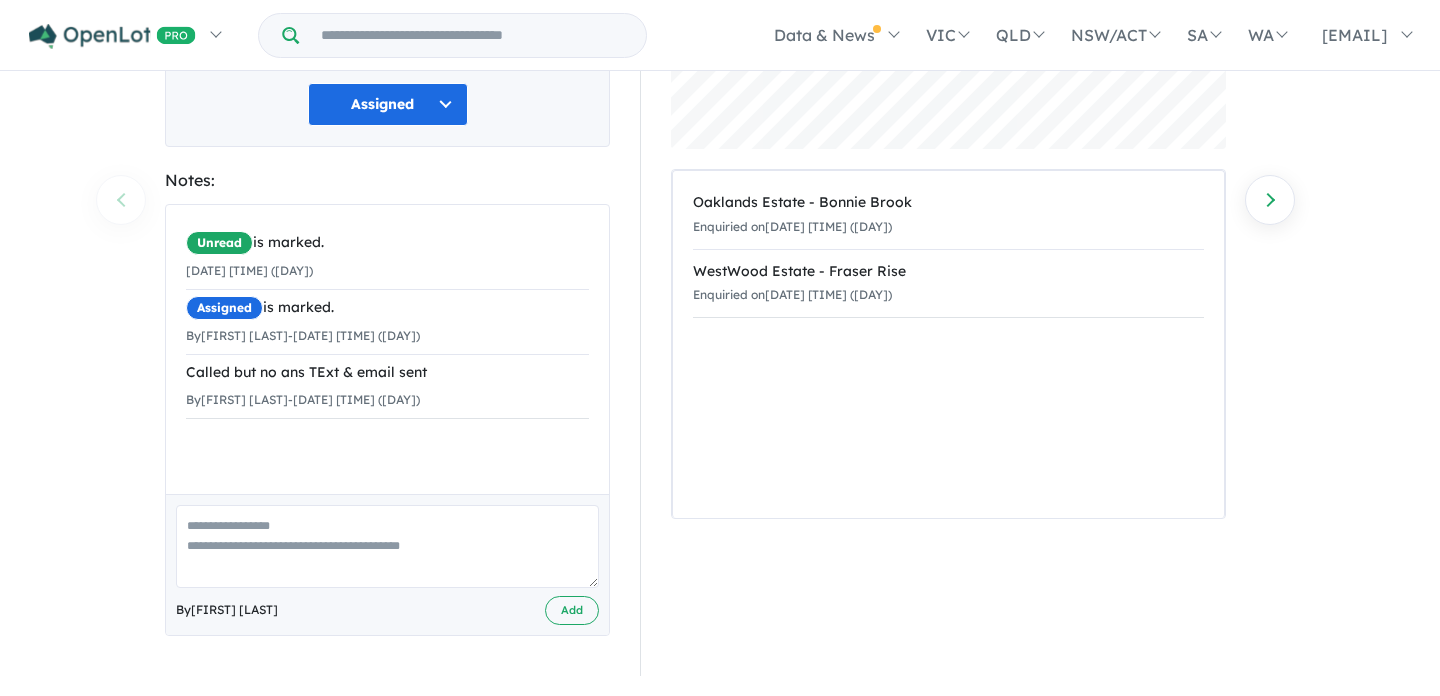 click at bounding box center (387, 546) 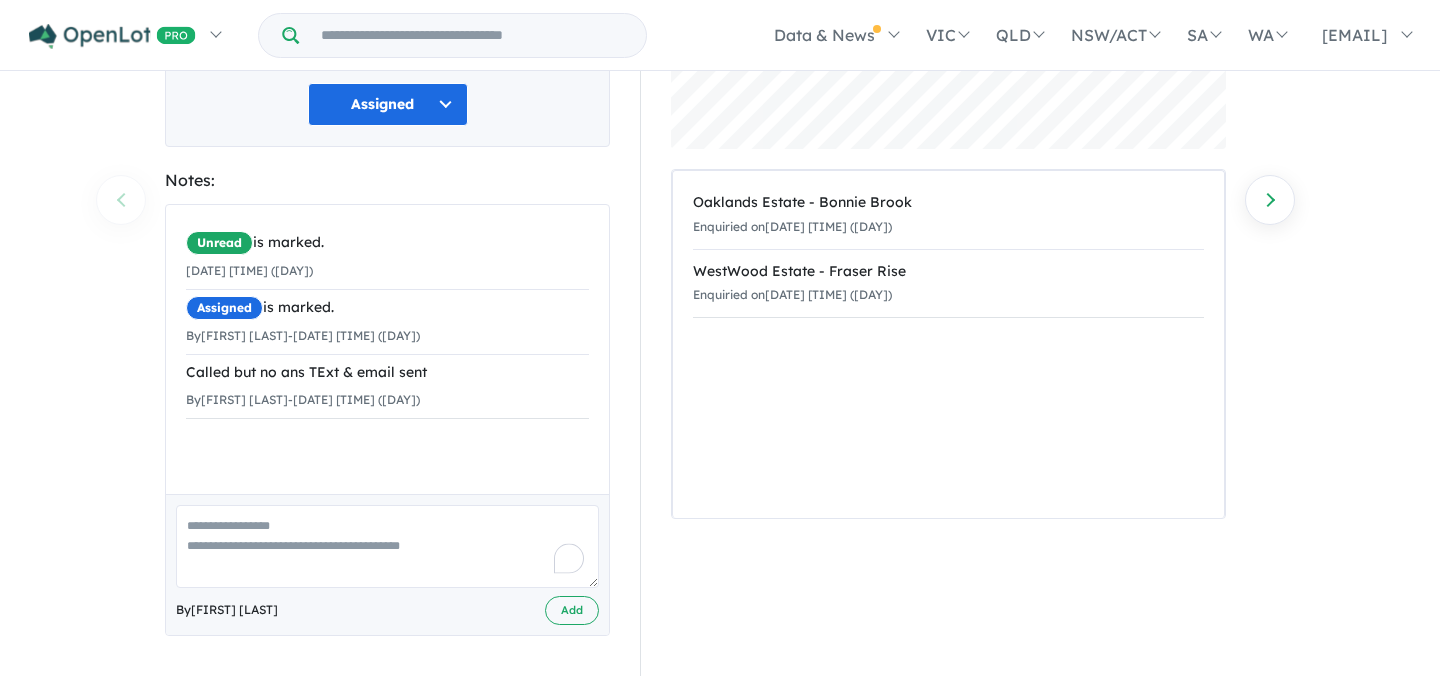scroll, scrollTop: 257, scrollLeft: 0, axis: vertical 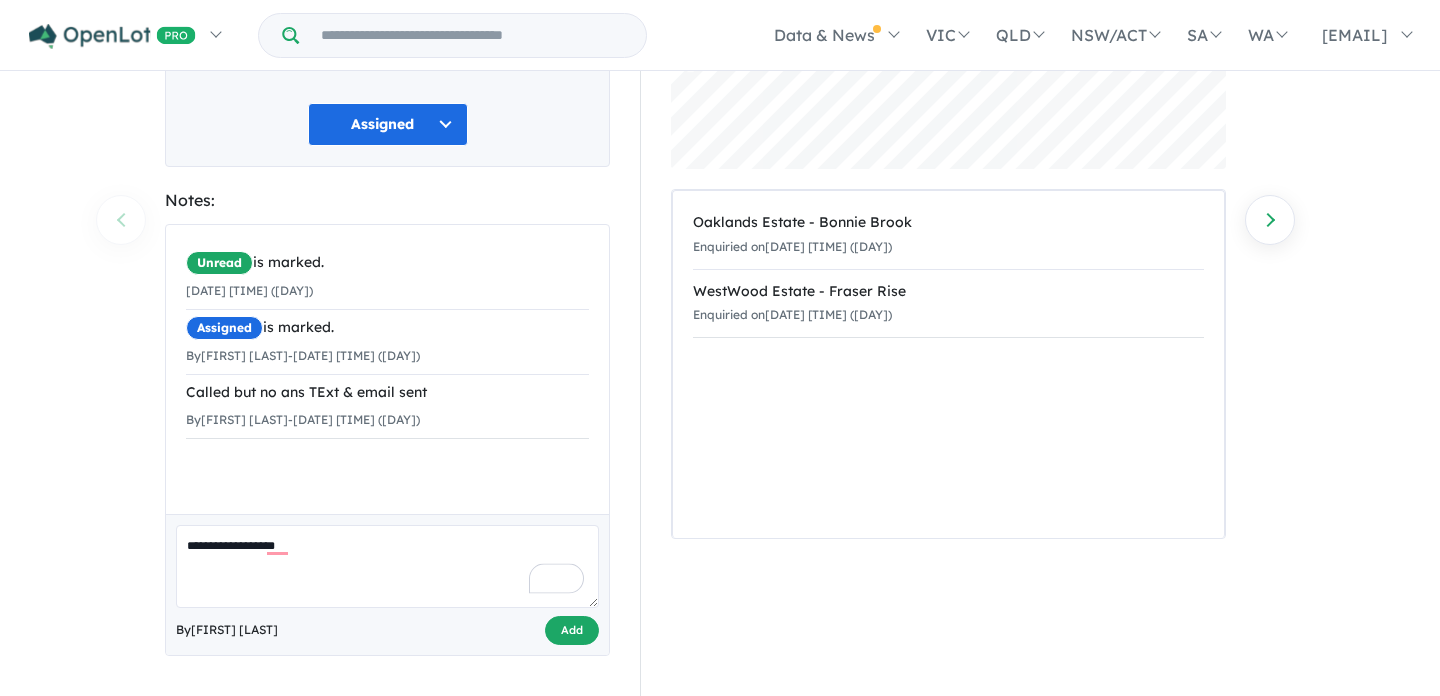 type on "**********" 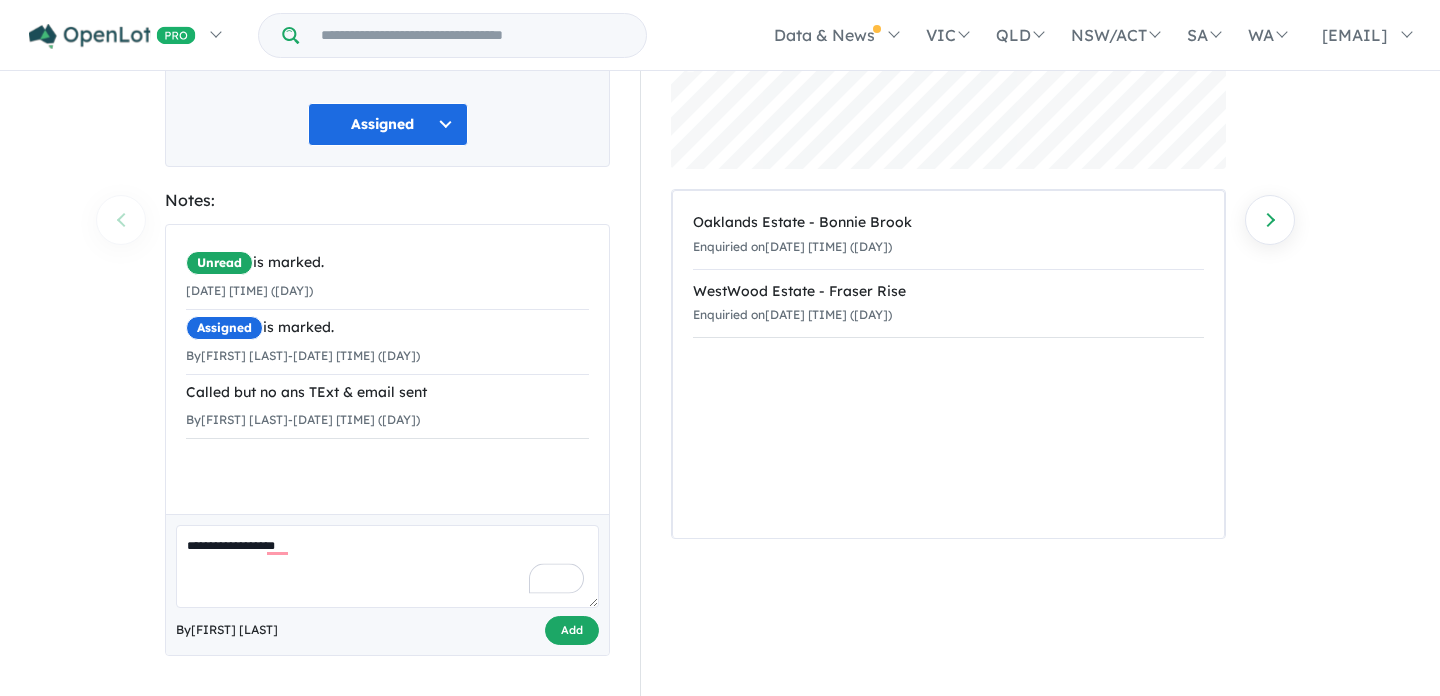 click on "Add" at bounding box center [572, 630] 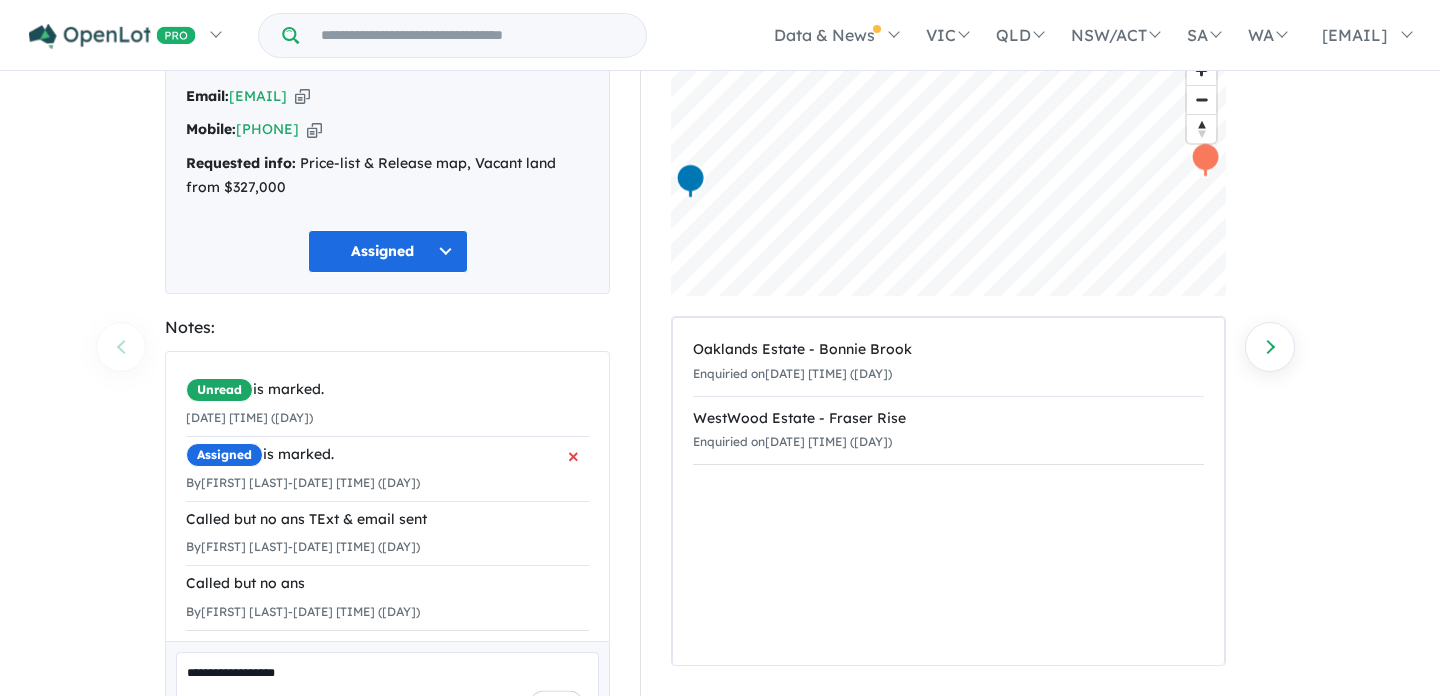 scroll, scrollTop: 0, scrollLeft: 0, axis: both 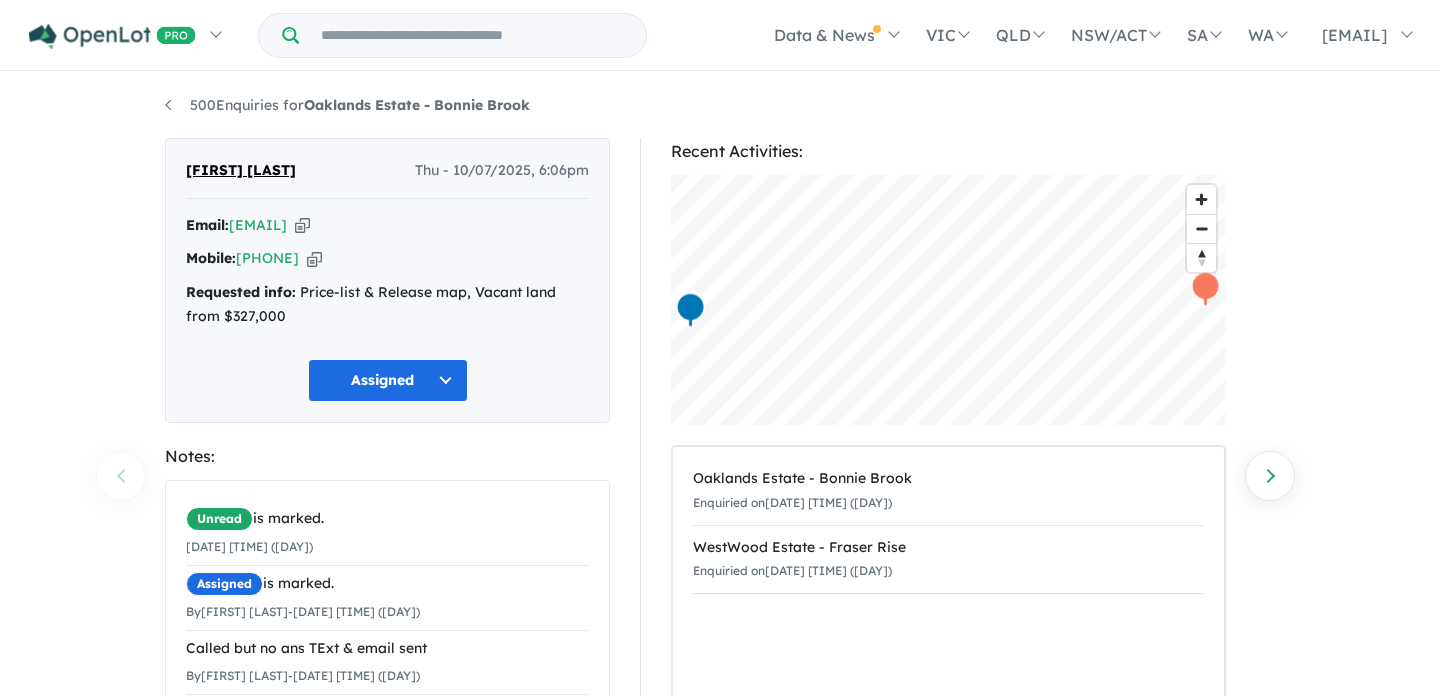click at bounding box center [302, 225] 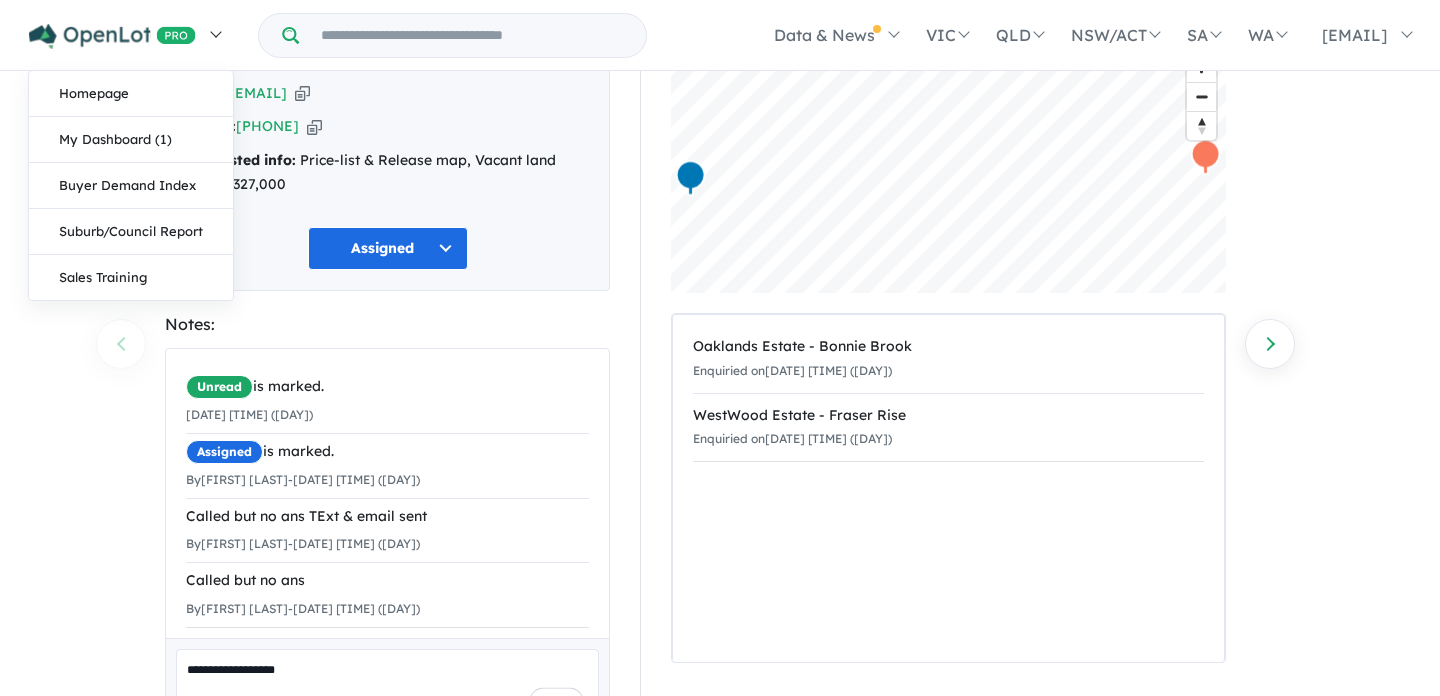 scroll, scrollTop: 133, scrollLeft: 0, axis: vertical 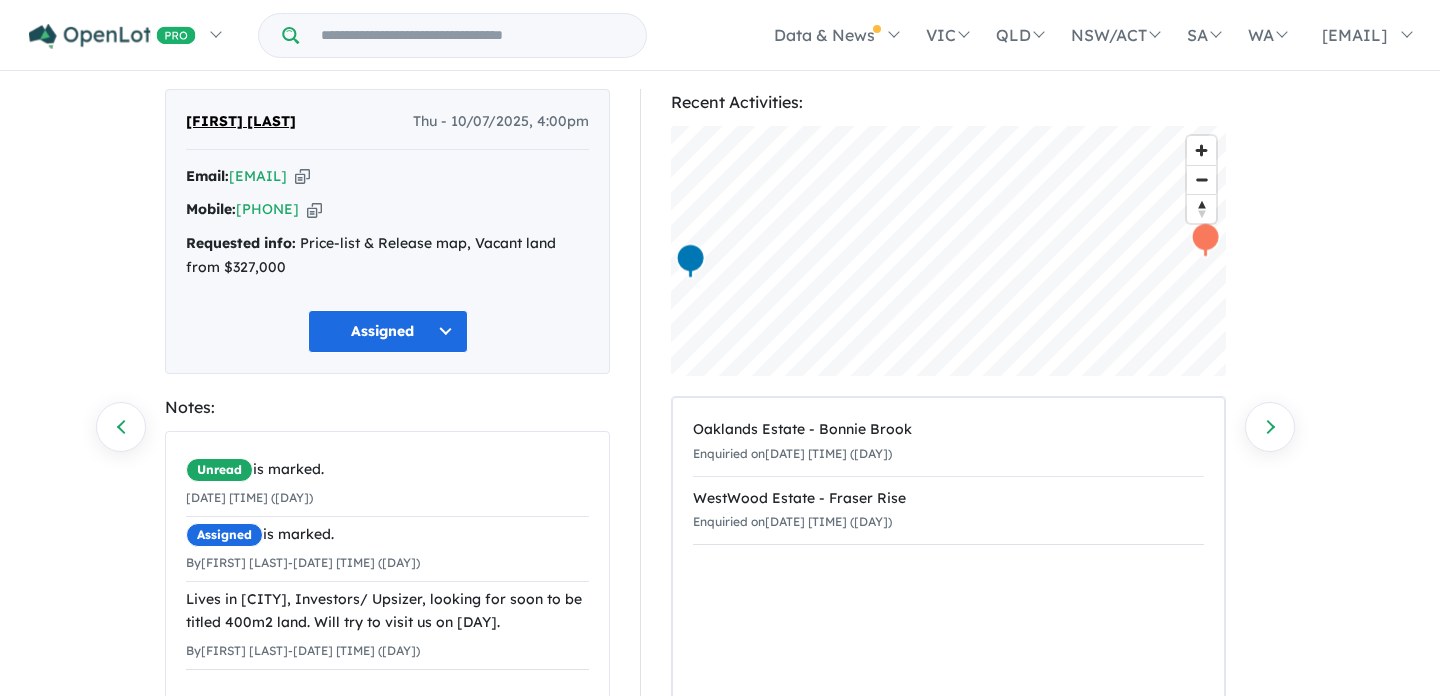 click at bounding box center (302, 176) 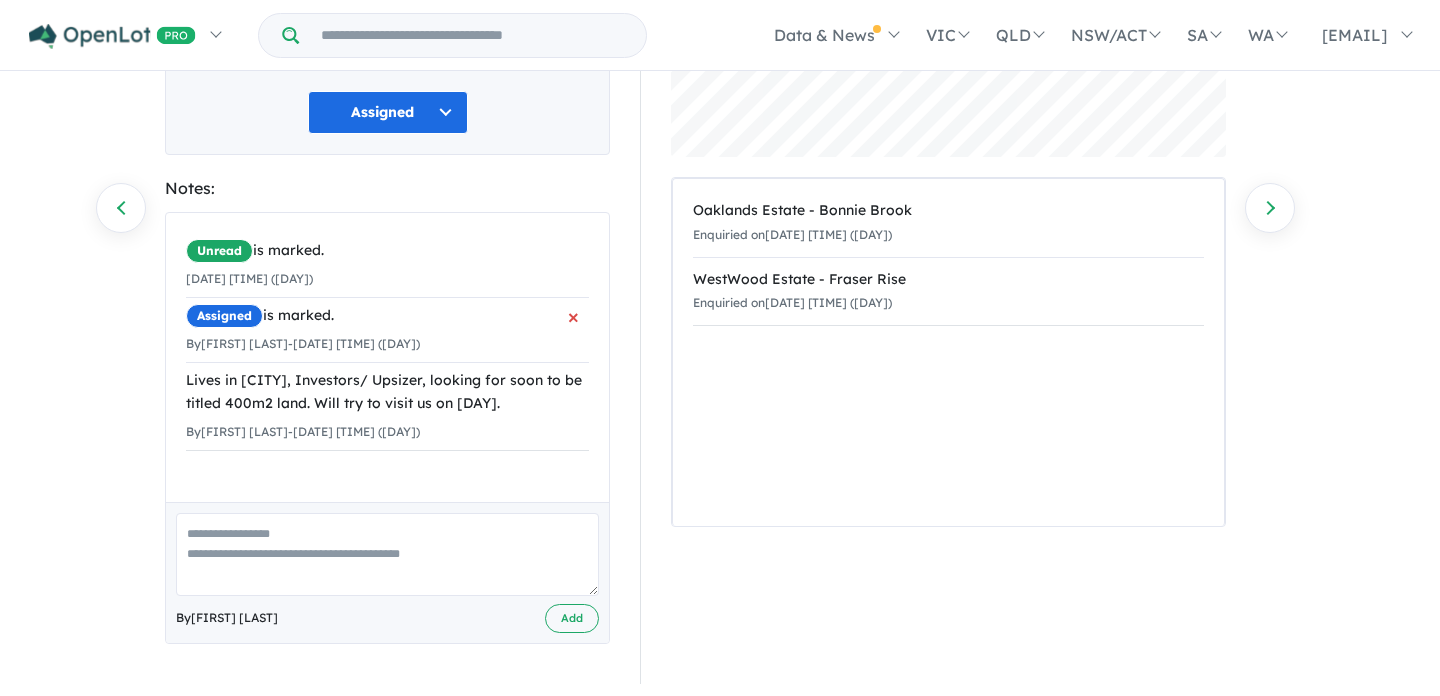 scroll, scrollTop: 277, scrollLeft: 0, axis: vertical 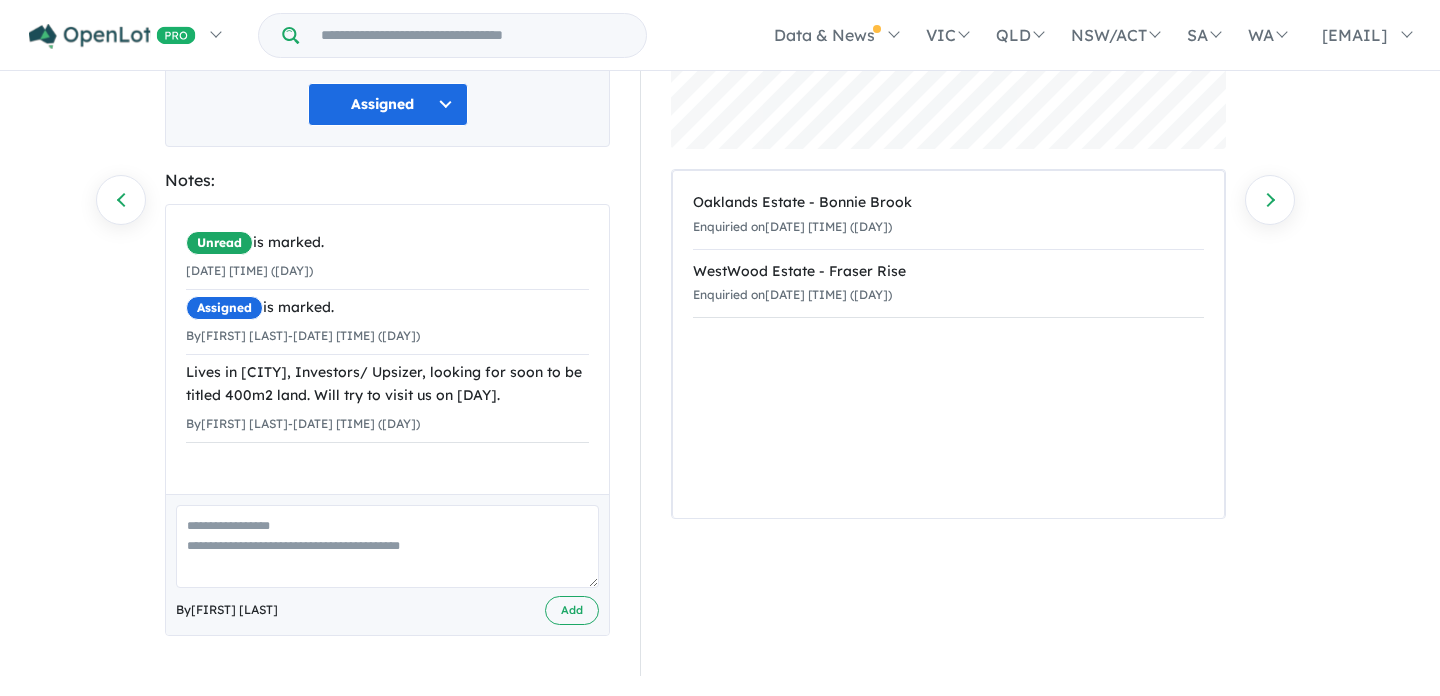 click at bounding box center (387, 546) 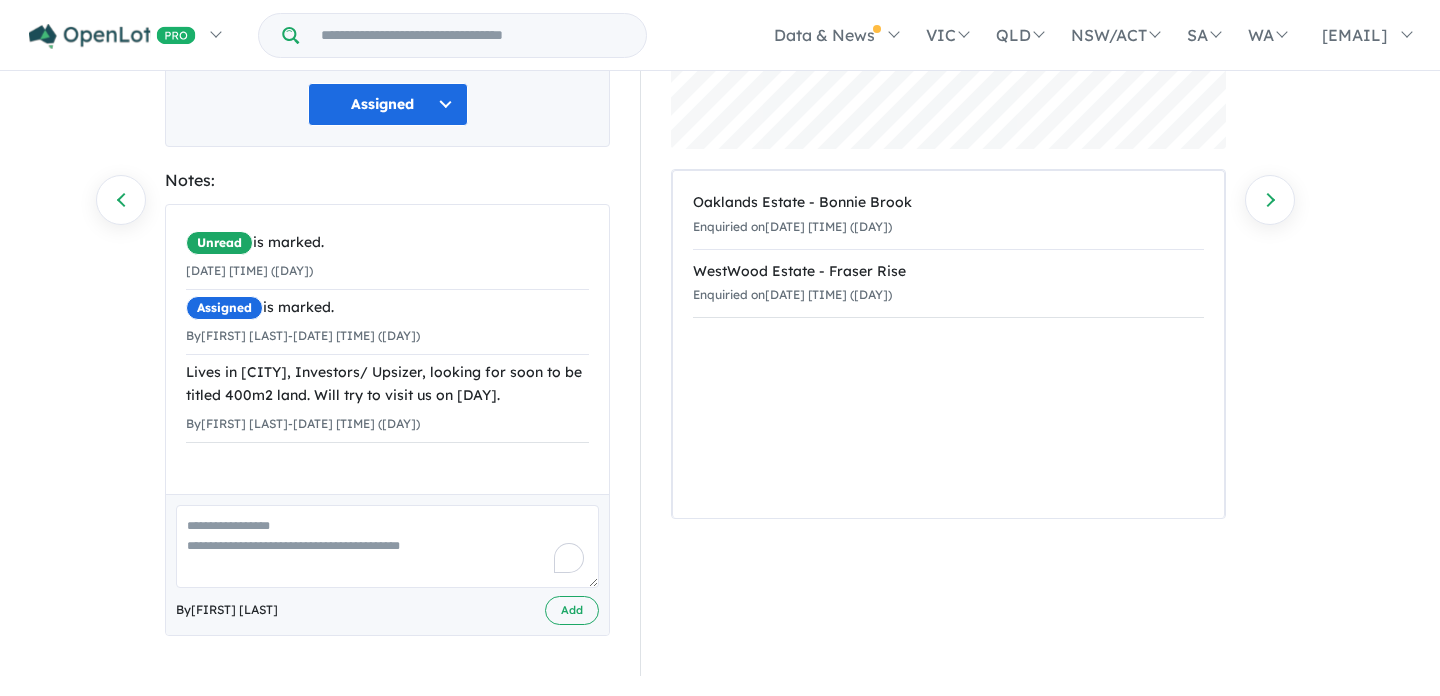 scroll, scrollTop: 257, scrollLeft: 0, axis: vertical 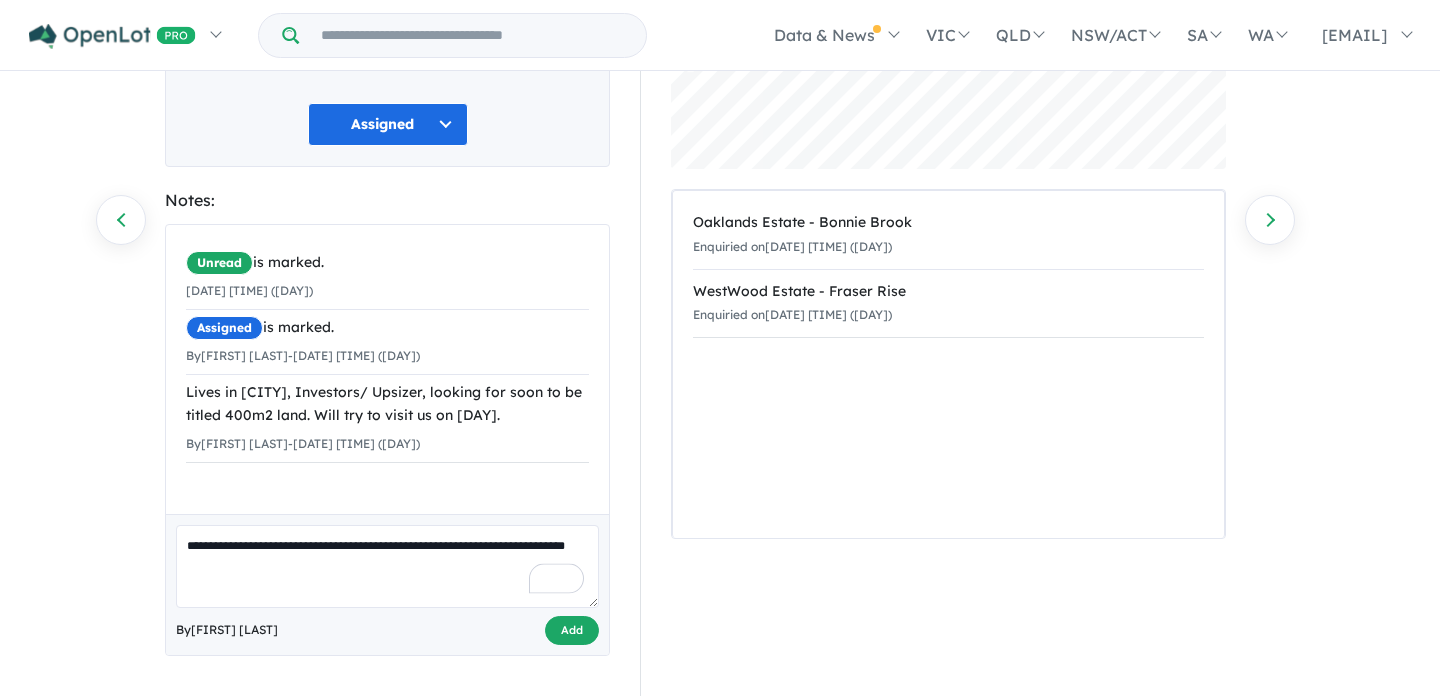type on "**********" 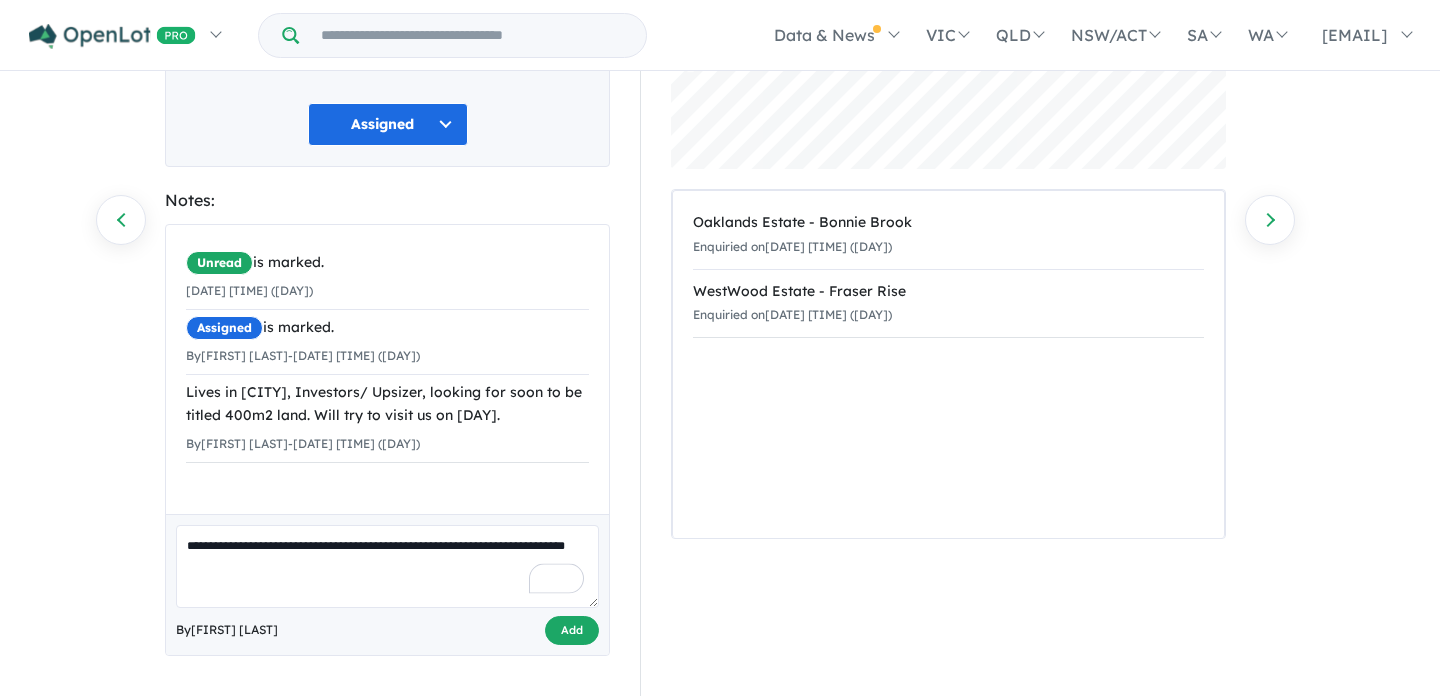click on "Add" at bounding box center (572, 630) 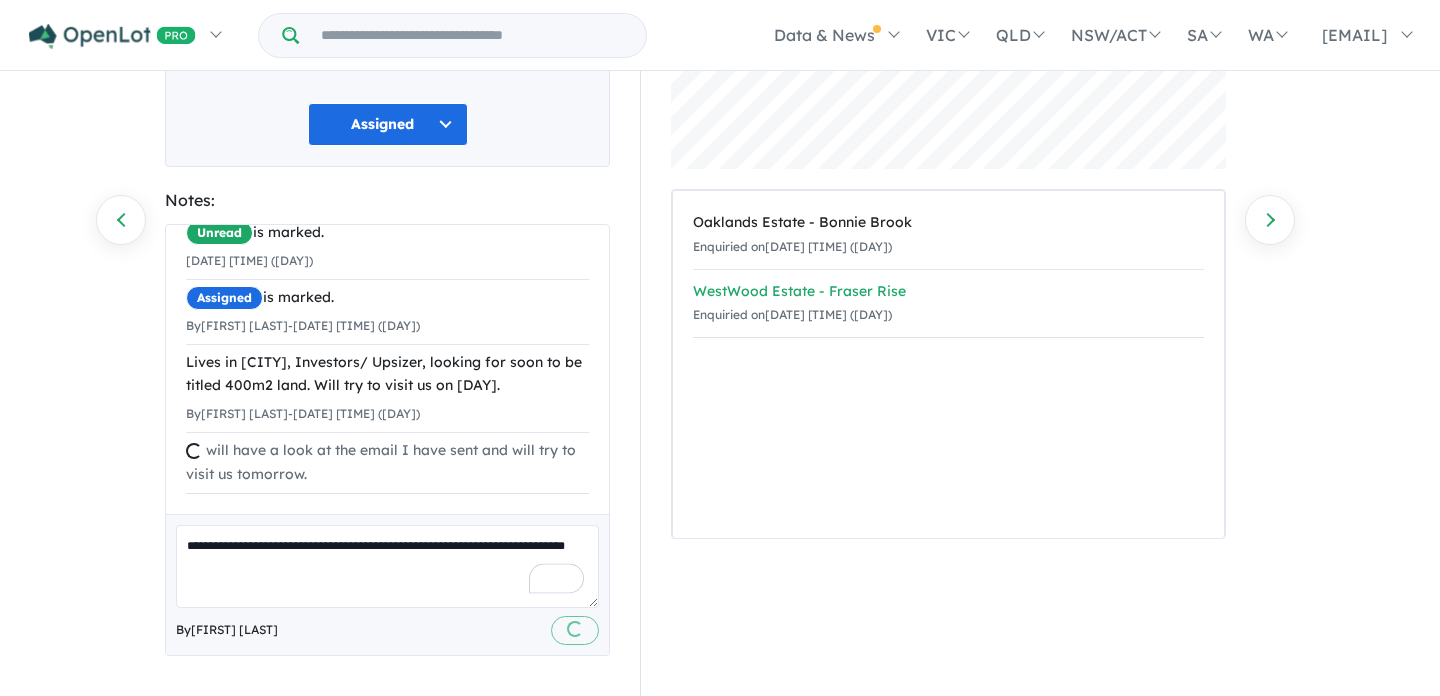 type 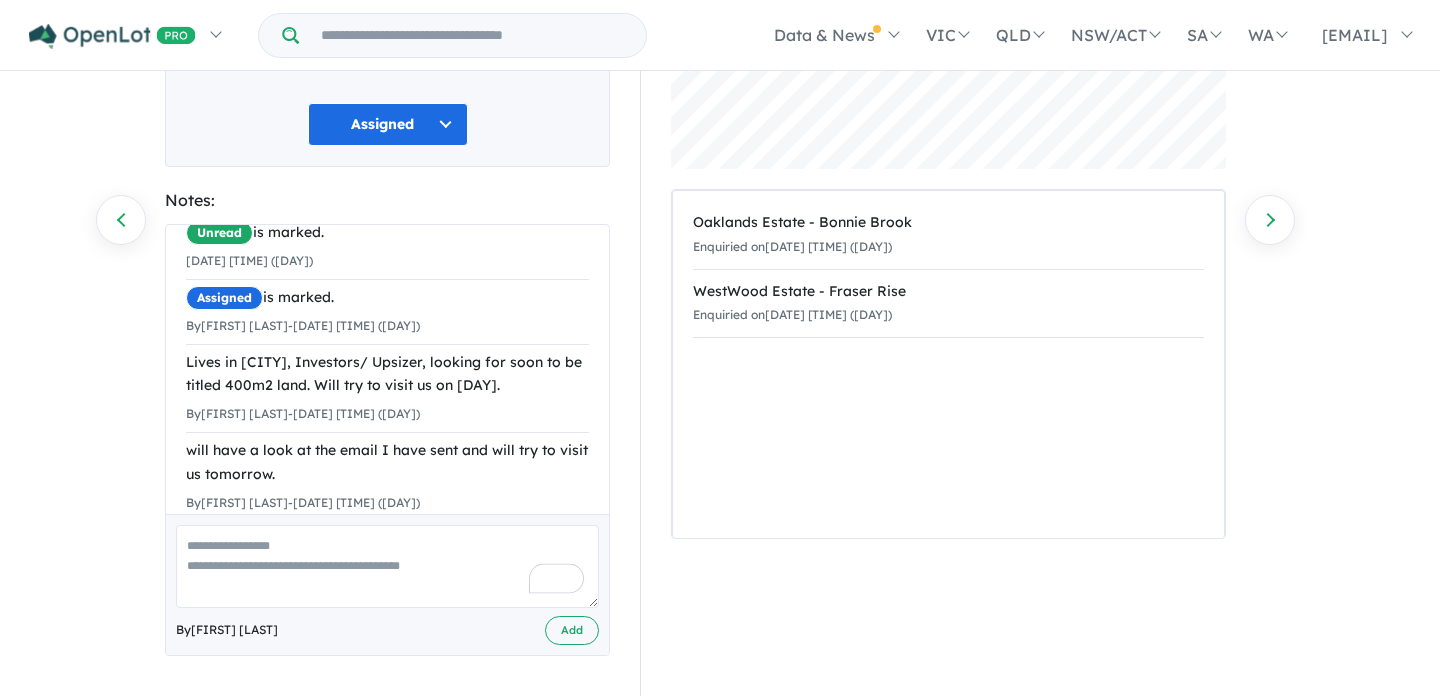 scroll, scrollTop: 0, scrollLeft: 0, axis: both 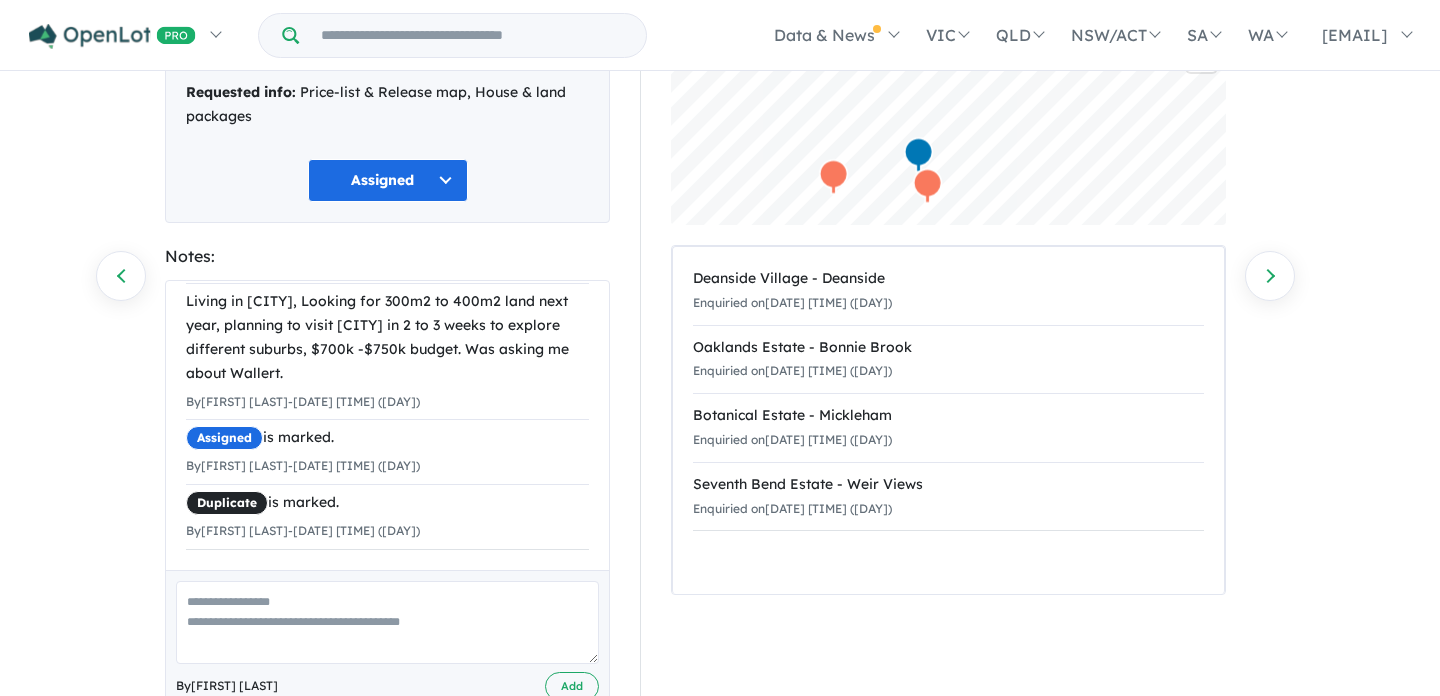 click at bounding box center [387, 622] 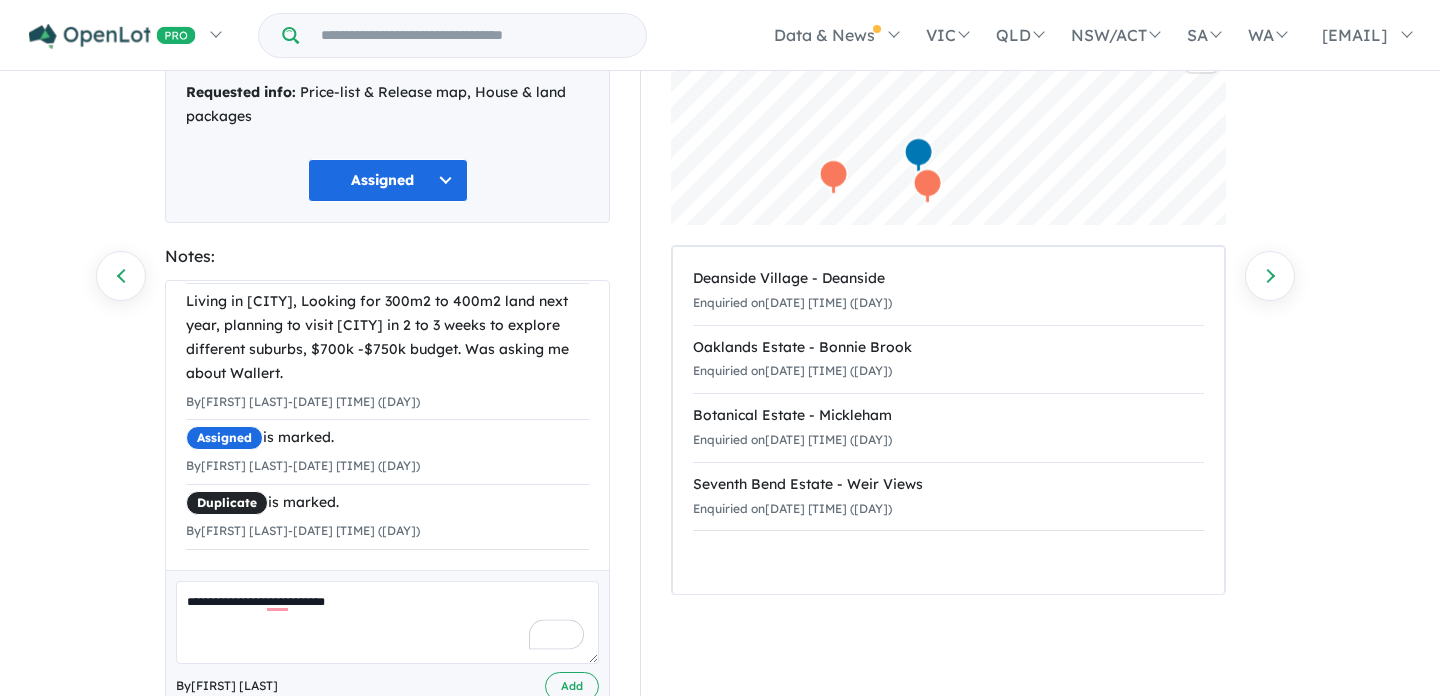 scroll, scrollTop: 257, scrollLeft: 0, axis: vertical 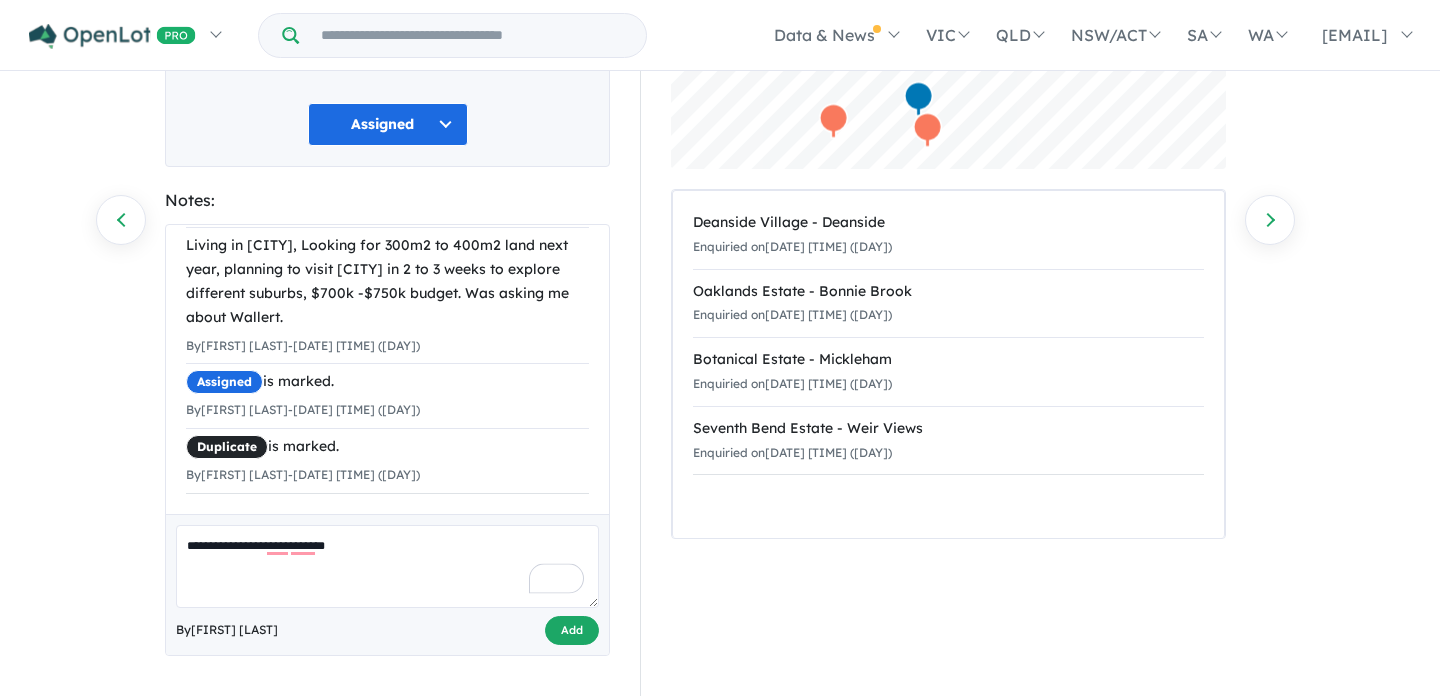 type on "**********" 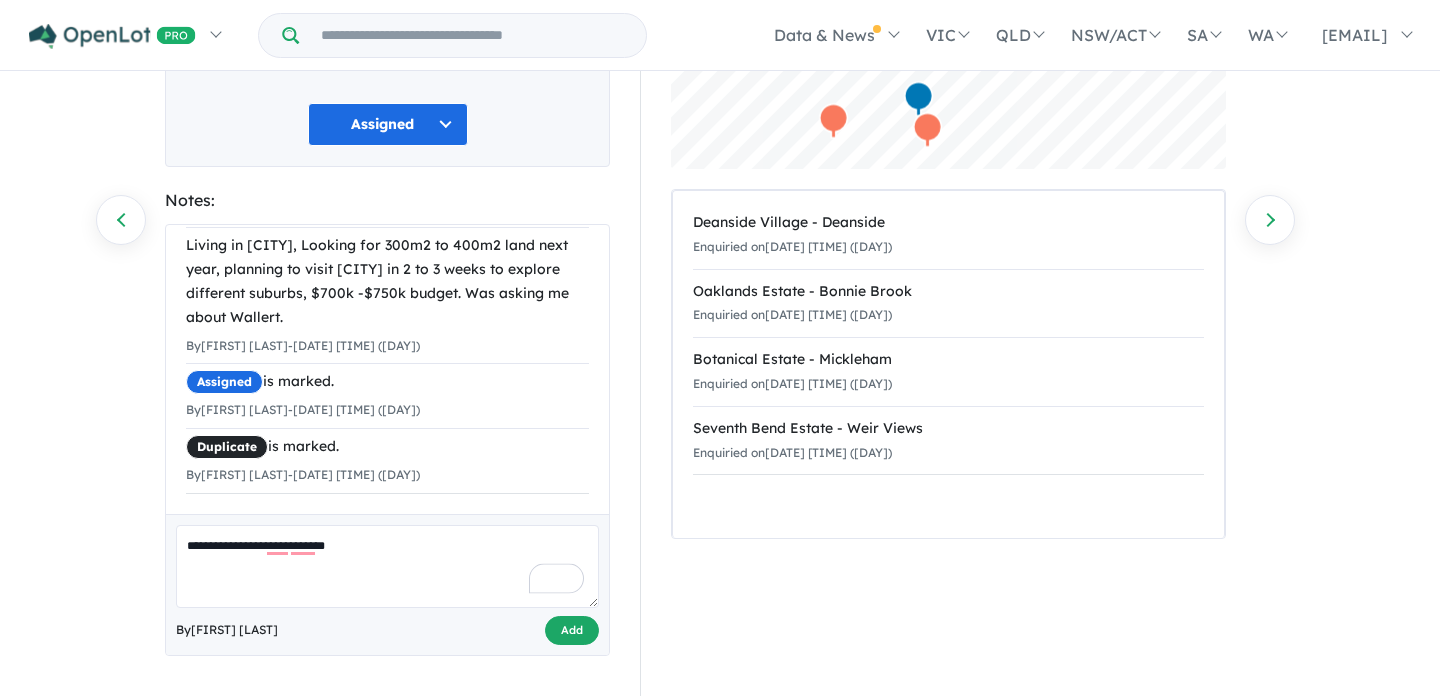 click on "Add" at bounding box center [572, 630] 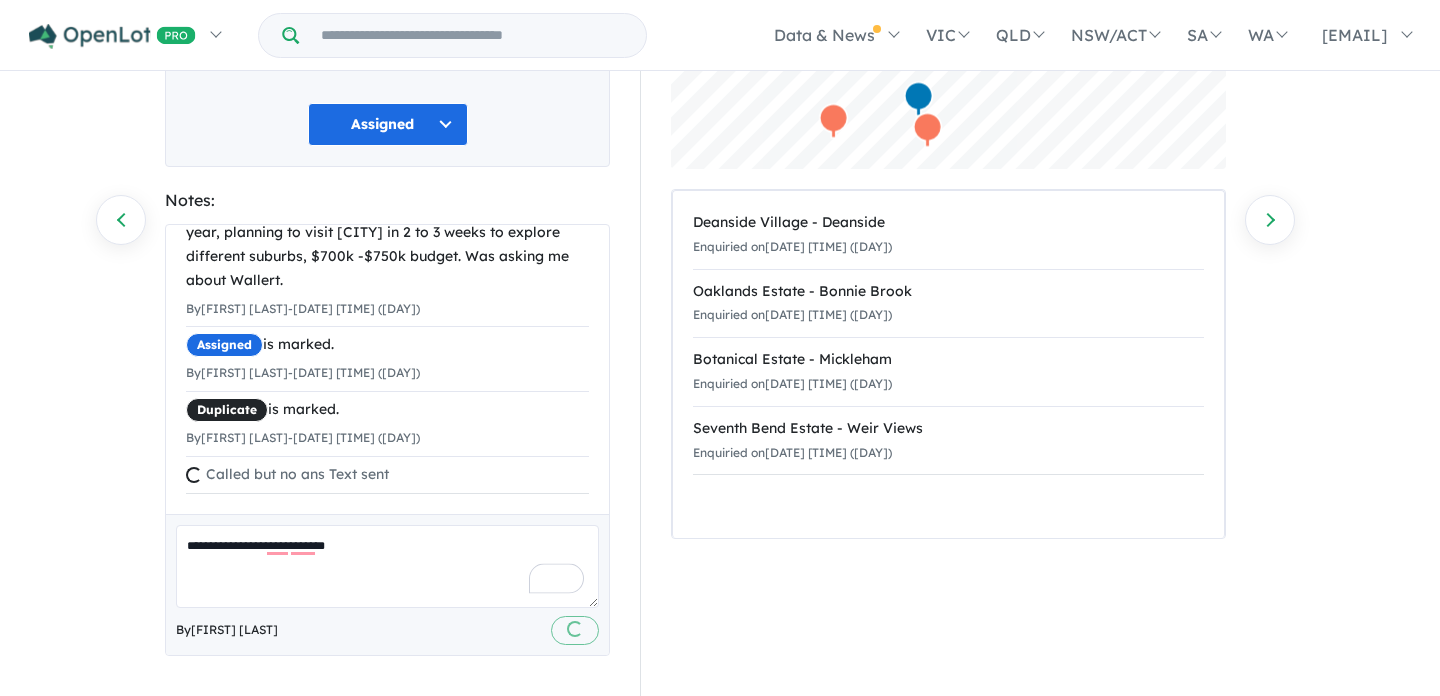 type 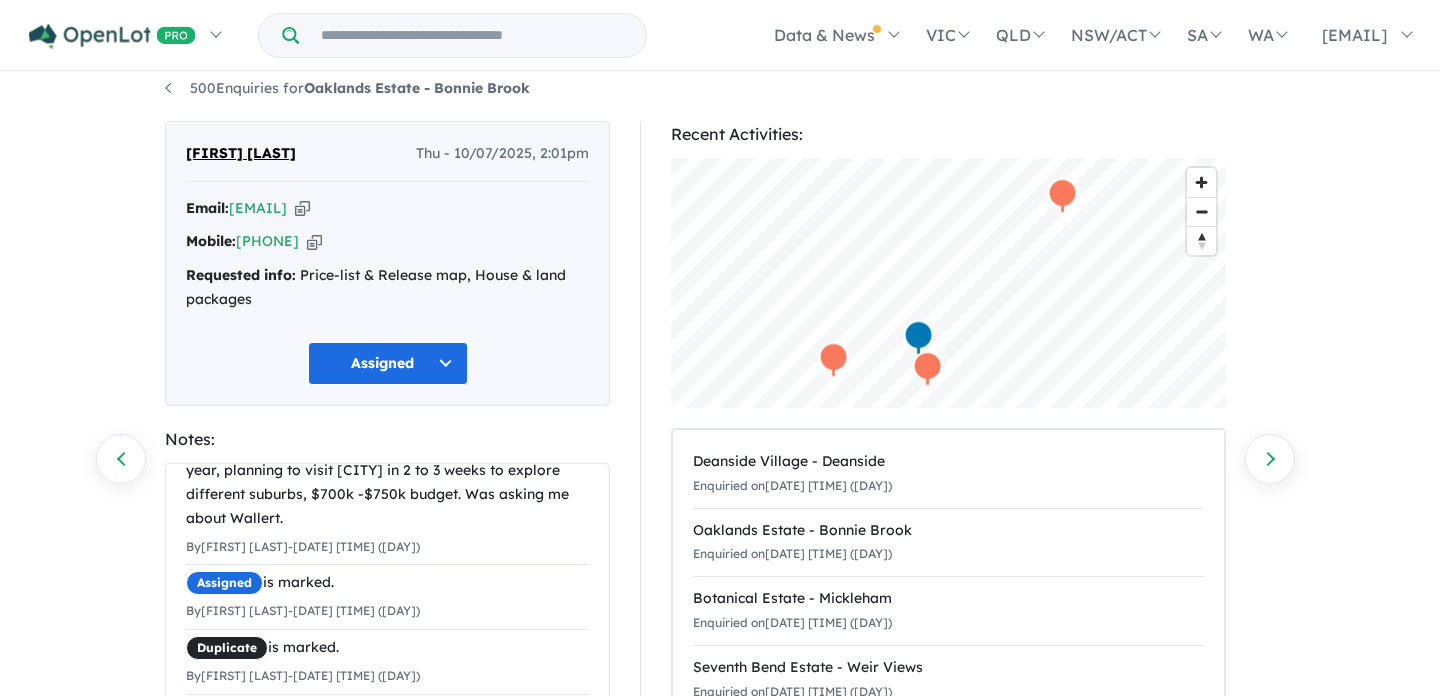 scroll, scrollTop: 0, scrollLeft: 0, axis: both 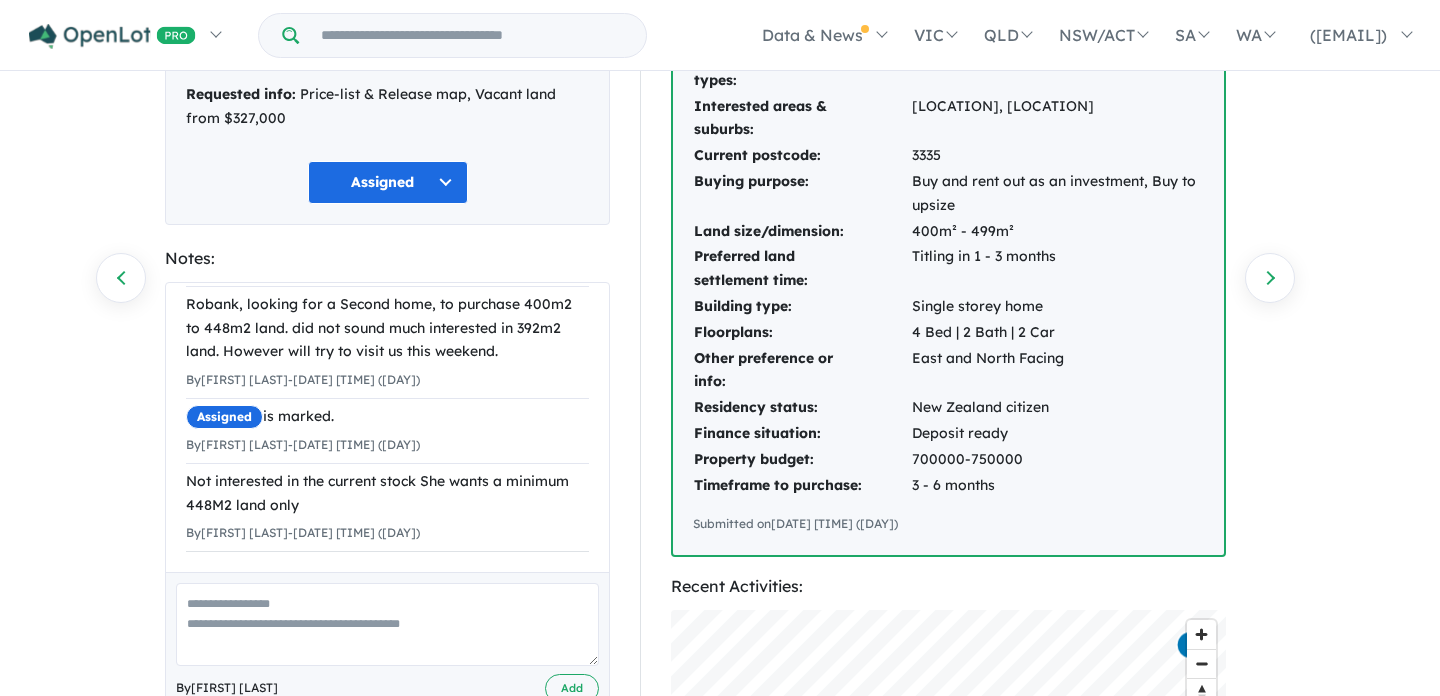 click on "Assigned" at bounding box center (388, 182) 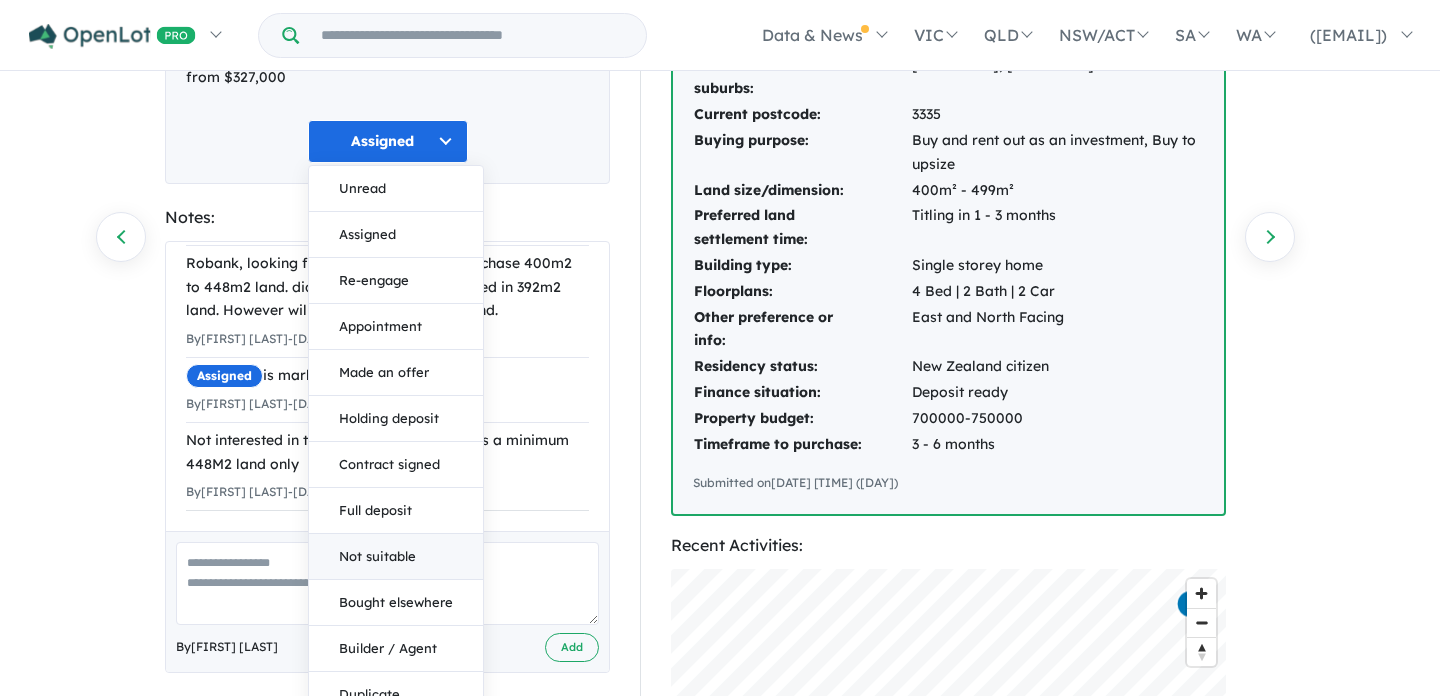 scroll, scrollTop: 251, scrollLeft: 0, axis: vertical 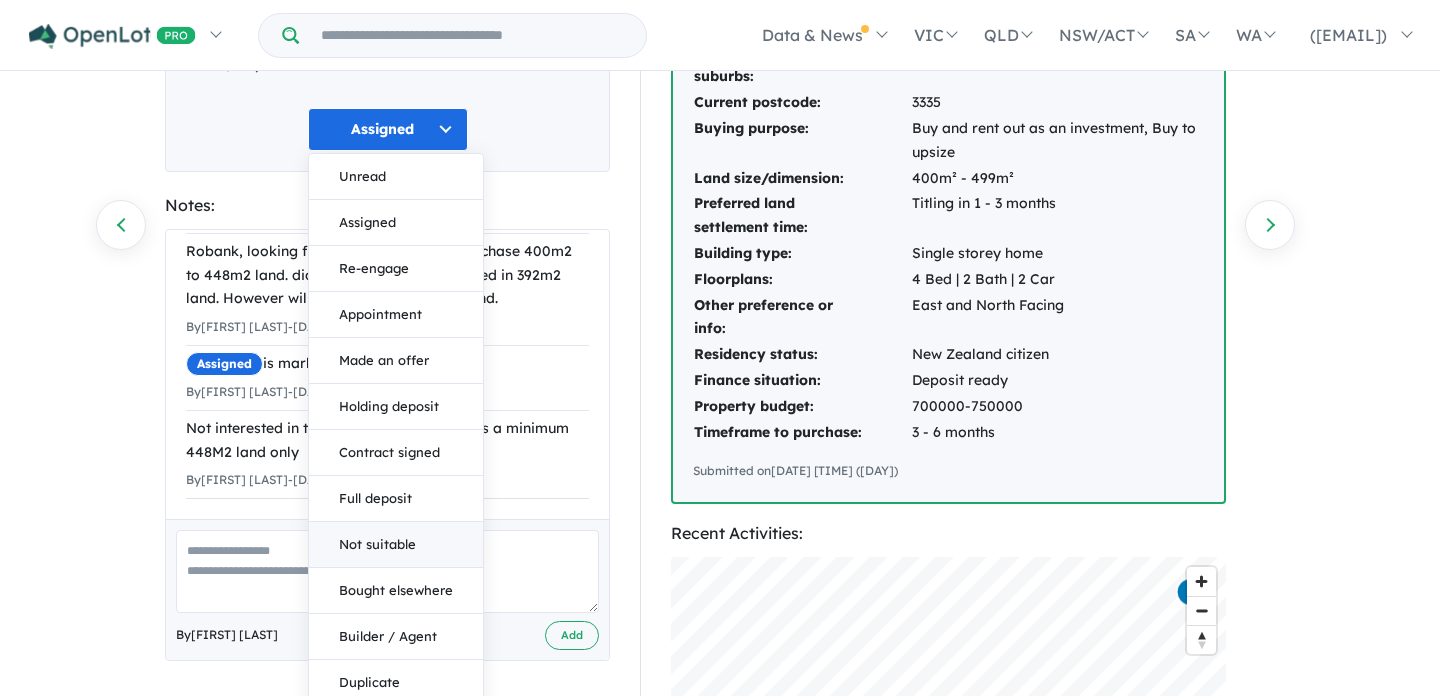 click on "Not suitable" at bounding box center [396, 545] 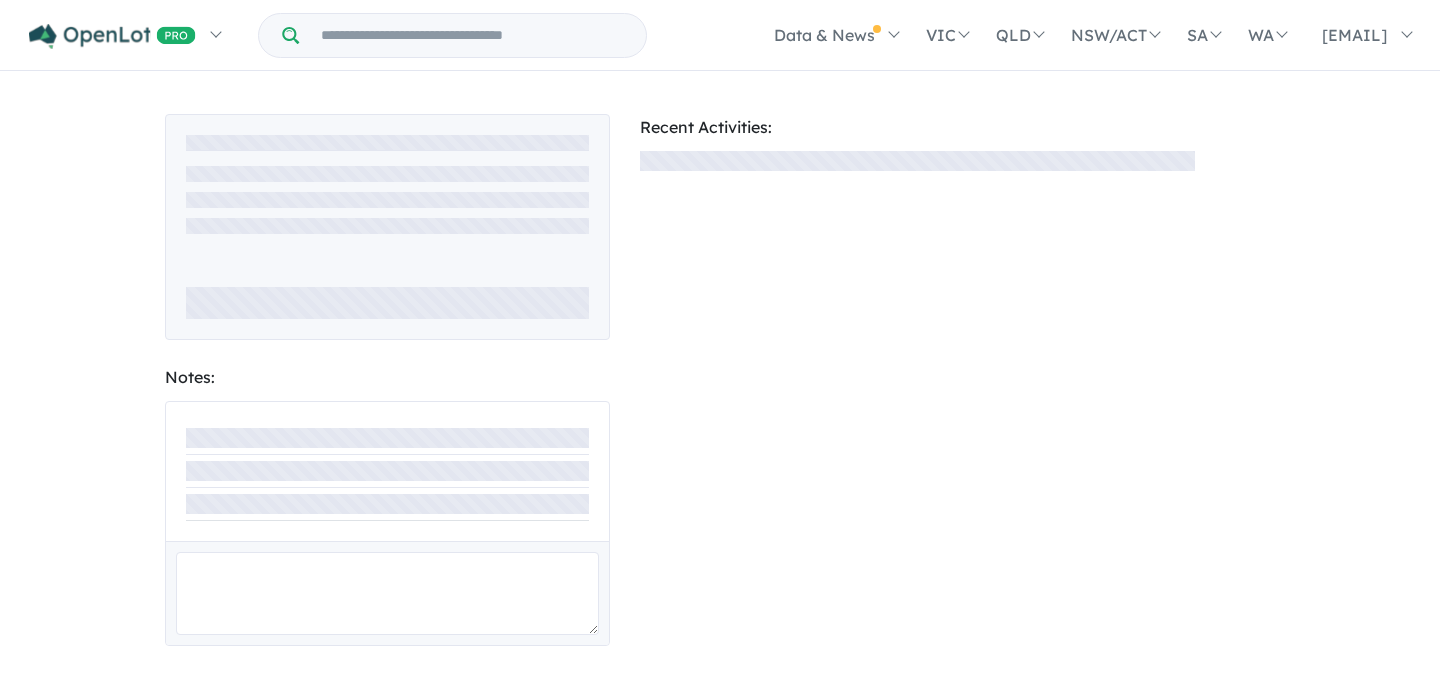 scroll, scrollTop: 0, scrollLeft: 0, axis: both 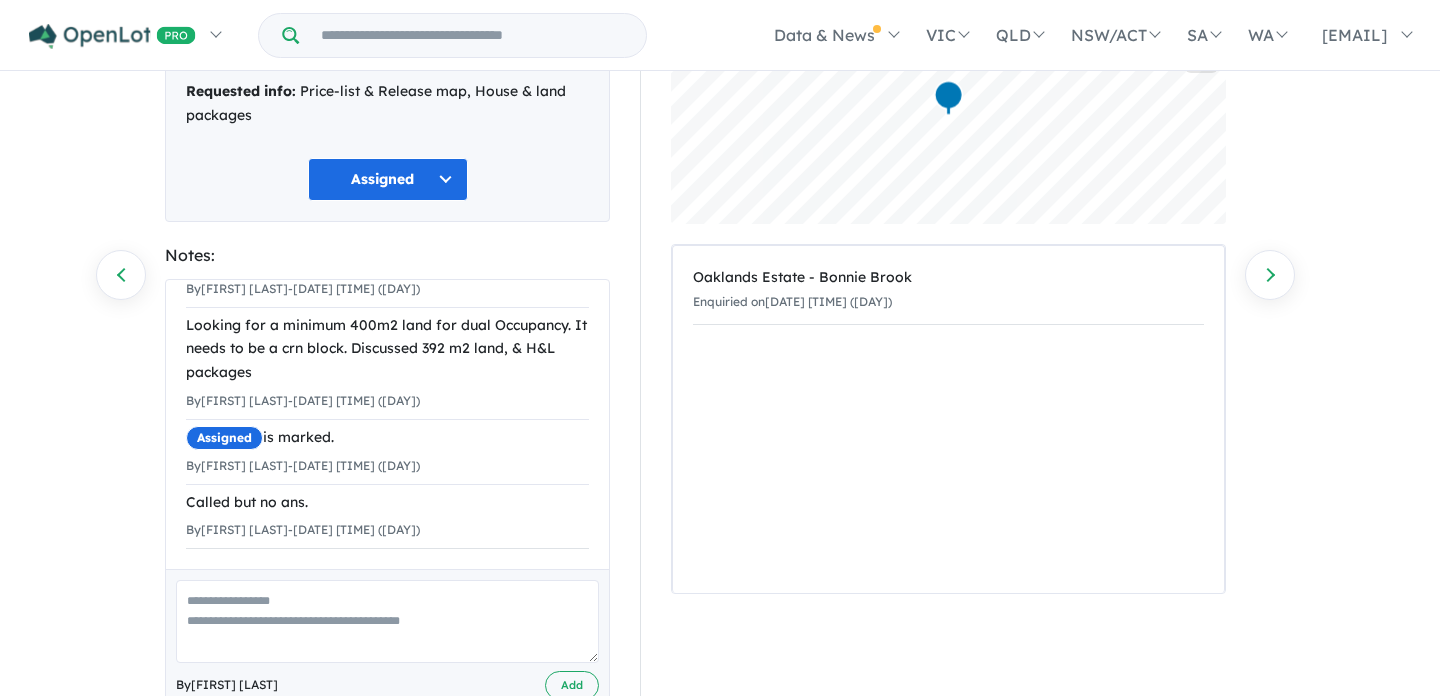 click at bounding box center [387, 621] 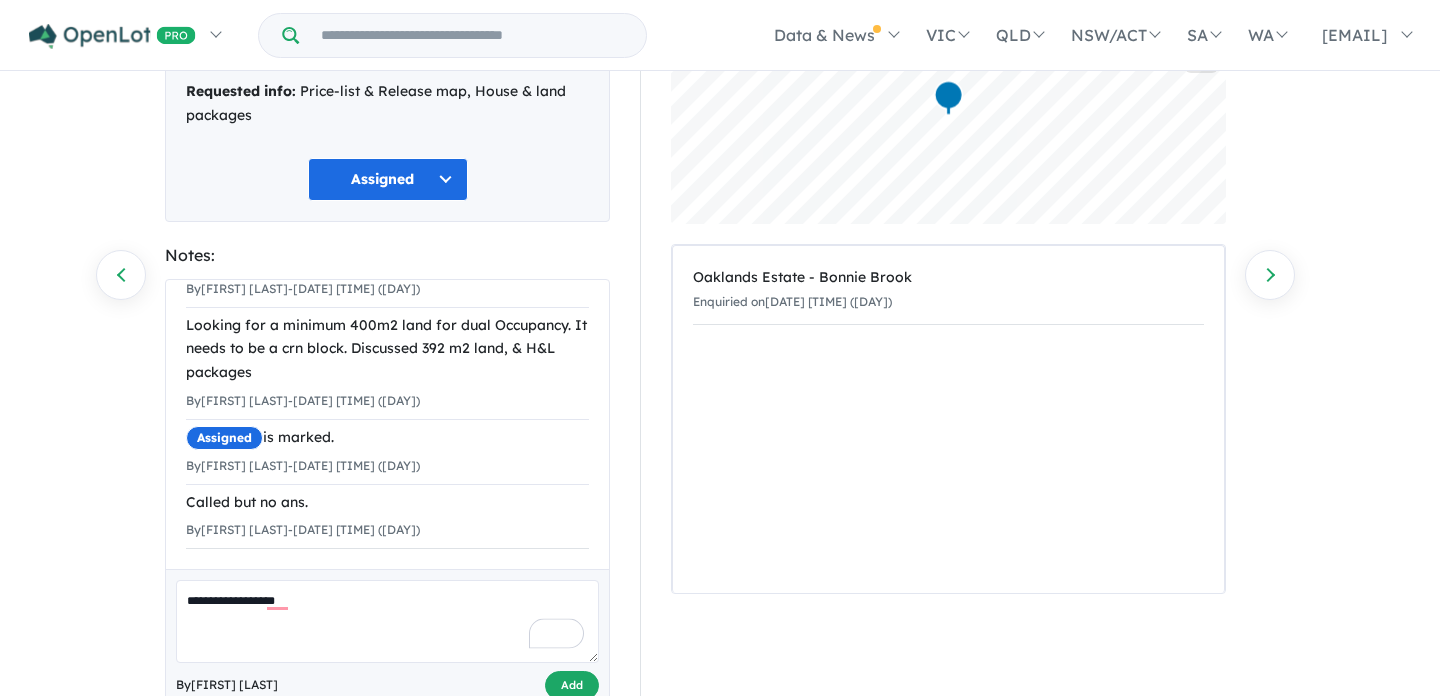 type on "**********" 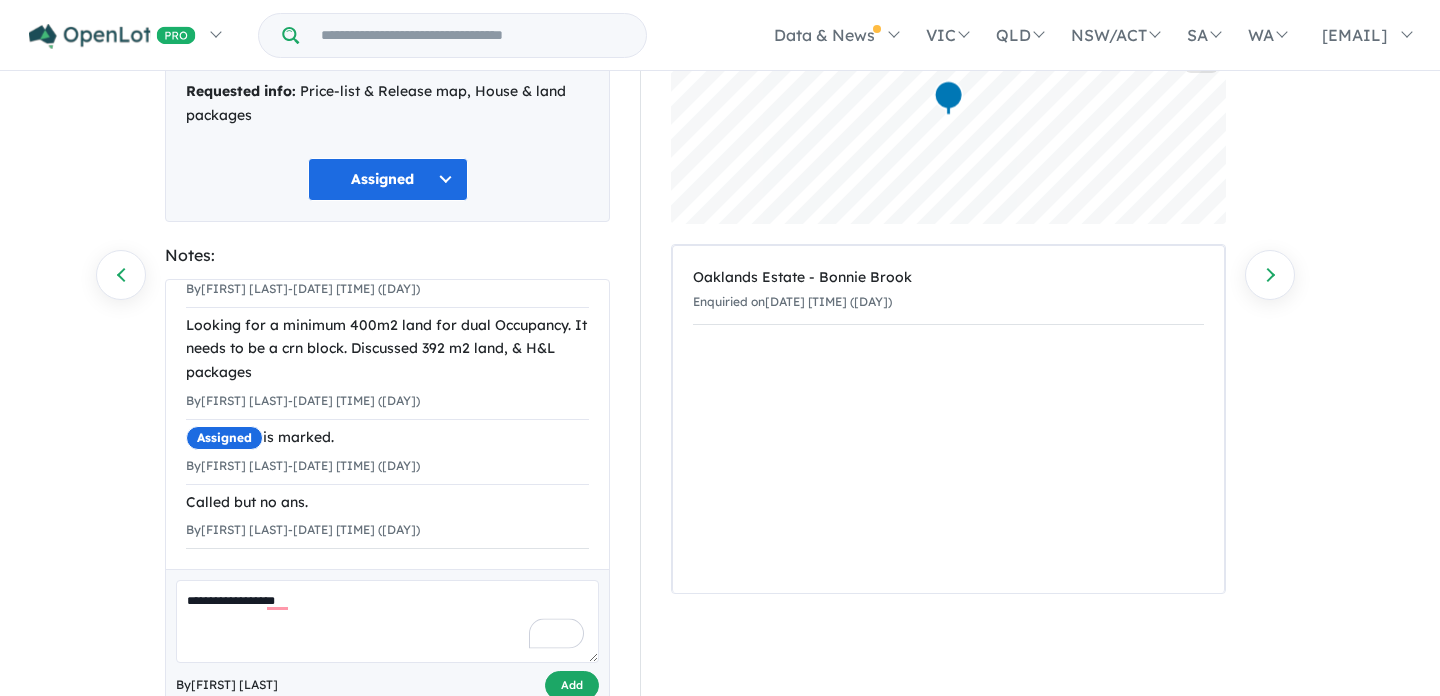 click on "Add" at bounding box center [572, 685] 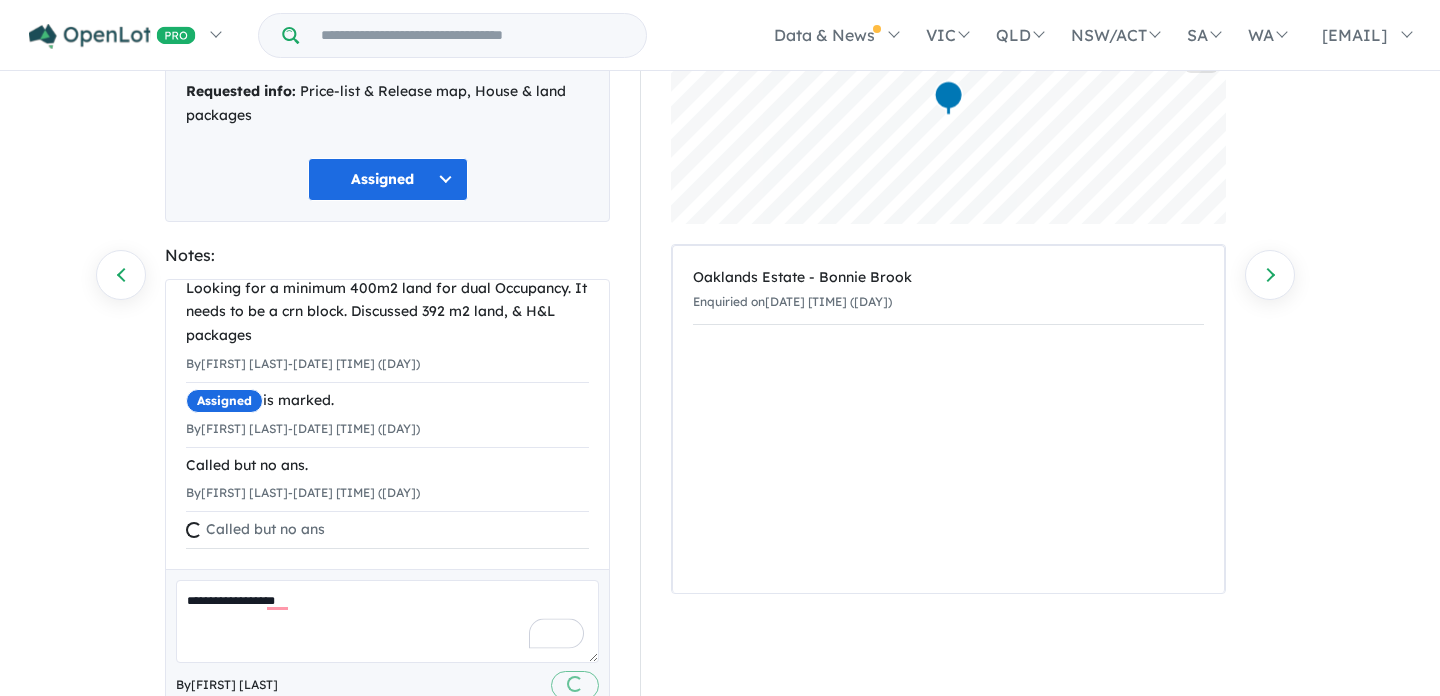 type 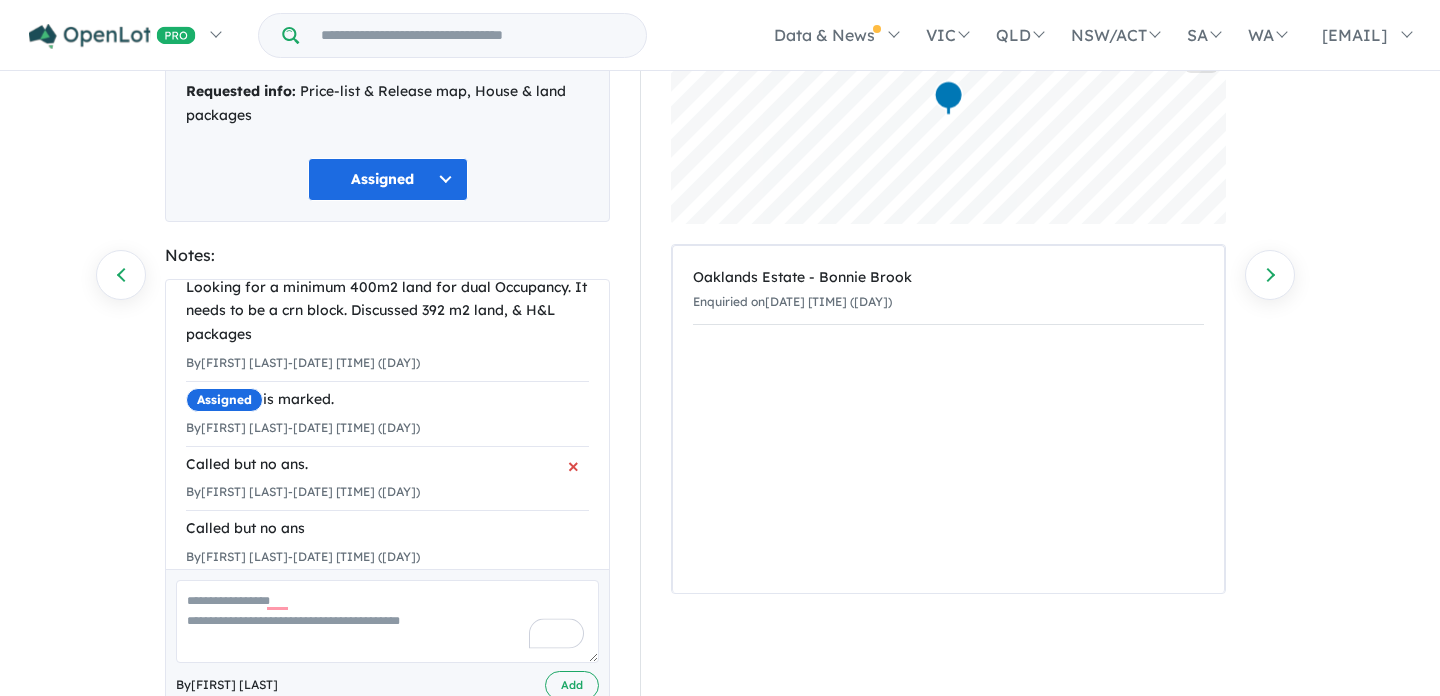 scroll, scrollTop: 160, scrollLeft: 0, axis: vertical 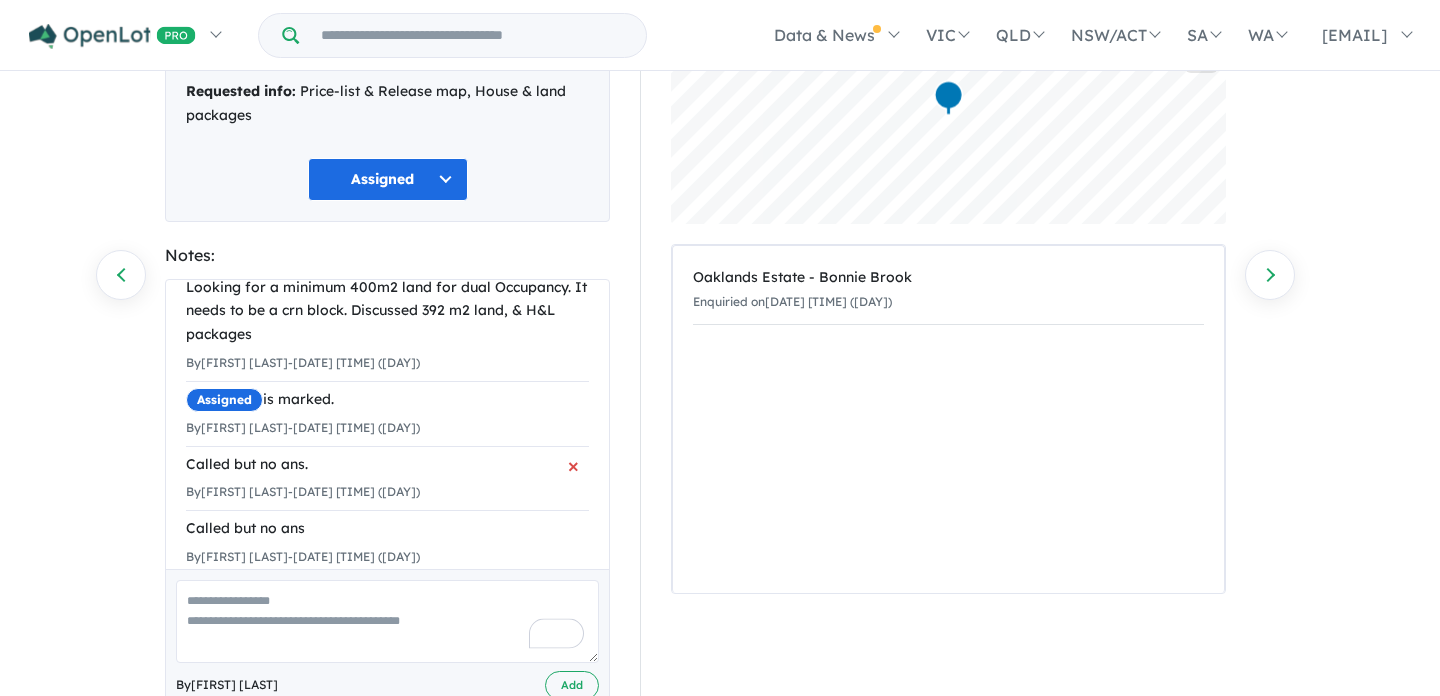 click on "Called but no ans." at bounding box center (387, 465) 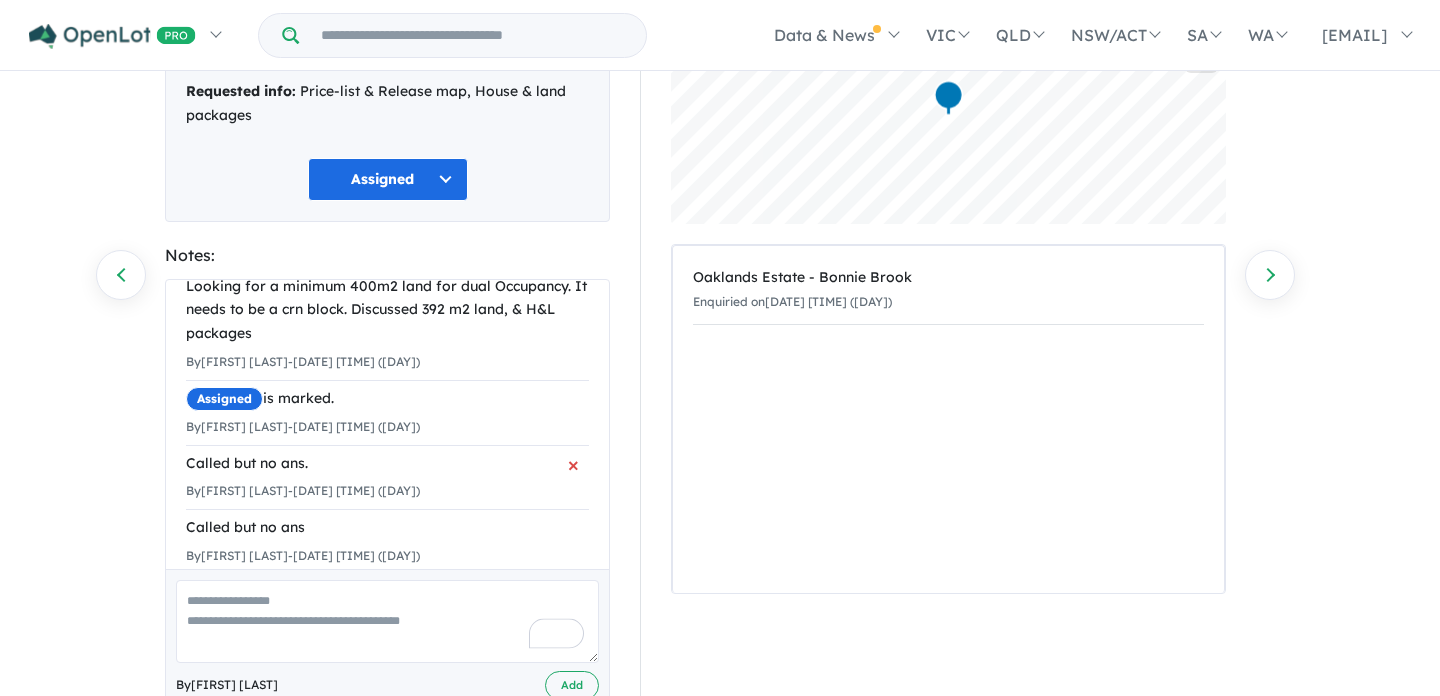 scroll, scrollTop: 188, scrollLeft: 0, axis: vertical 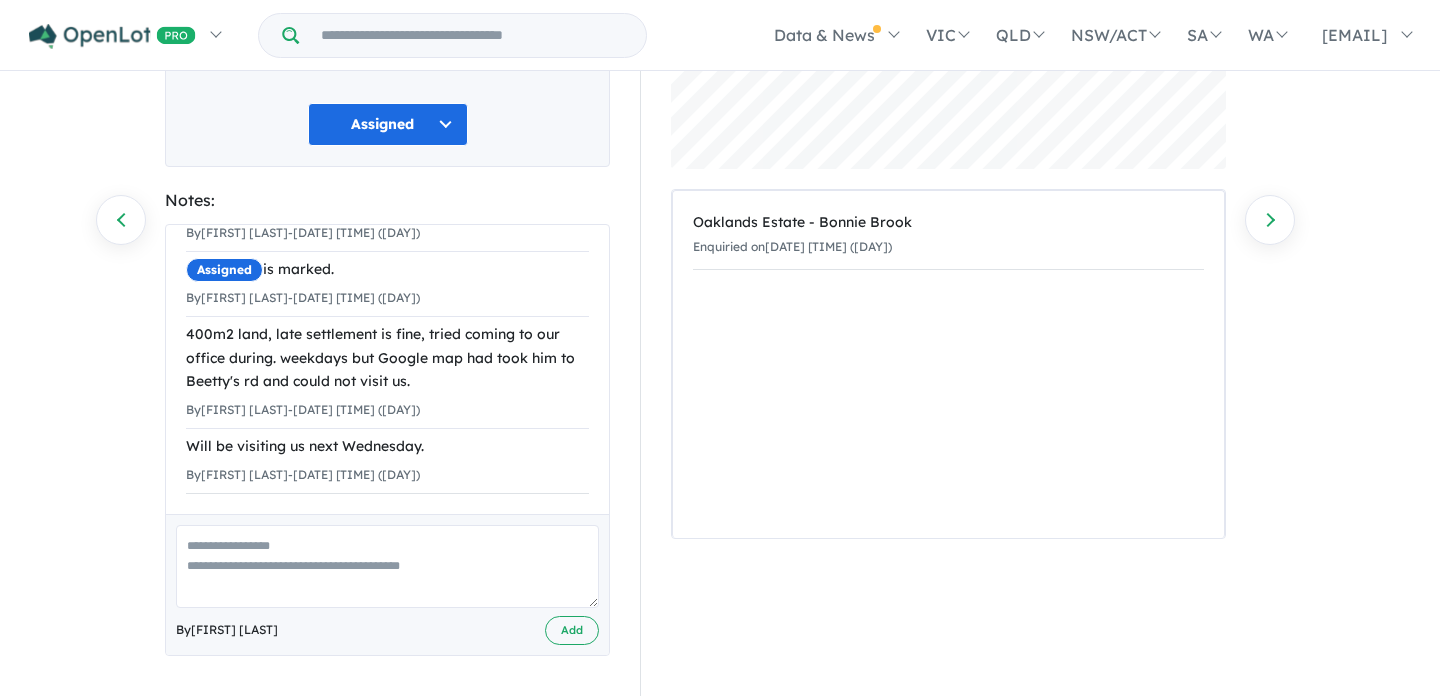 click at bounding box center (387, 566) 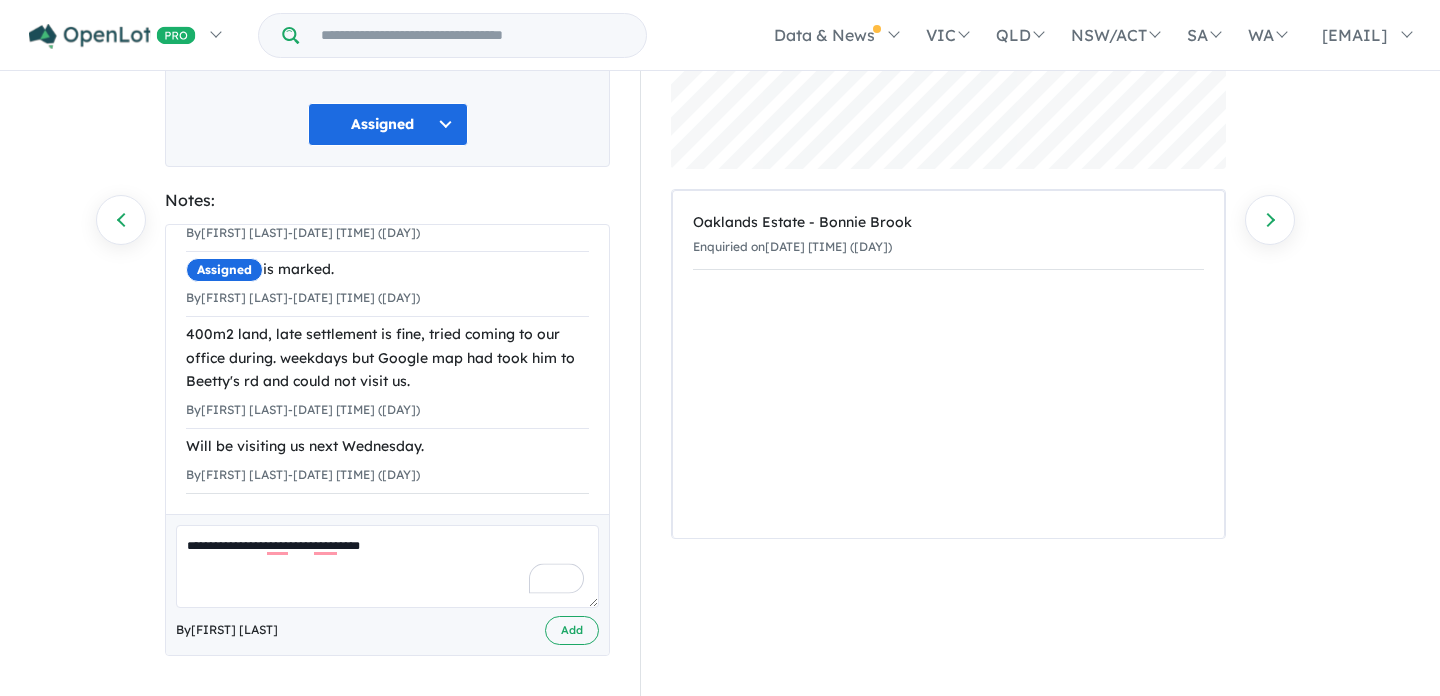 click on "**********" at bounding box center [387, 566] 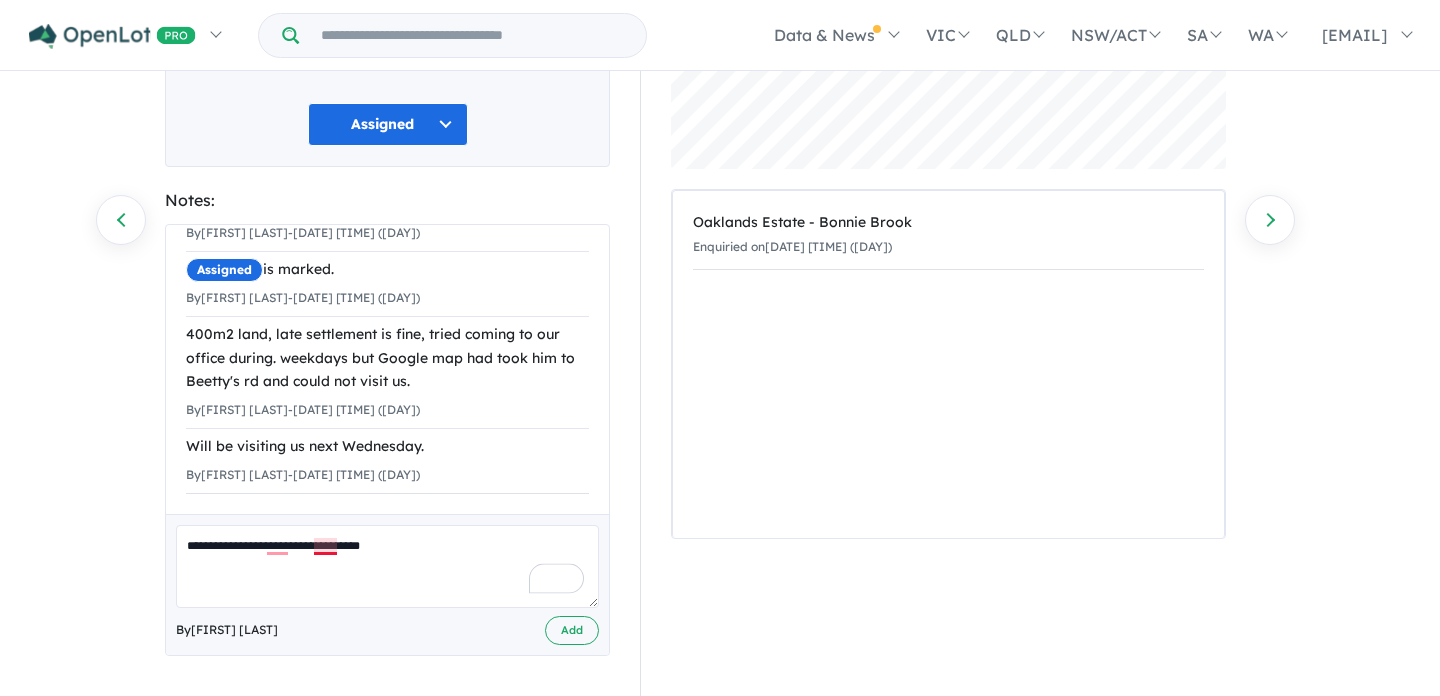 click on "**********" at bounding box center [387, 566] 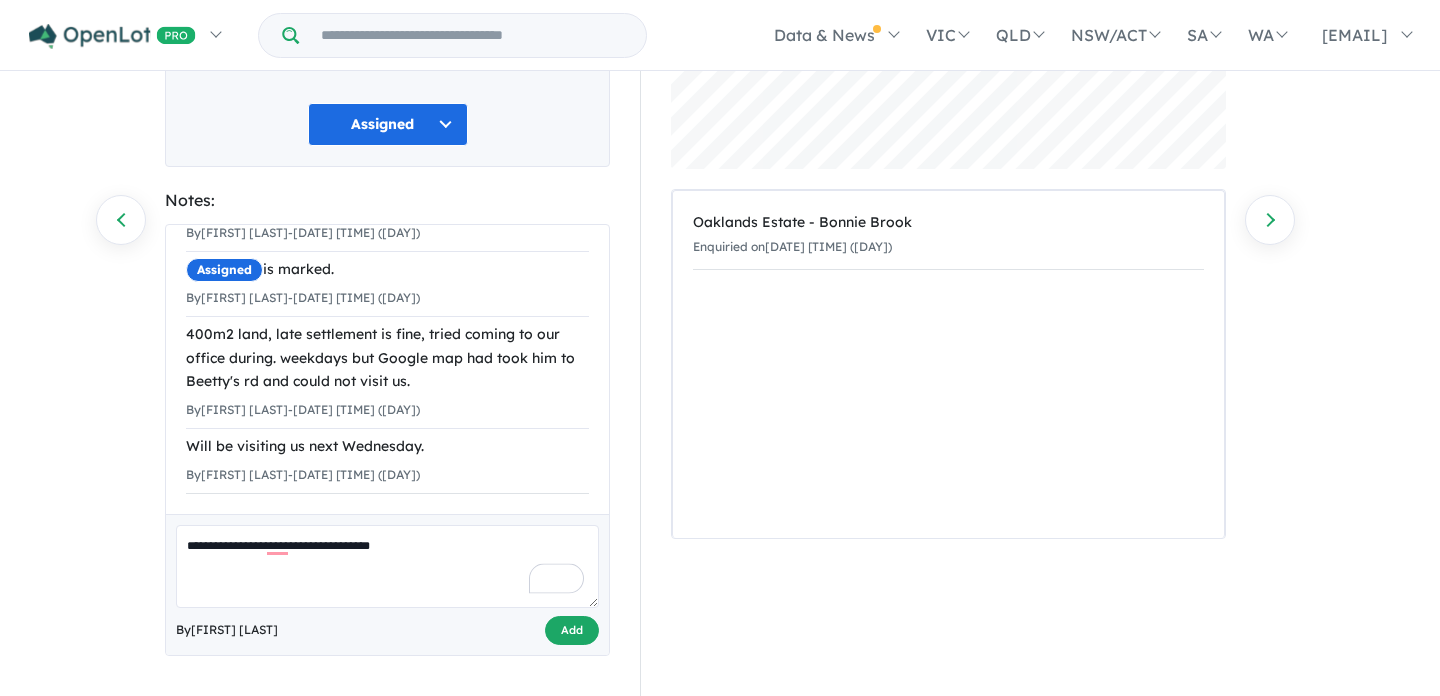type on "**********" 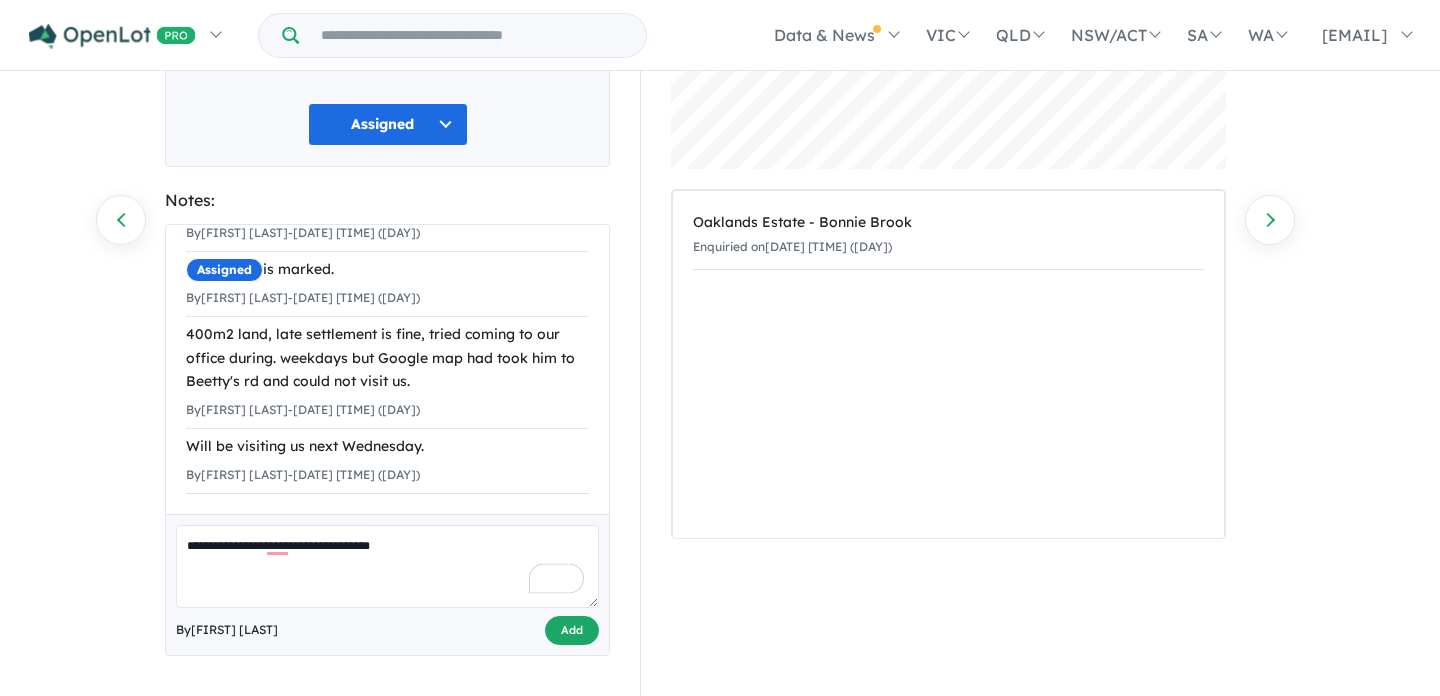click on "Add" at bounding box center [572, 630] 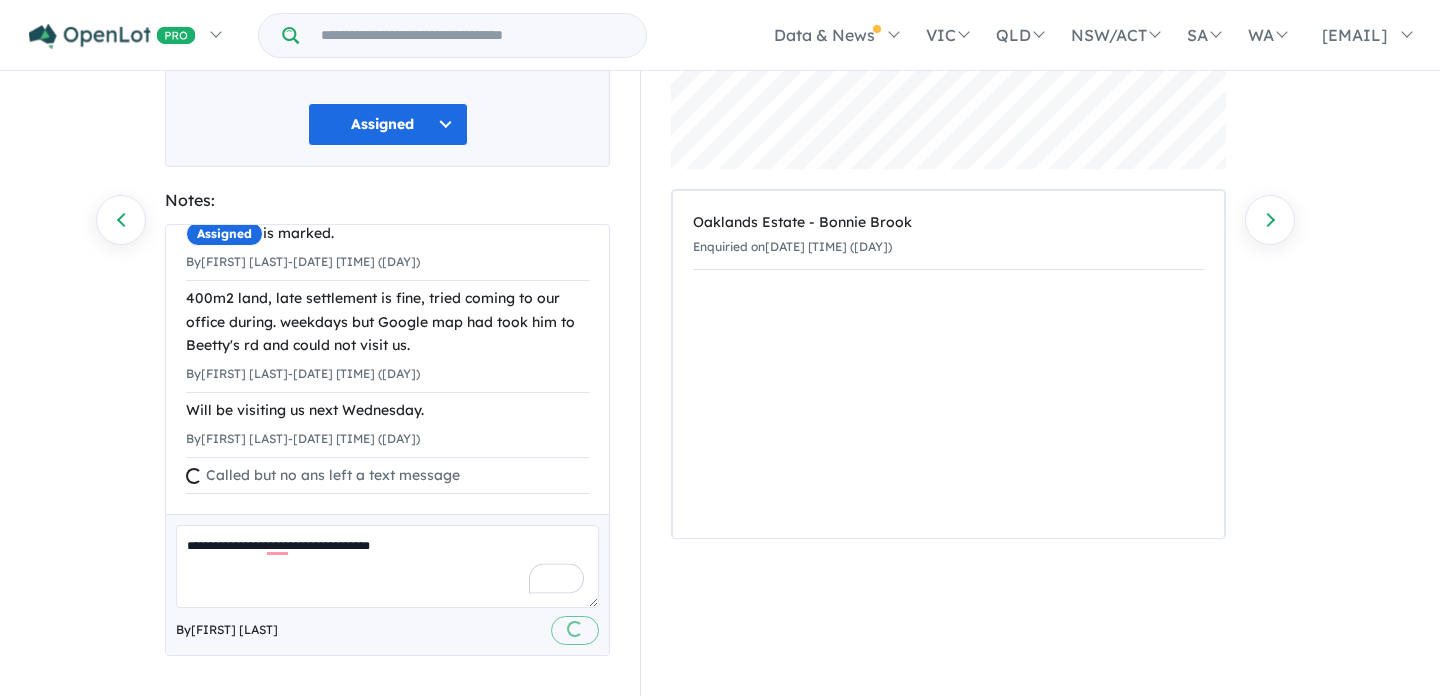 type 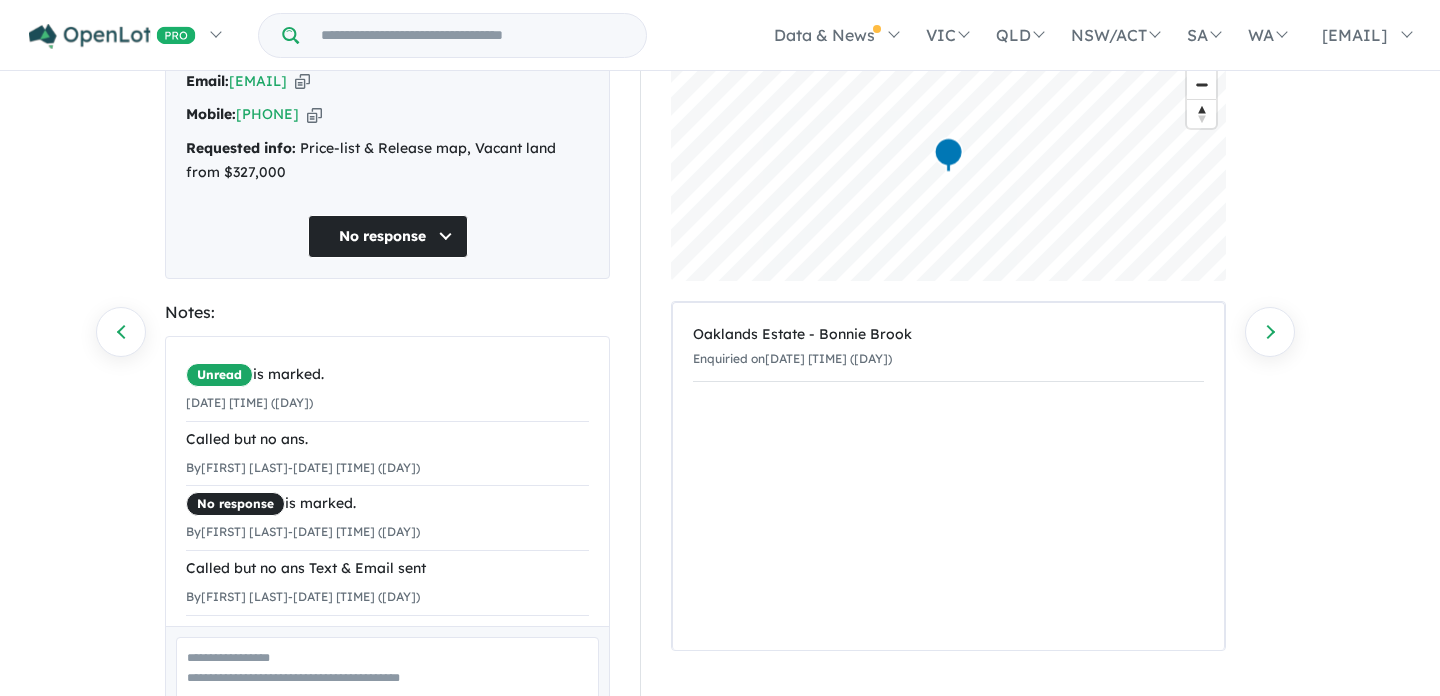 scroll, scrollTop: 138, scrollLeft: 0, axis: vertical 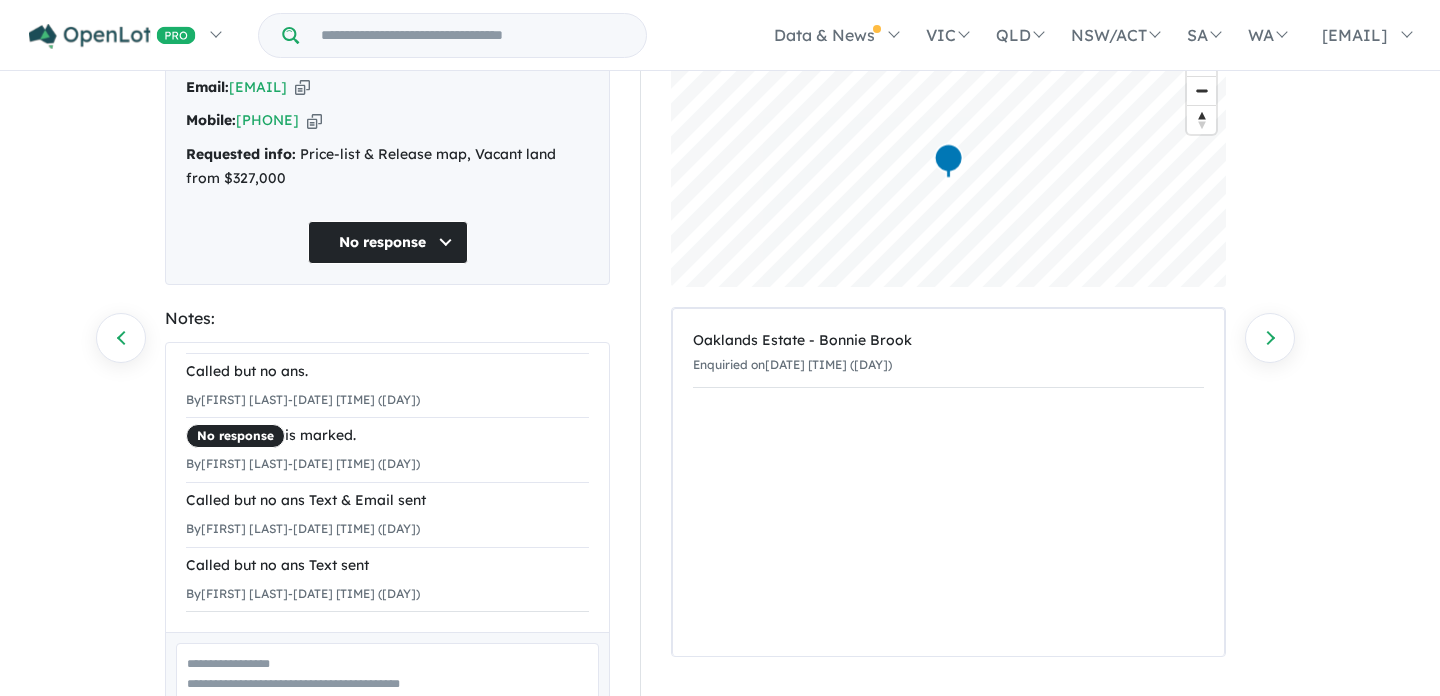 click at bounding box center [387, 684] 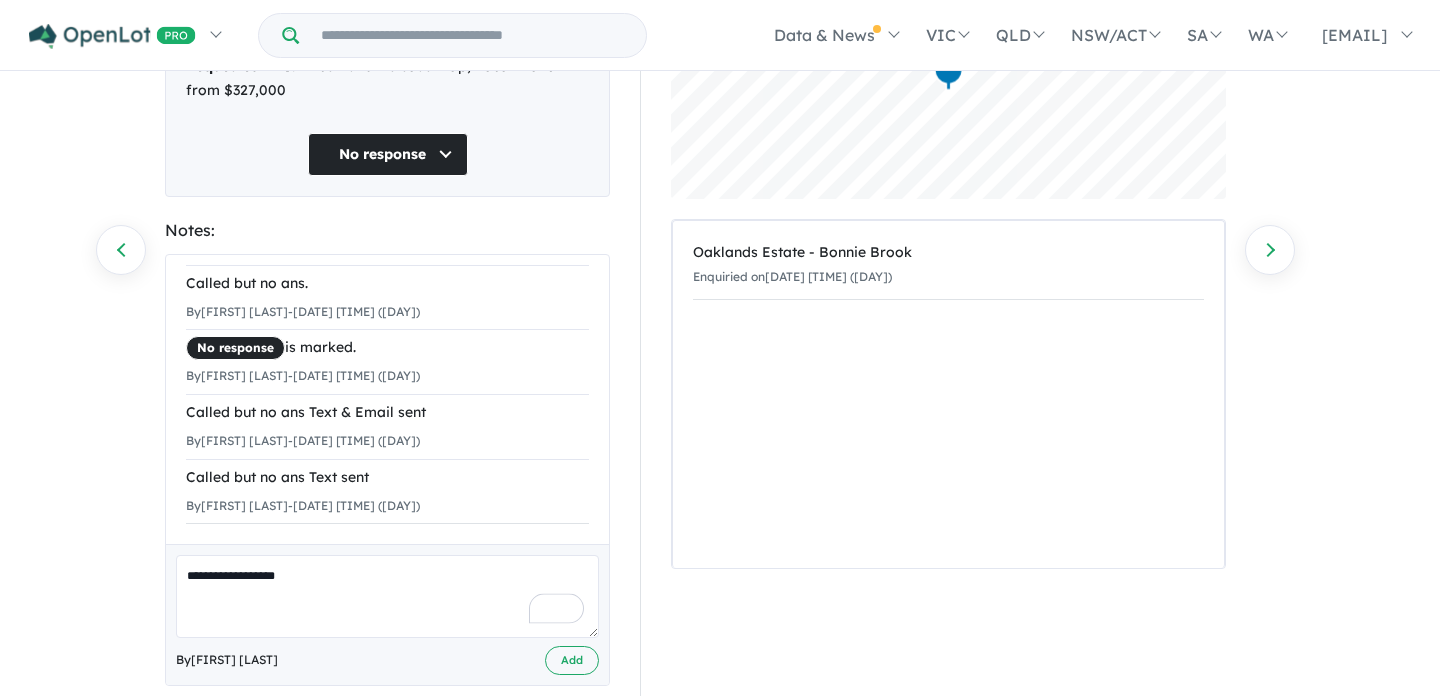 scroll, scrollTop: 257, scrollLeft: 0, axis: vertical 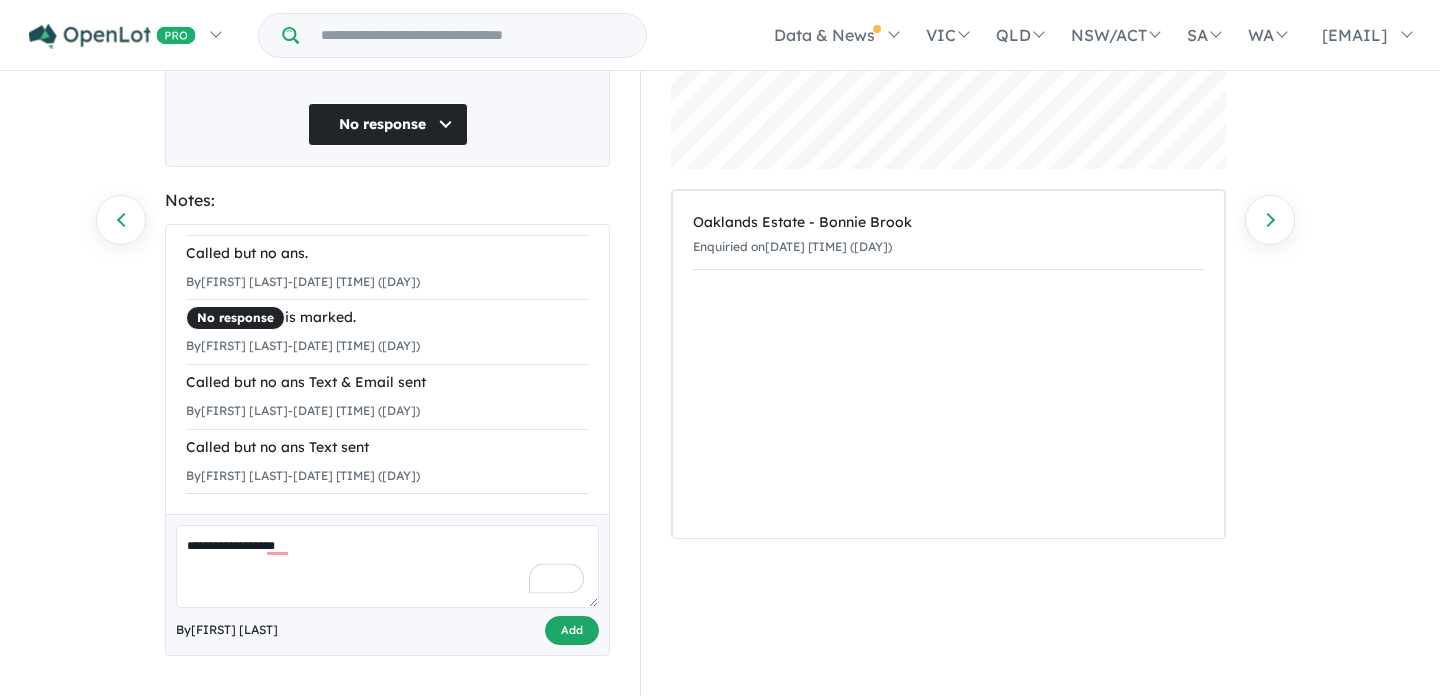 type on "**********" 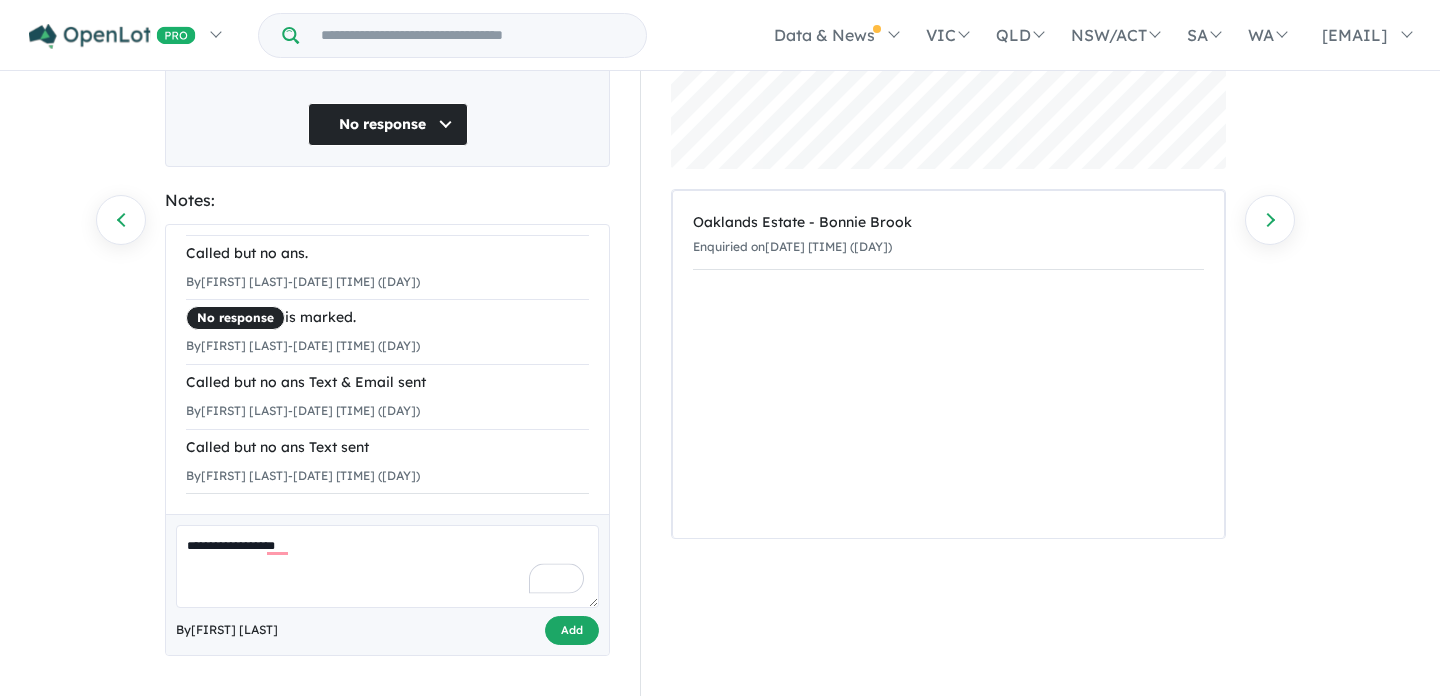click on "Add" at bounding box center [572, 630] 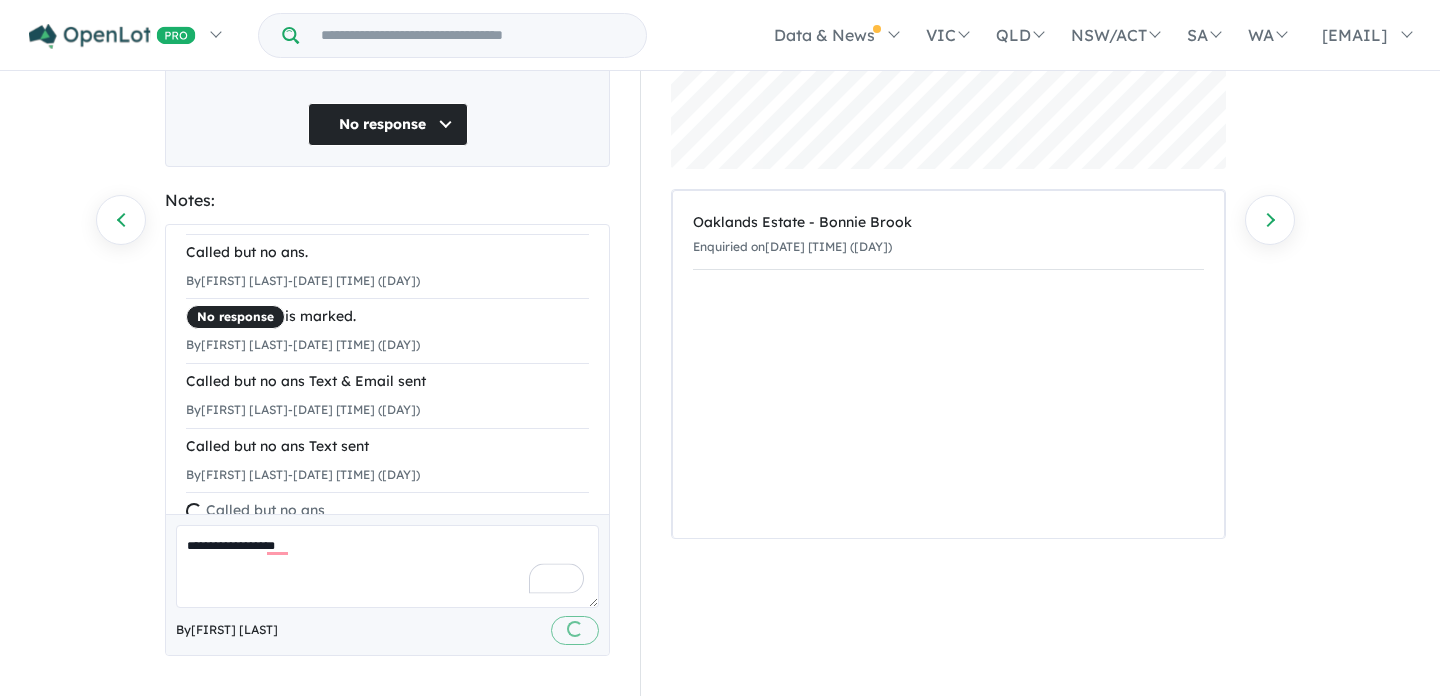 scroll, scrollTop: 112, scrollLeft: 0, axis: vertical 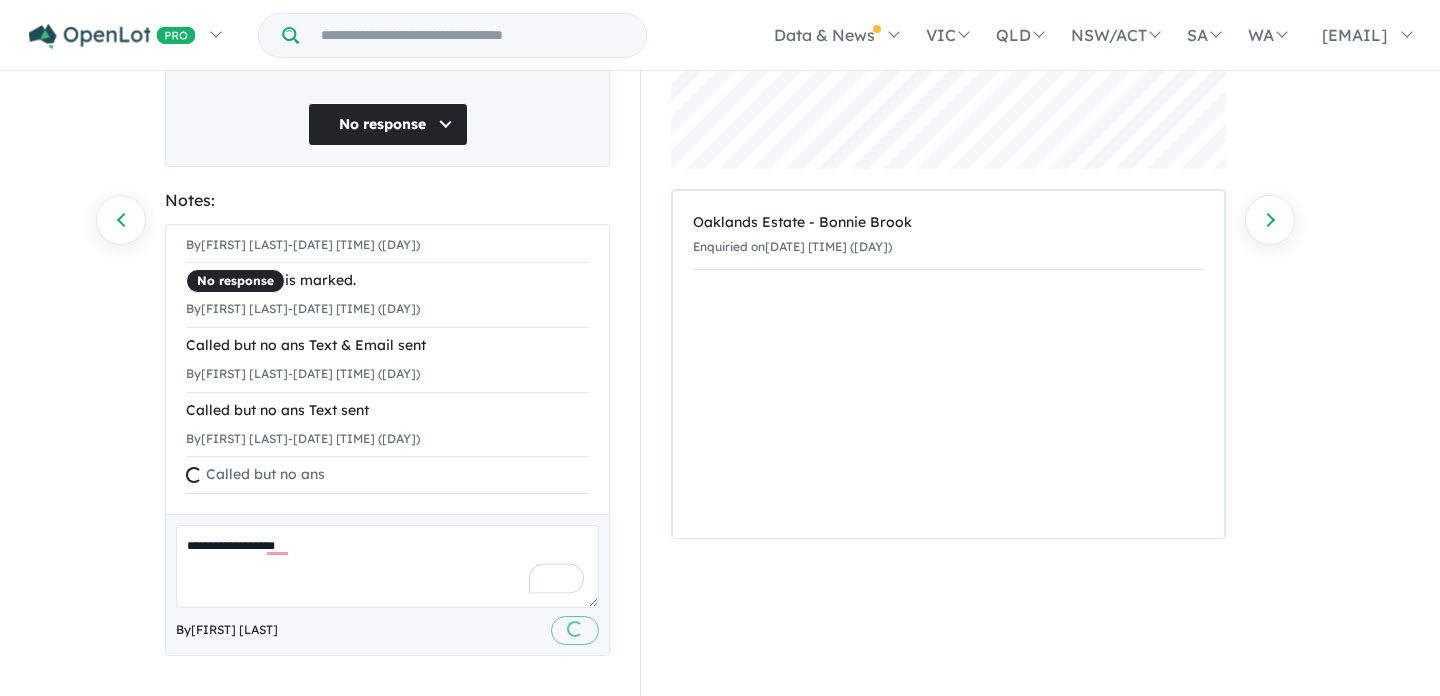 type 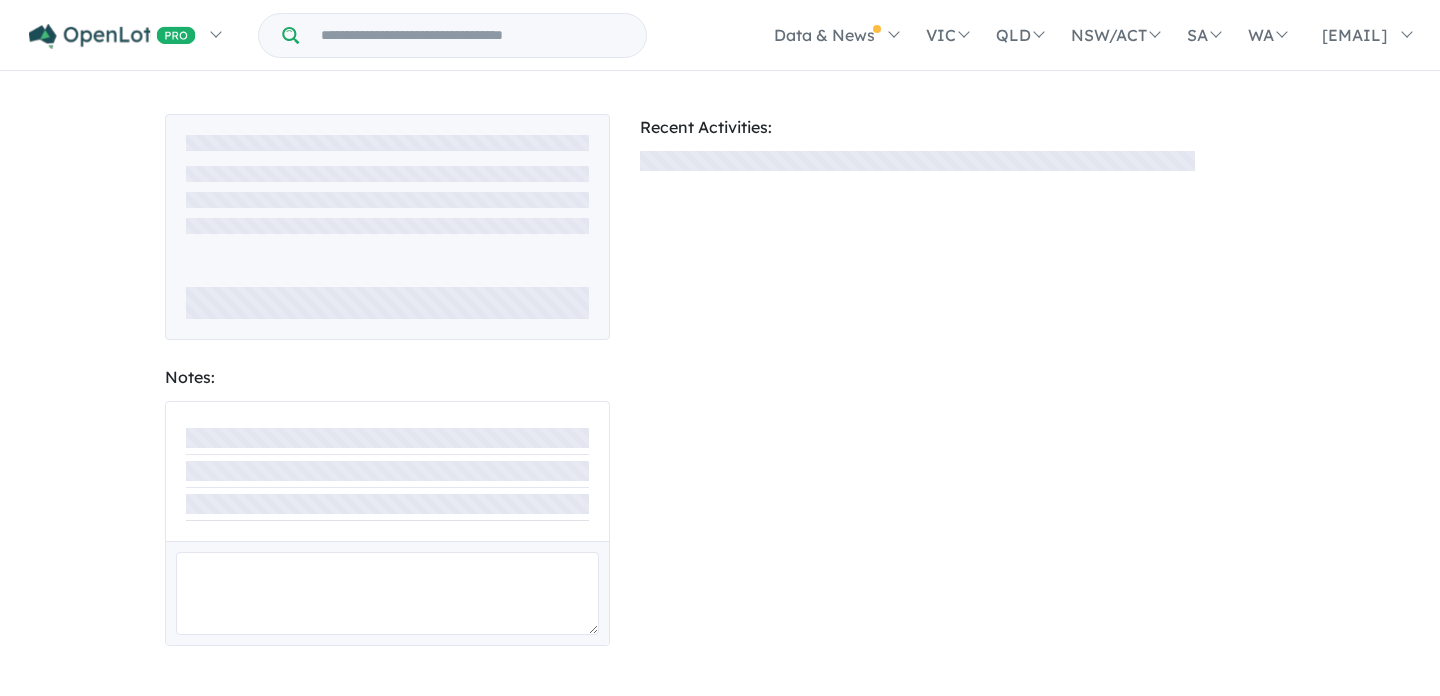 scroll, scrollTop: 0, scrollLeft: 0, axis: both 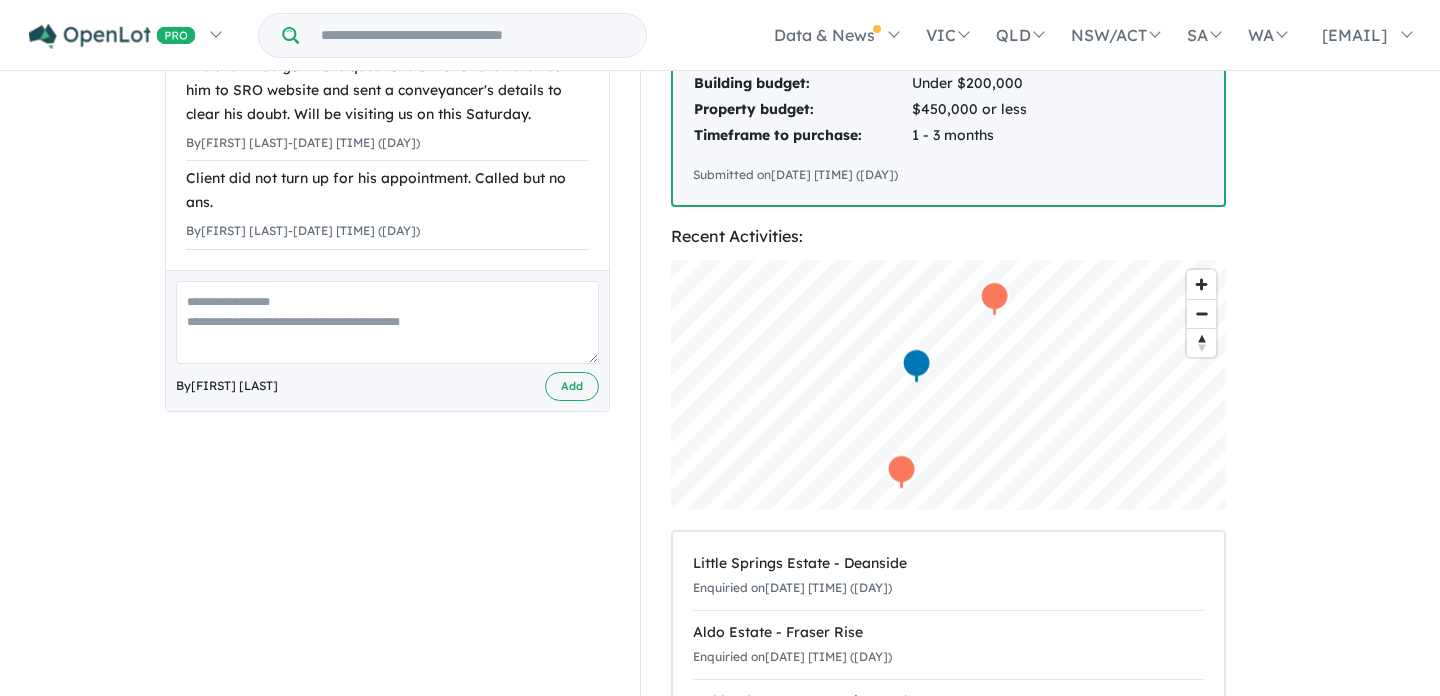 click at bounding box center [387, 322] 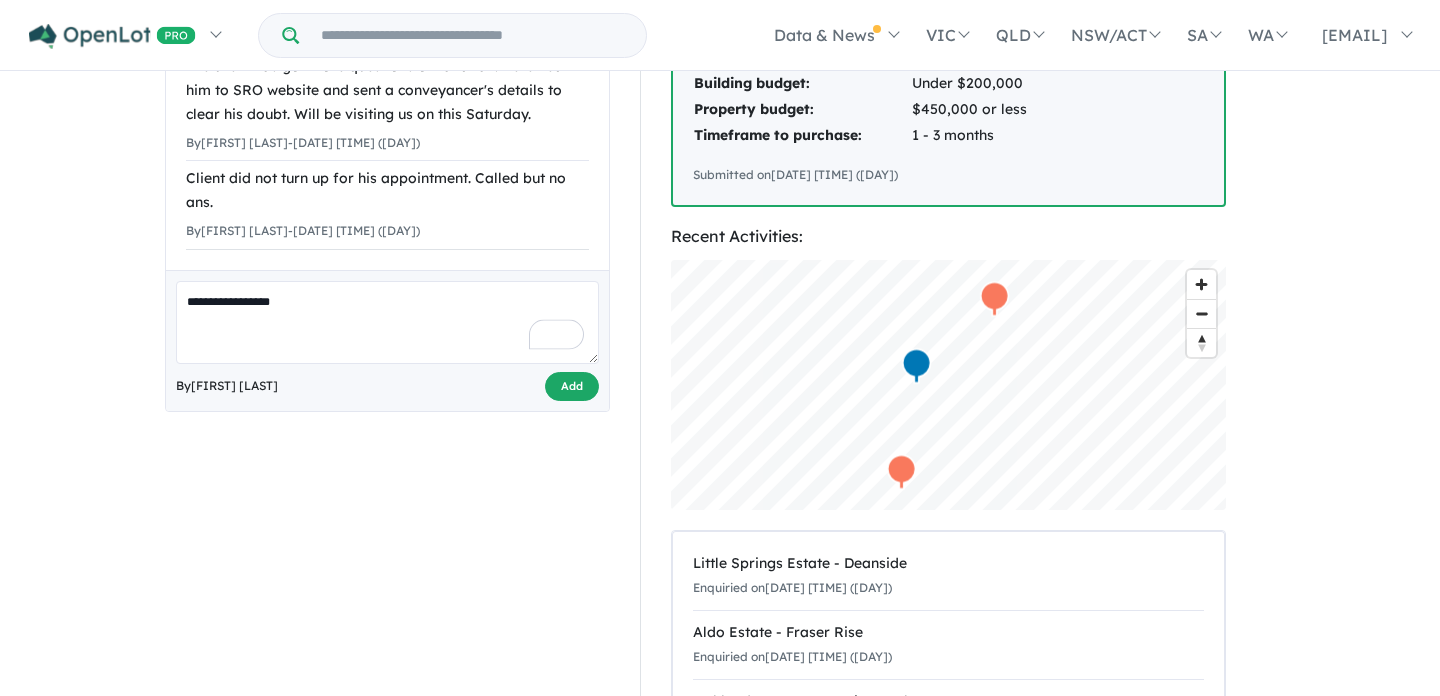 type on "**********" 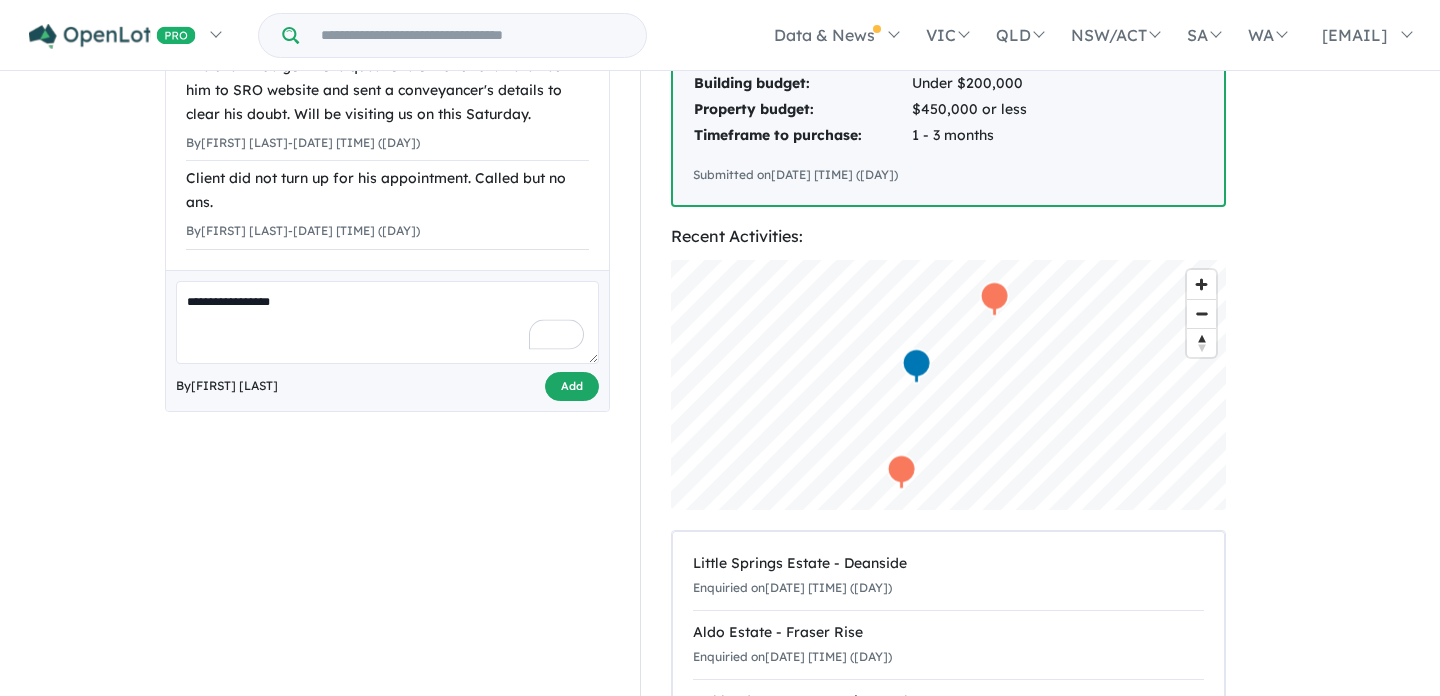 click on "Add" at bounding box center (572, 386) 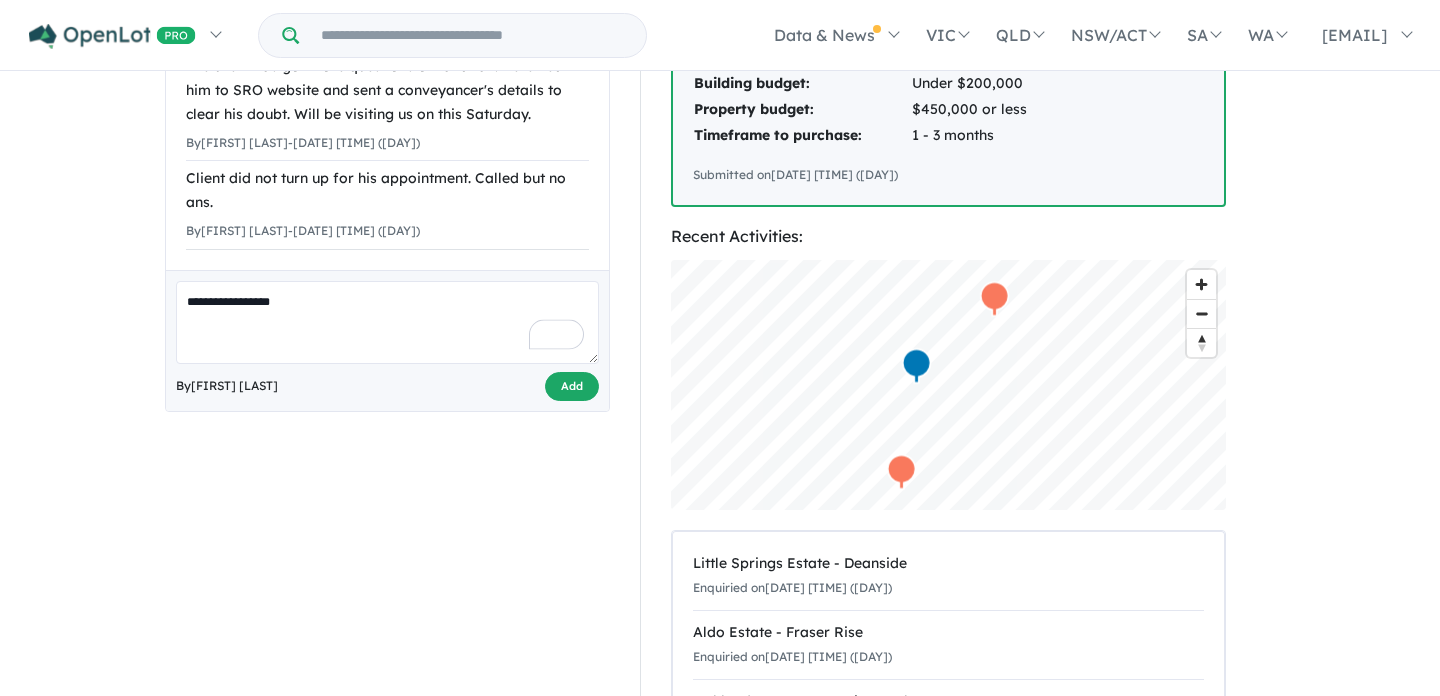 scroll, scrollTop: 580, scrollLeft: 0, axis: vertical 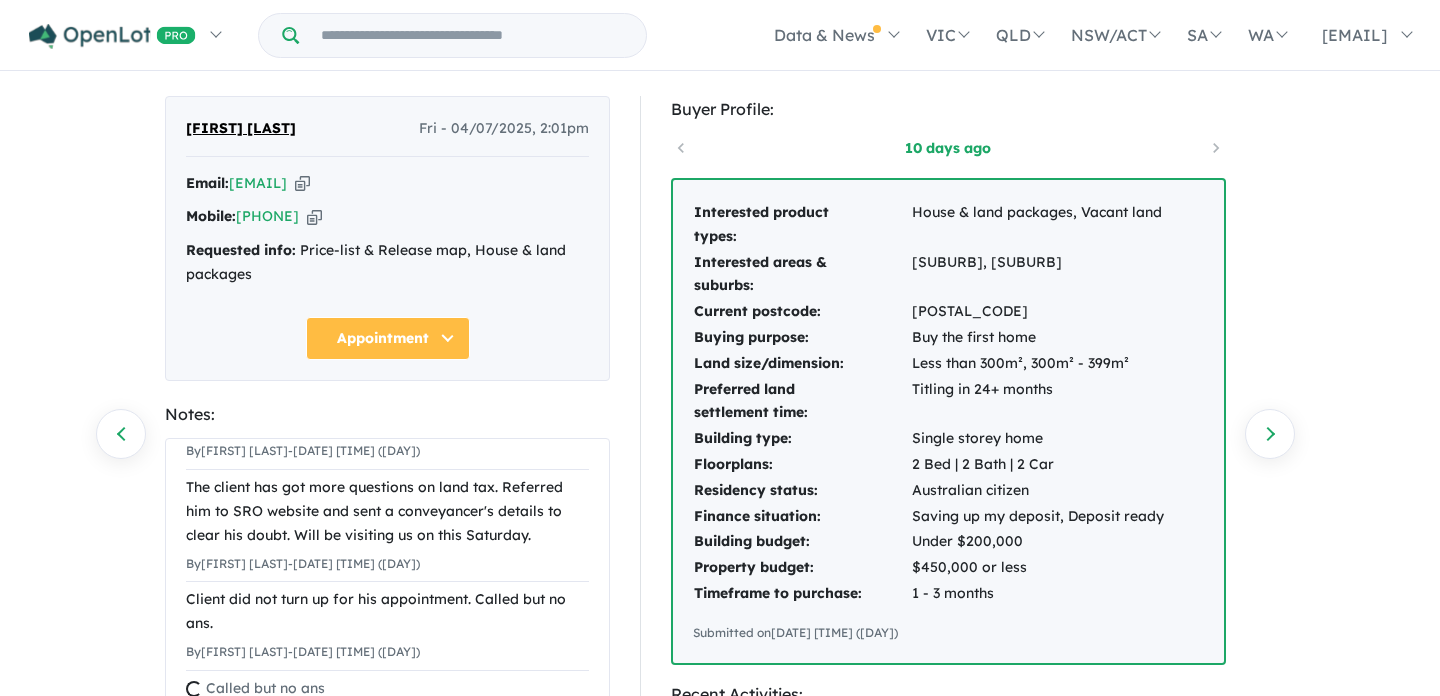 type 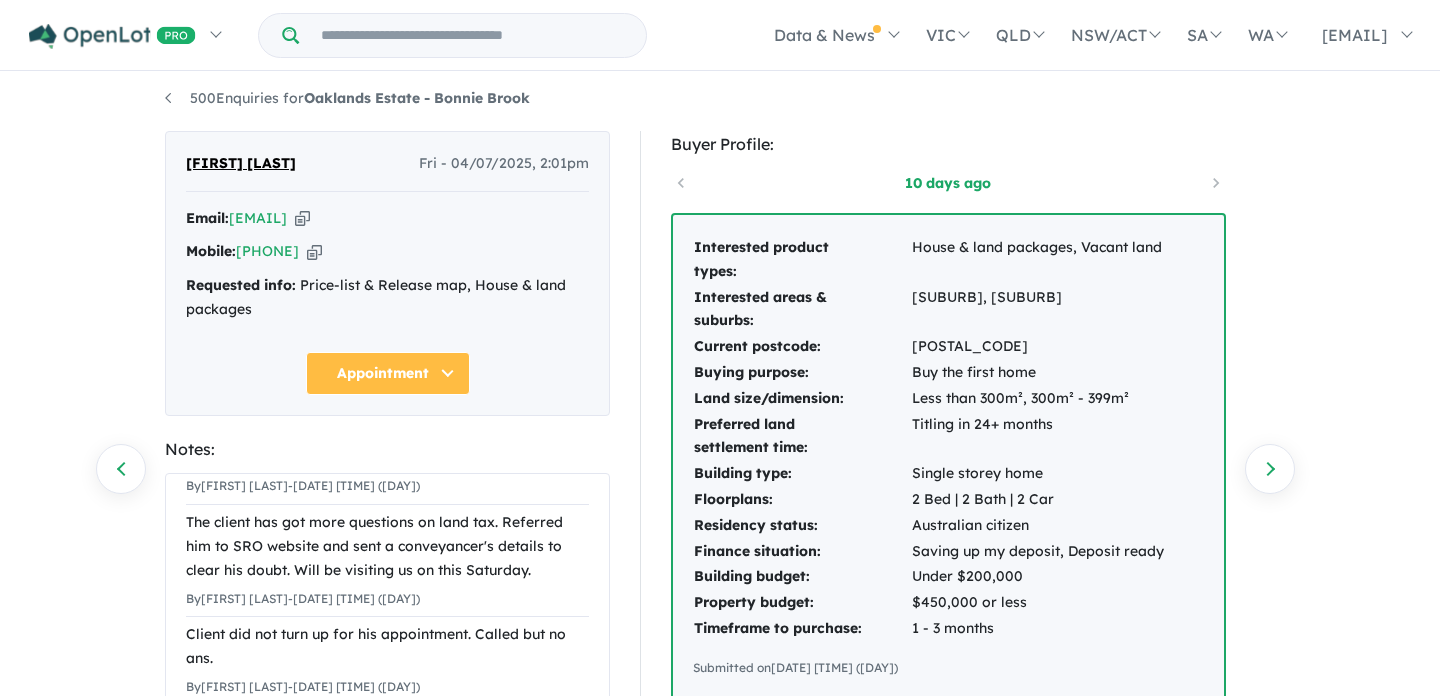 scroll, scrollTop: 0, scrollLeft: 0, axis: both 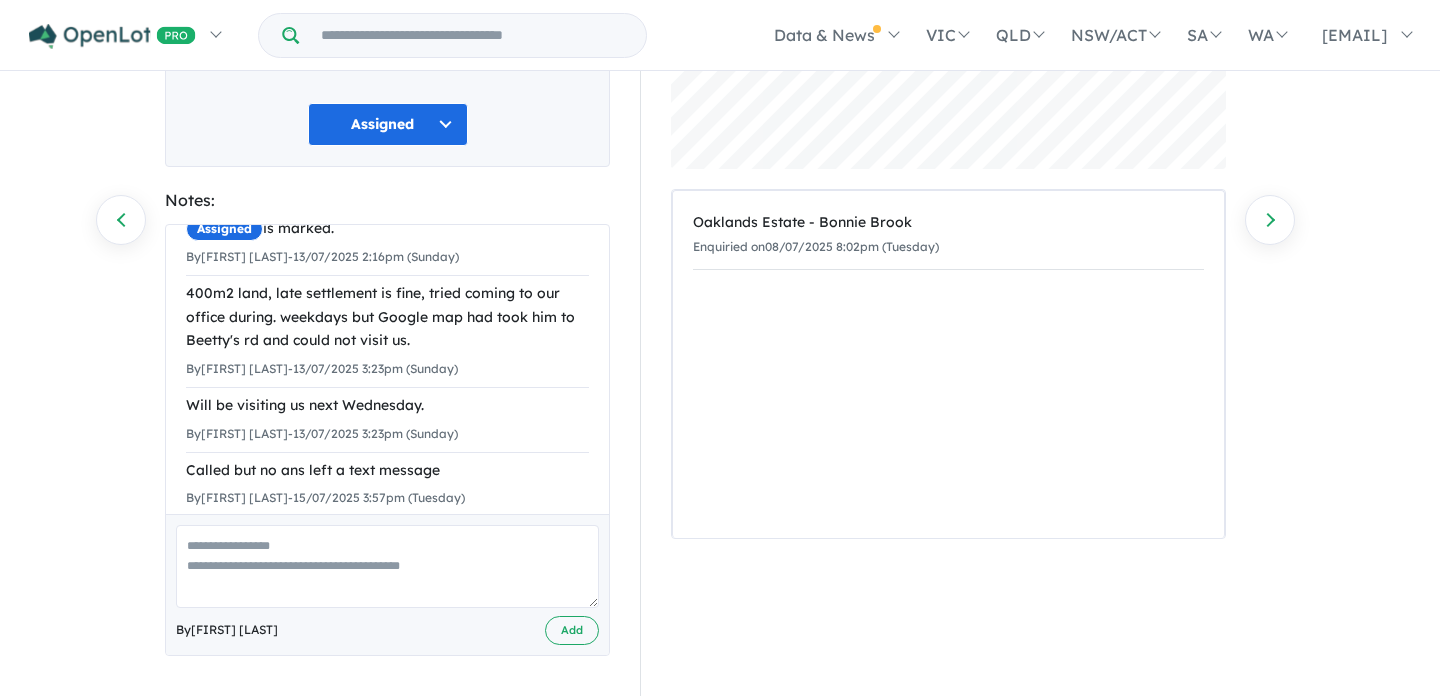 click at bounding box center (387, 566) 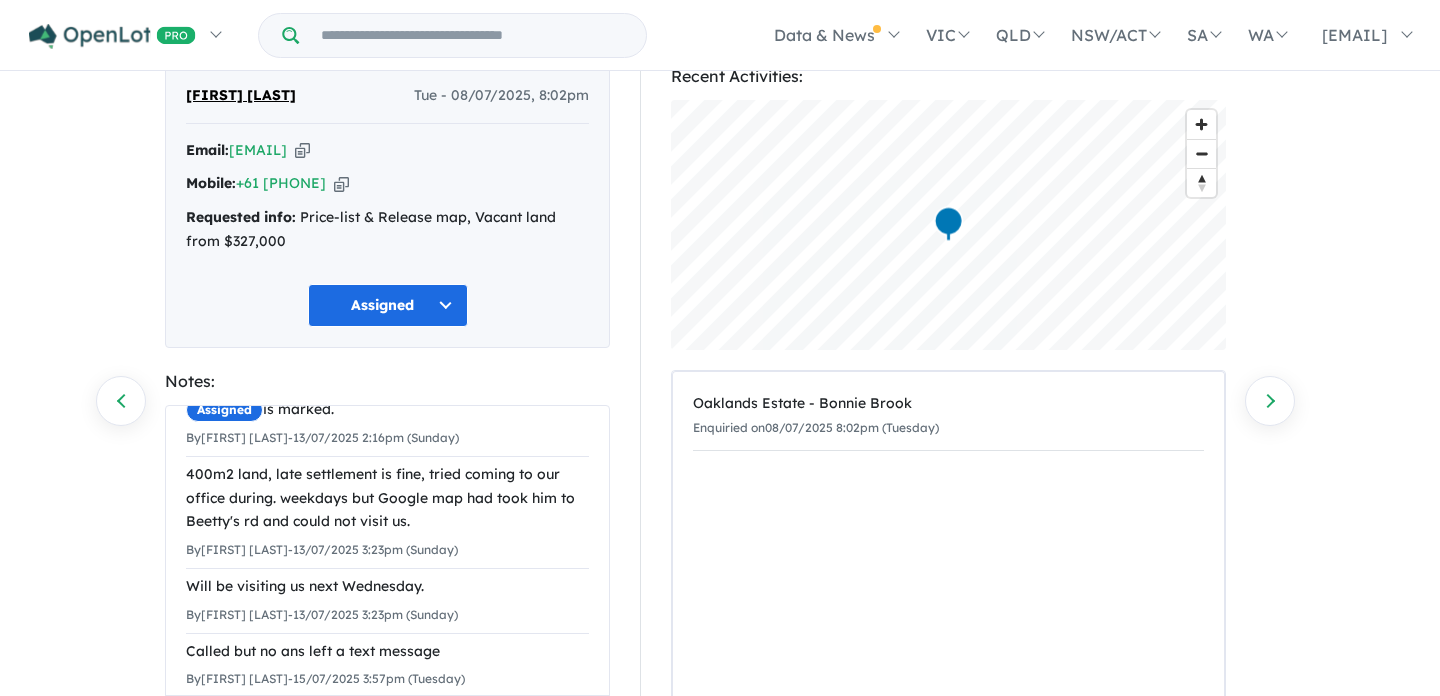 scroll, scrollTop: 57, scrollLeft: 0, axis: vertical 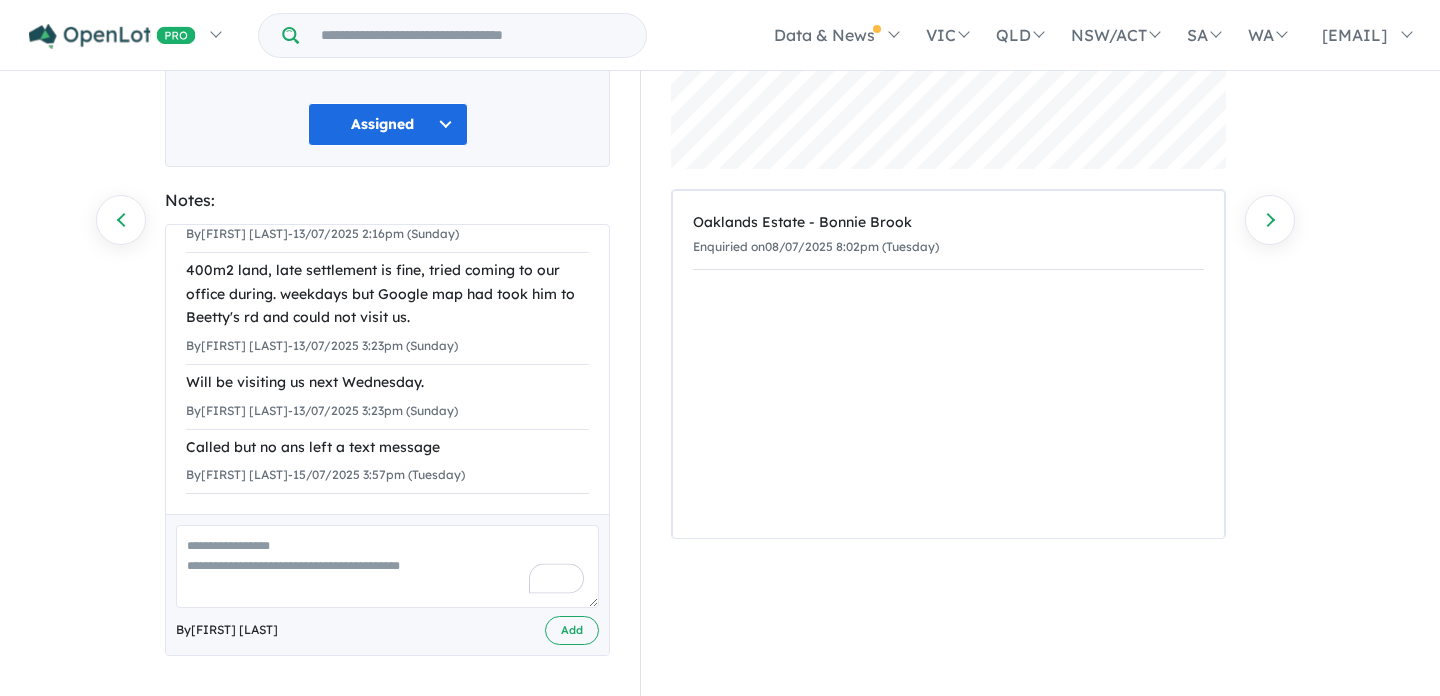 click at bounding box center [387, 566] 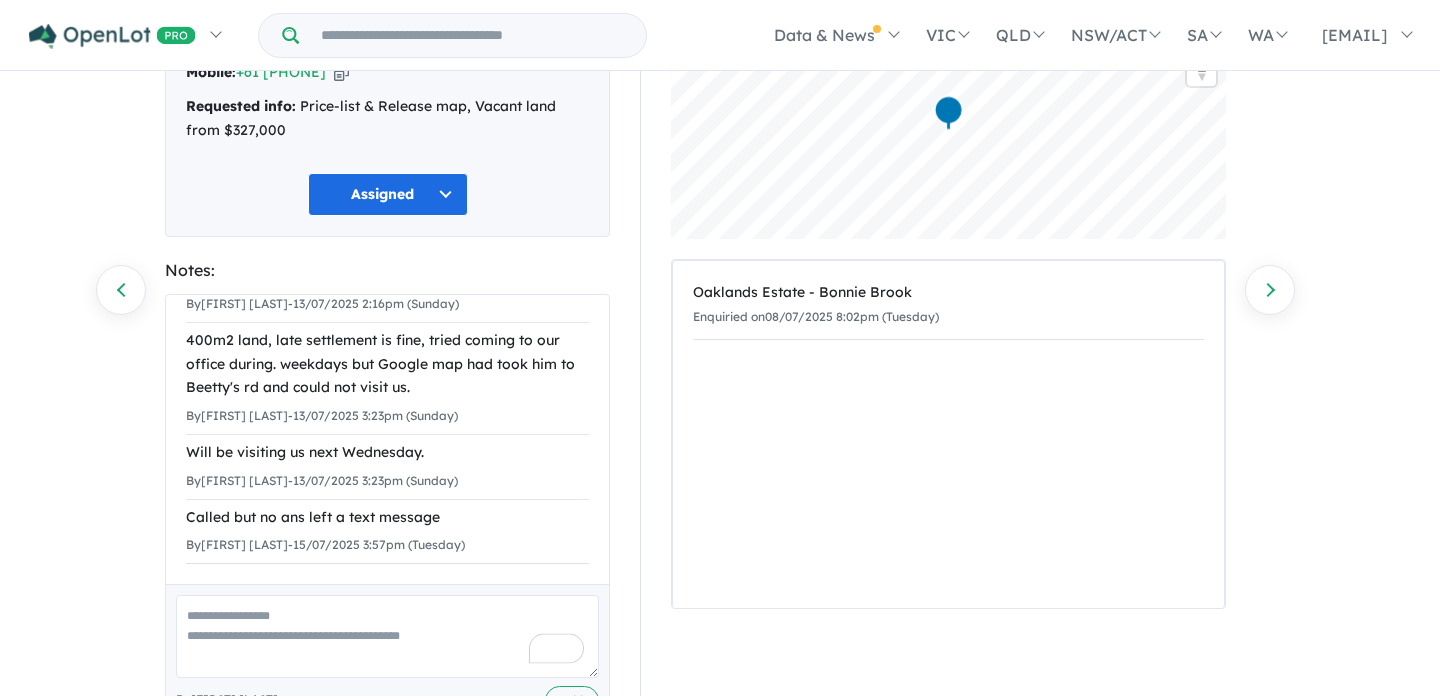 scroll, scrollTop: 185, scrollLeft: 0, axis: vertical 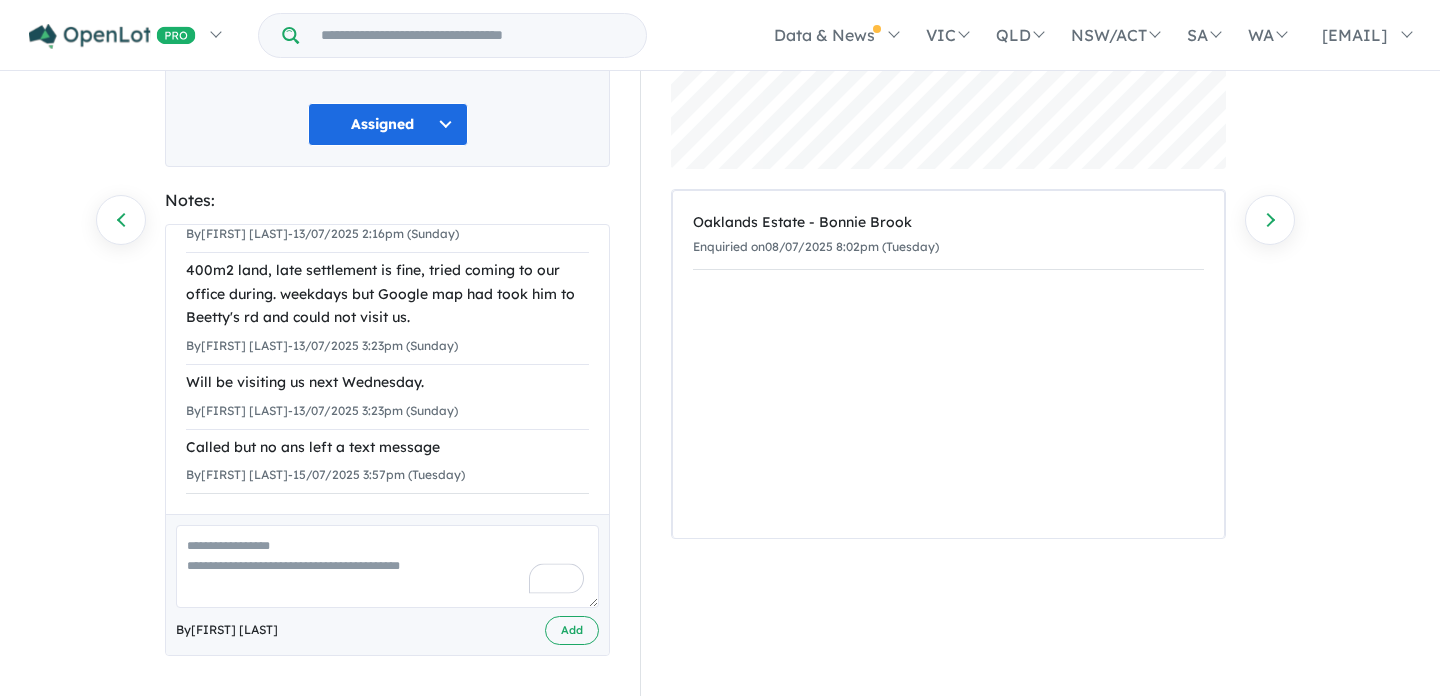 click at bounding box center (387, 566) 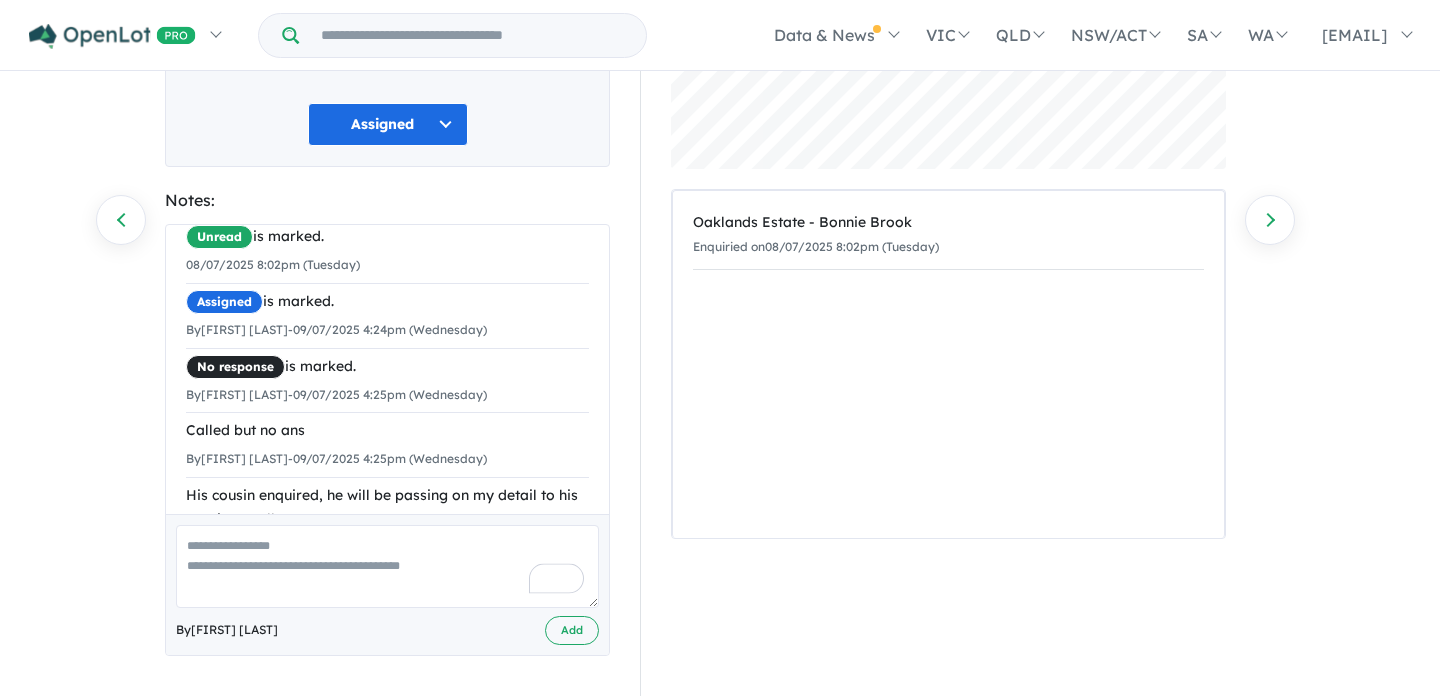 scroll, scrollTop: 0, scrollLeft: 0, axis: both 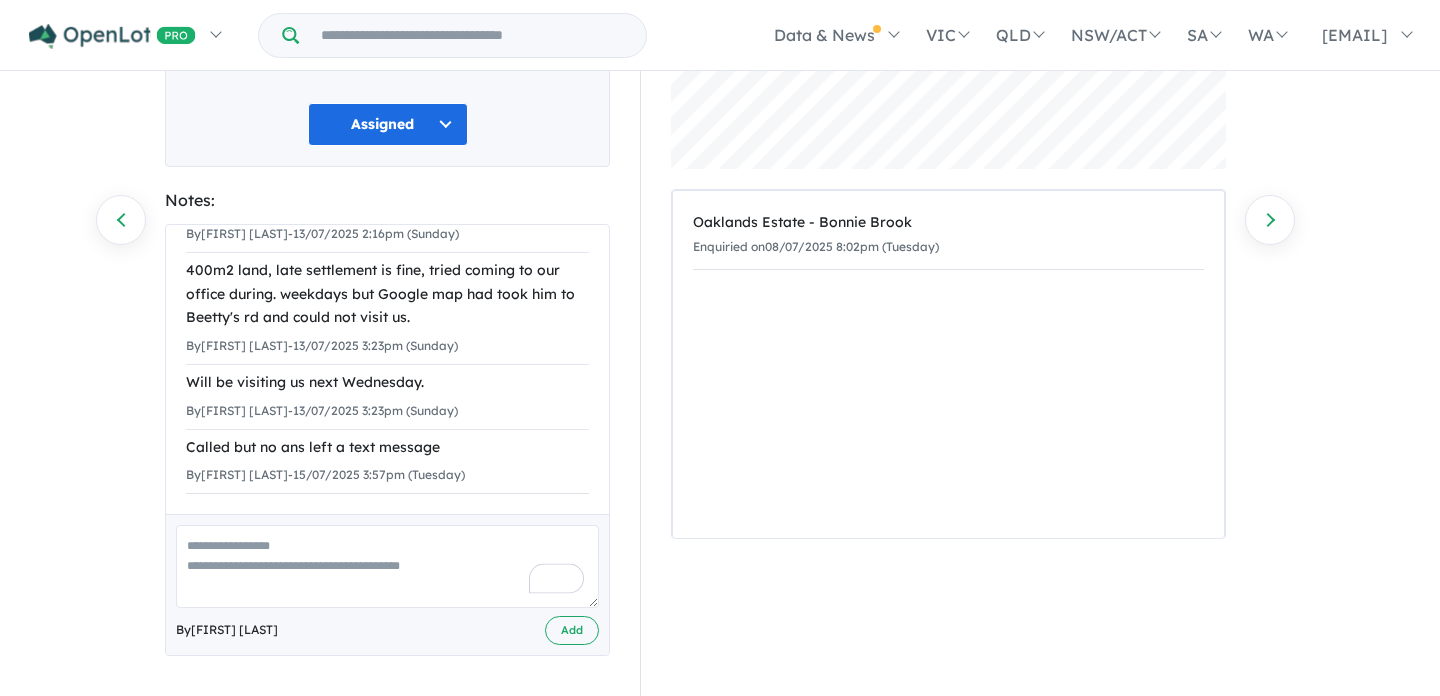 click at bounding box center (387, 566) 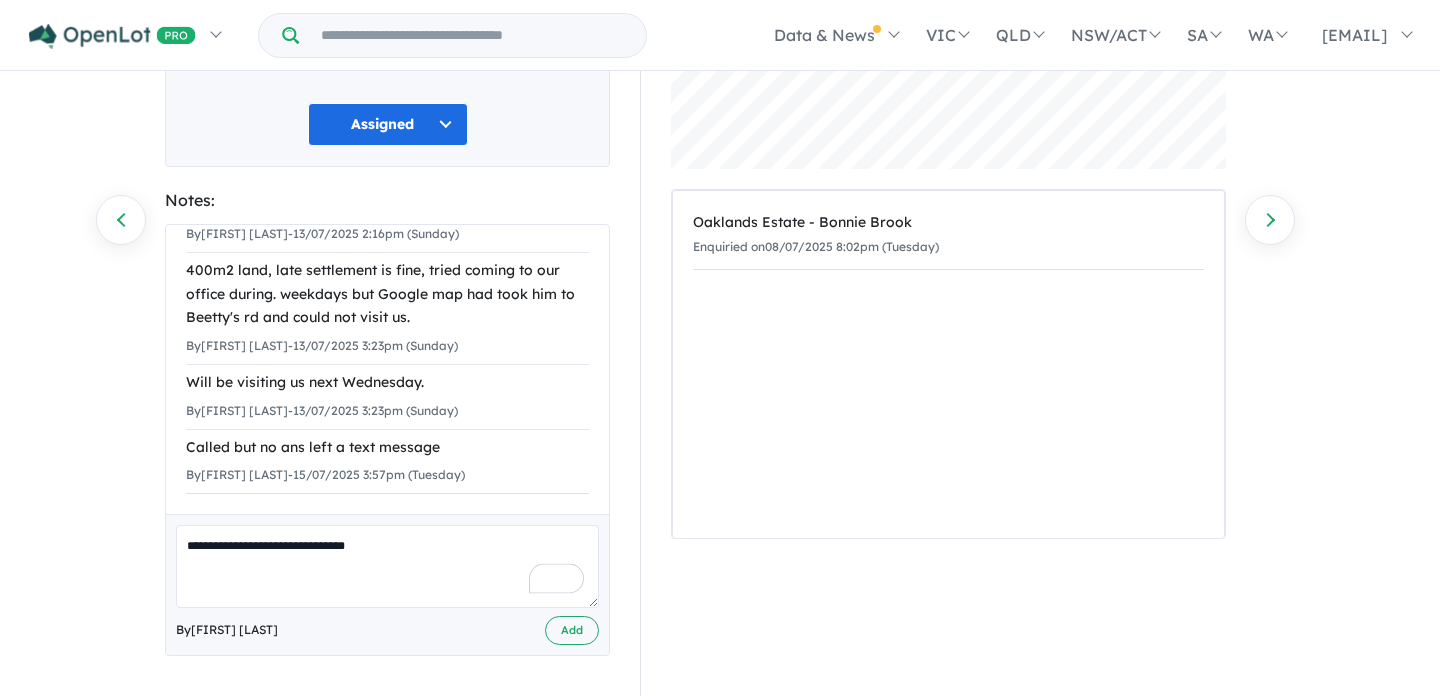 click on "**********" at bounding box center [387, 566] 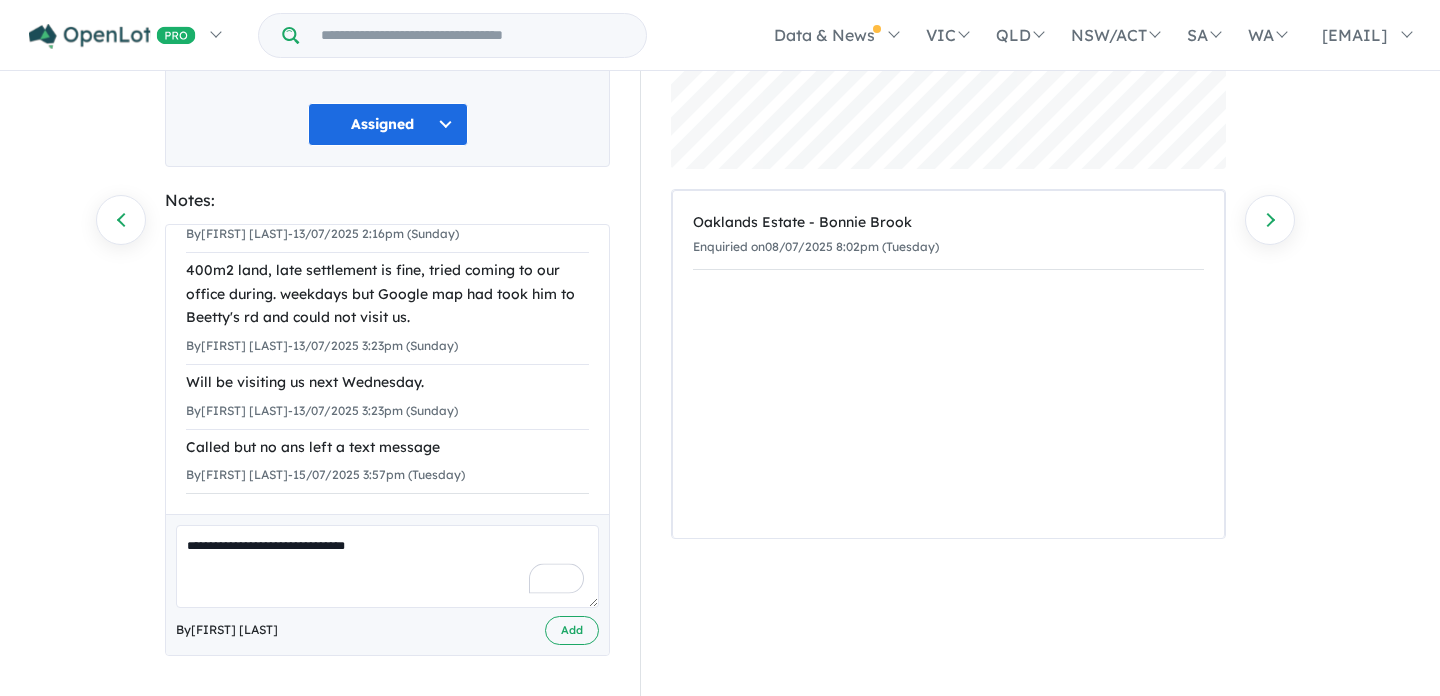 drag, startPoint x: 563, startPoint y: 612, endPoint x: 514, endPoint y: 753, distance: 149.27156 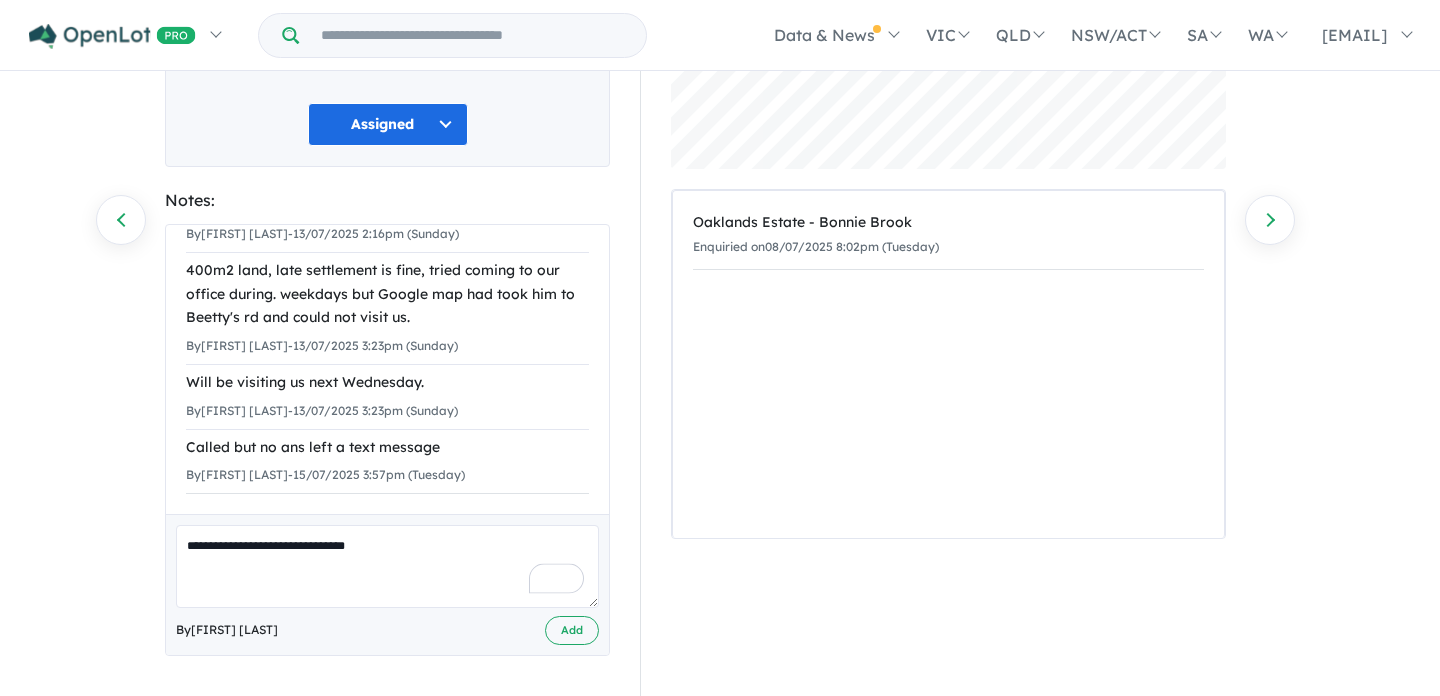 click on "**********" at bounding box center [387, 566] 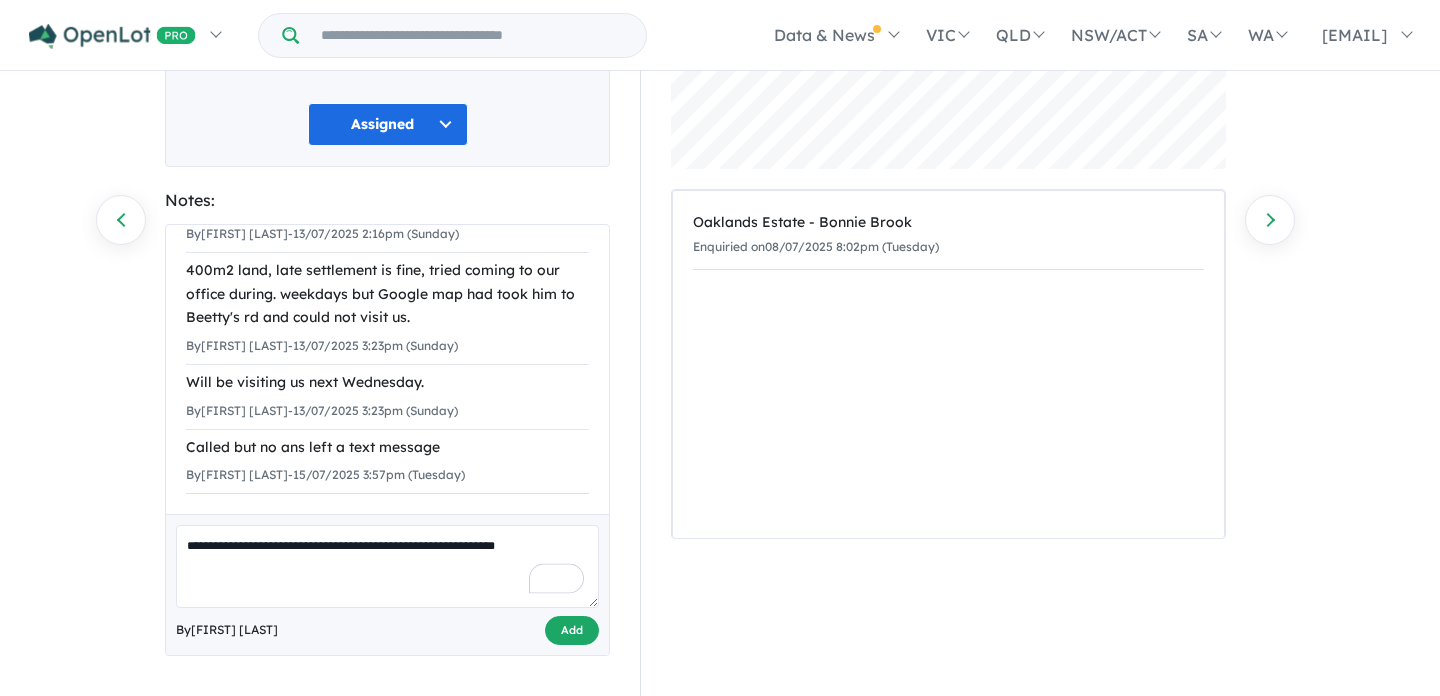 type on "**********" 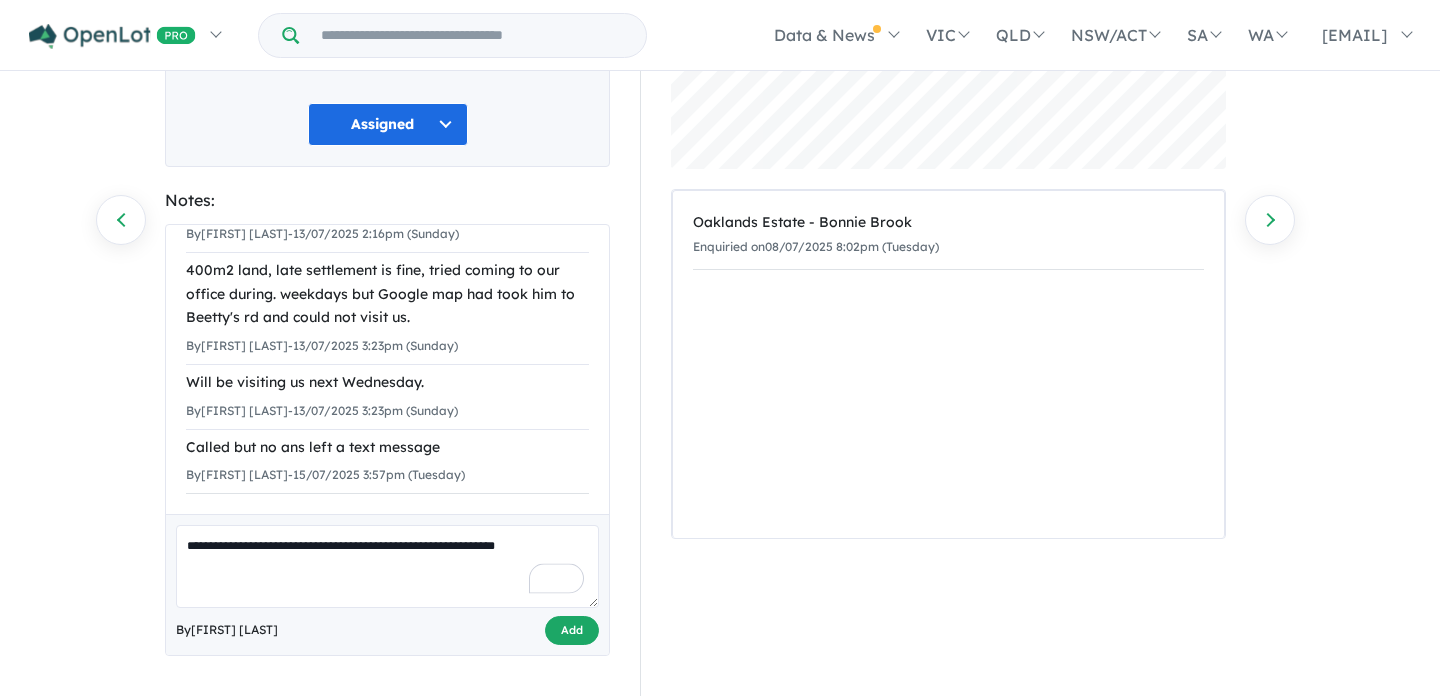 click on "Add" at bounding box center (572, 630) 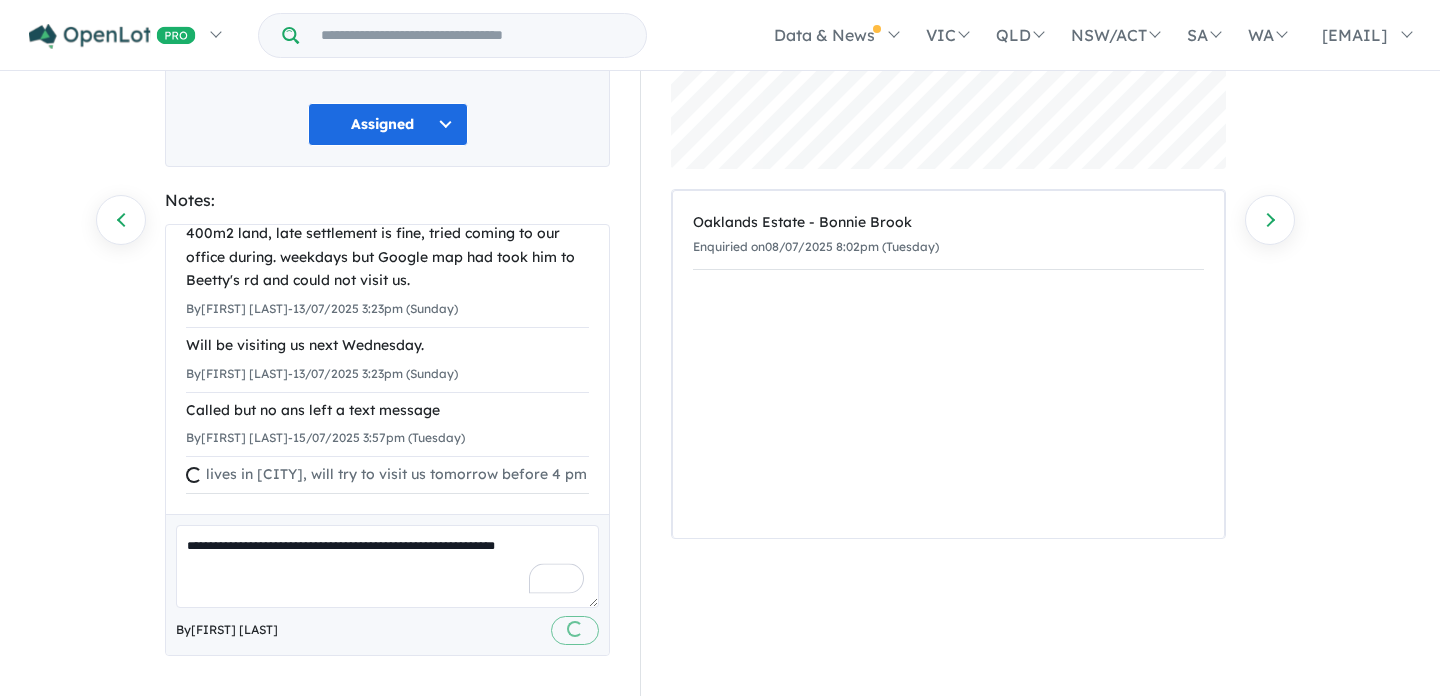 type 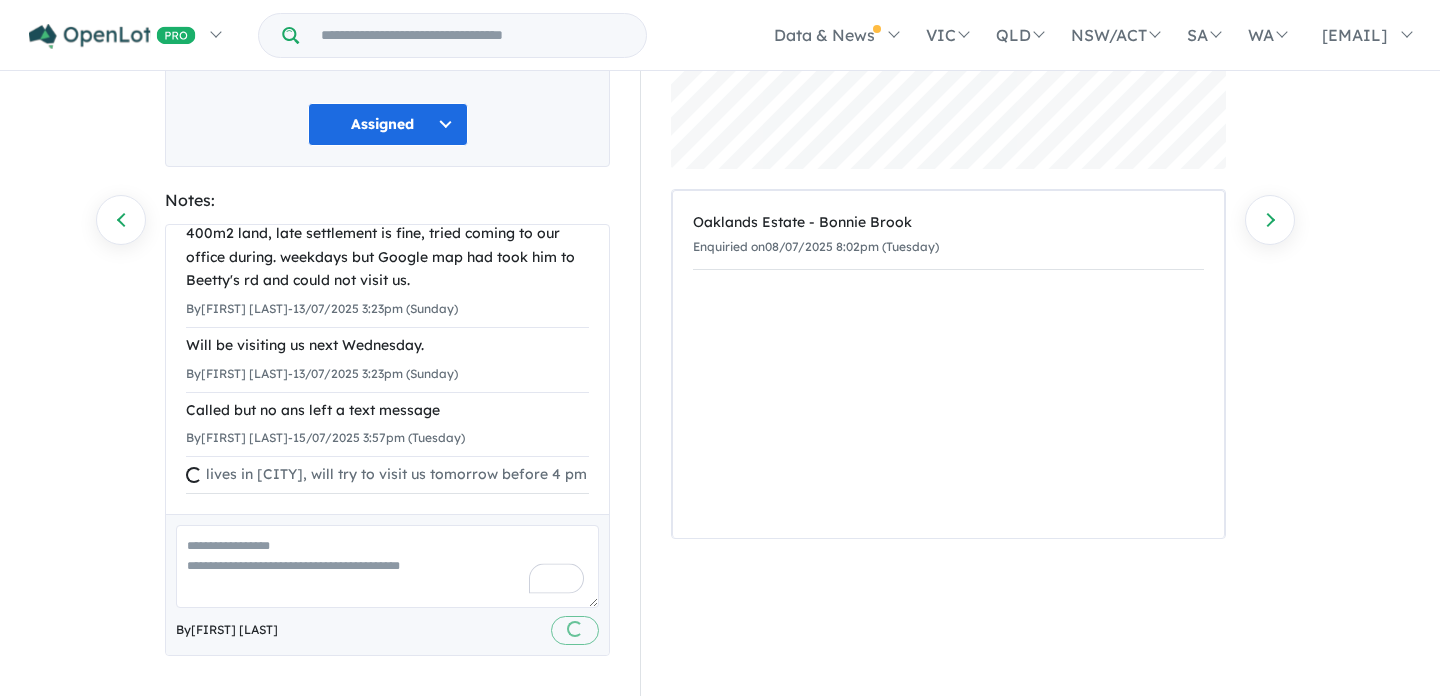 scroll, scrollTop: 531, scrollLeft: 0, axis: vertical 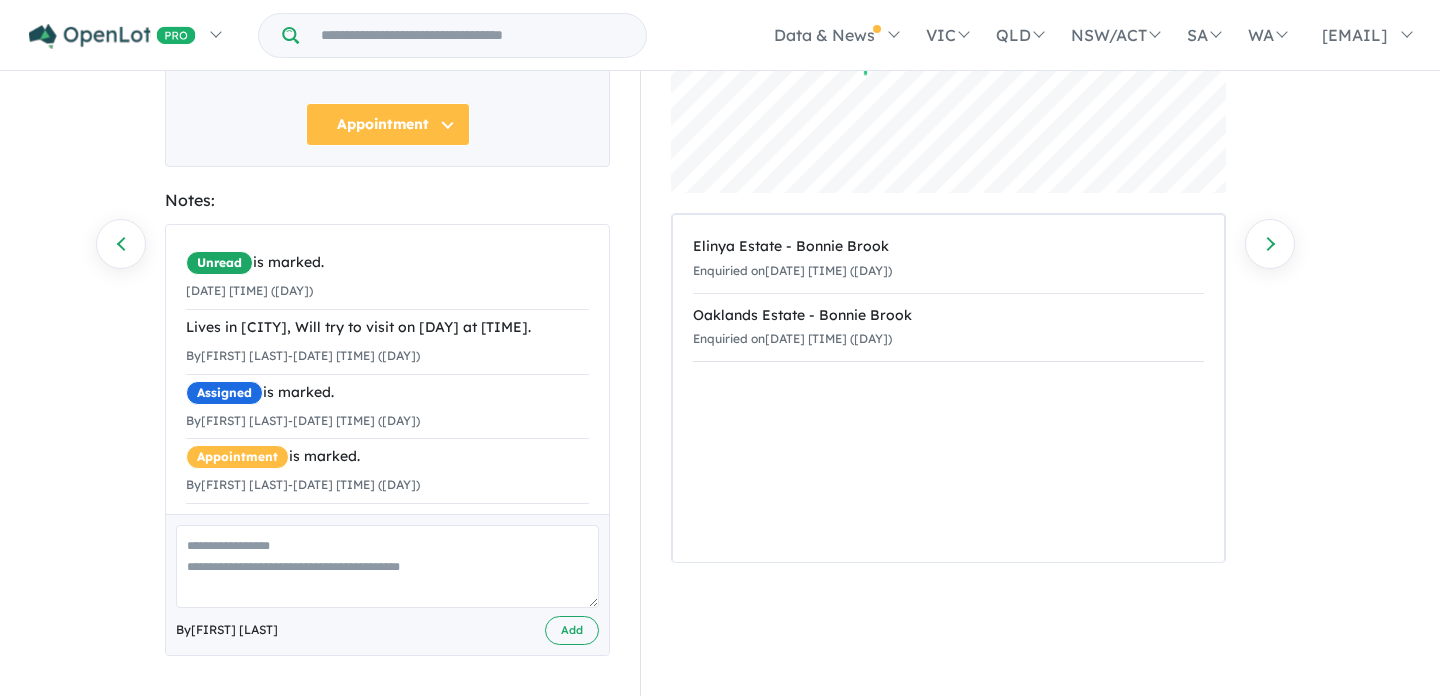 click at bounding box center [387, 566] 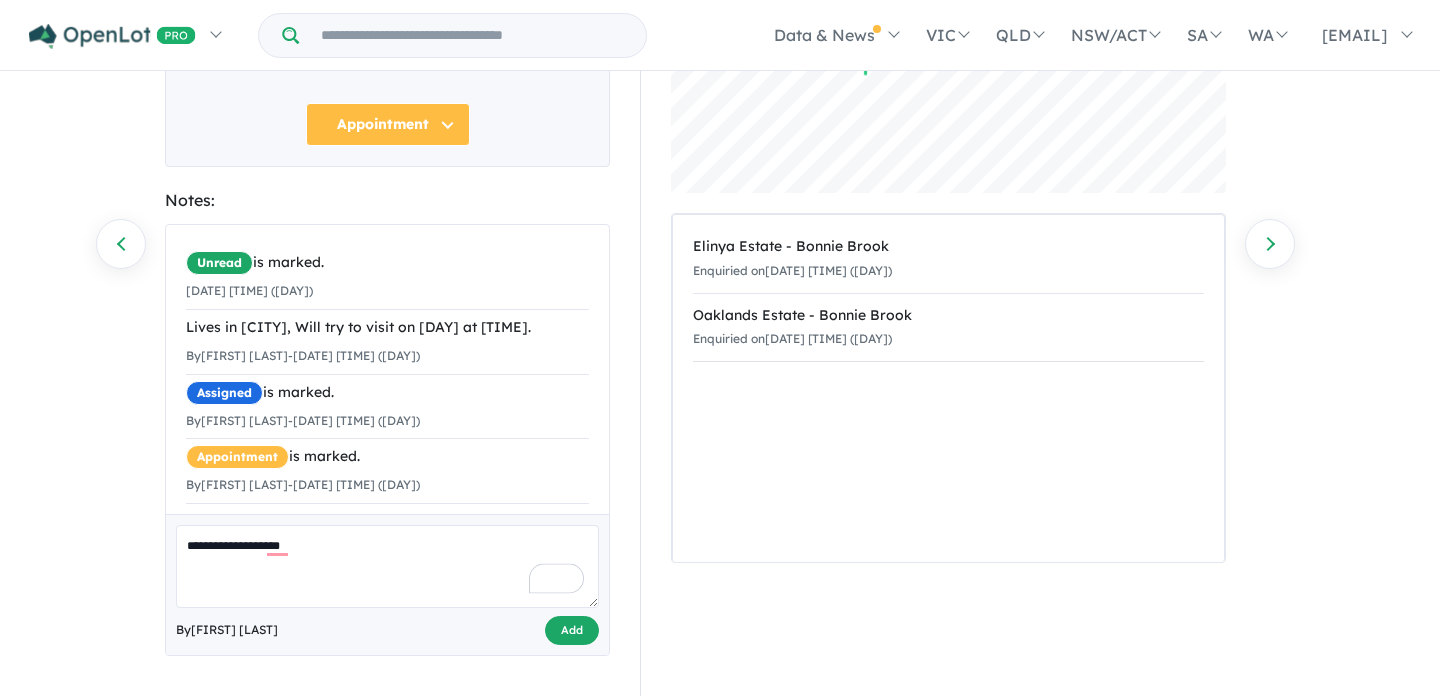 type on "**********" 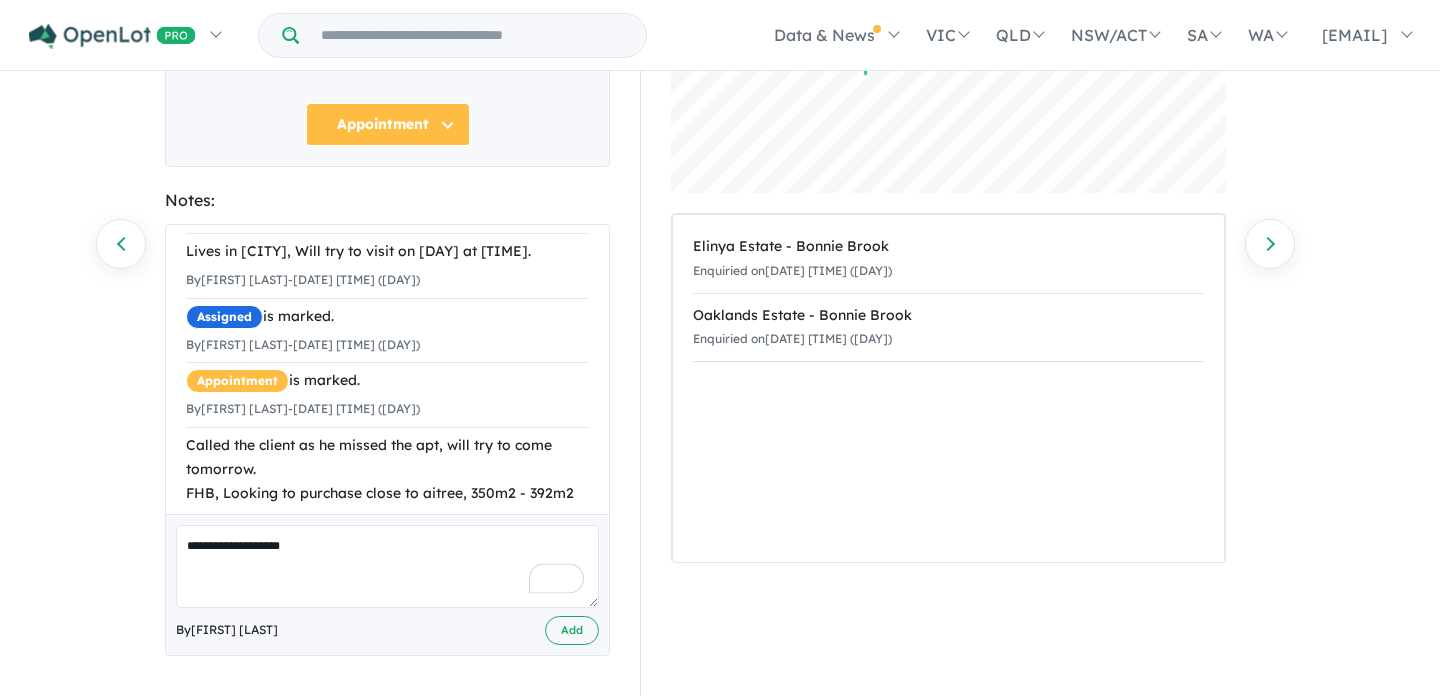scroll, scrollTop: 0, scrollLeft: 0, axis: both 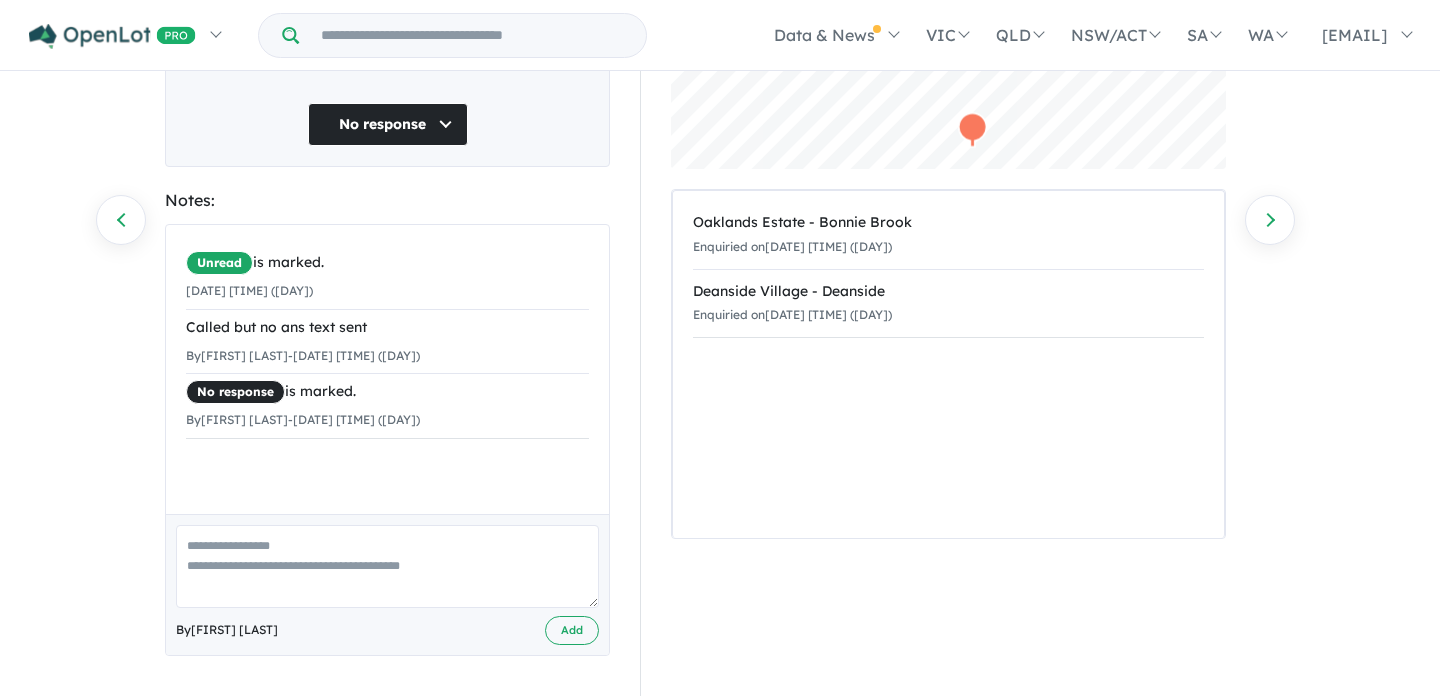 click at bounding box center [387, 566] 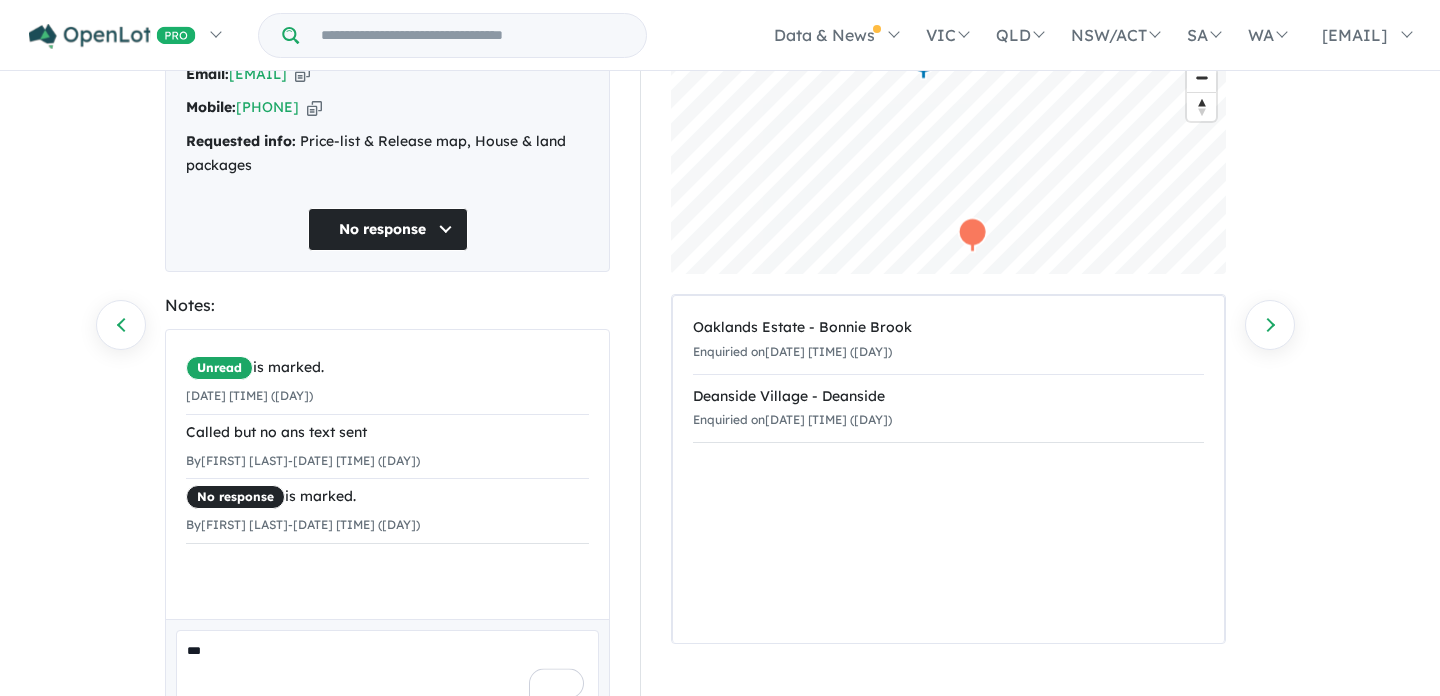 scroll, scrollTop: 158, scrollLeft: 0, axis: vertical 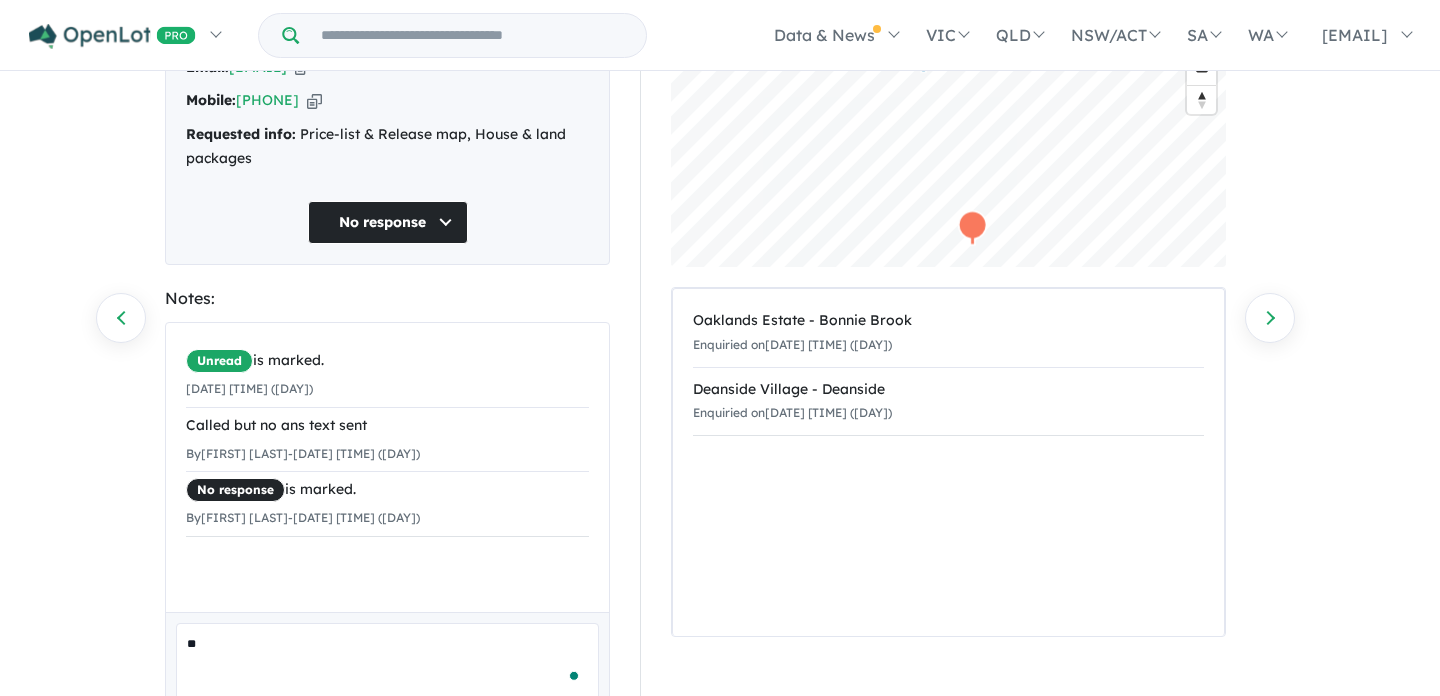 type on "*" 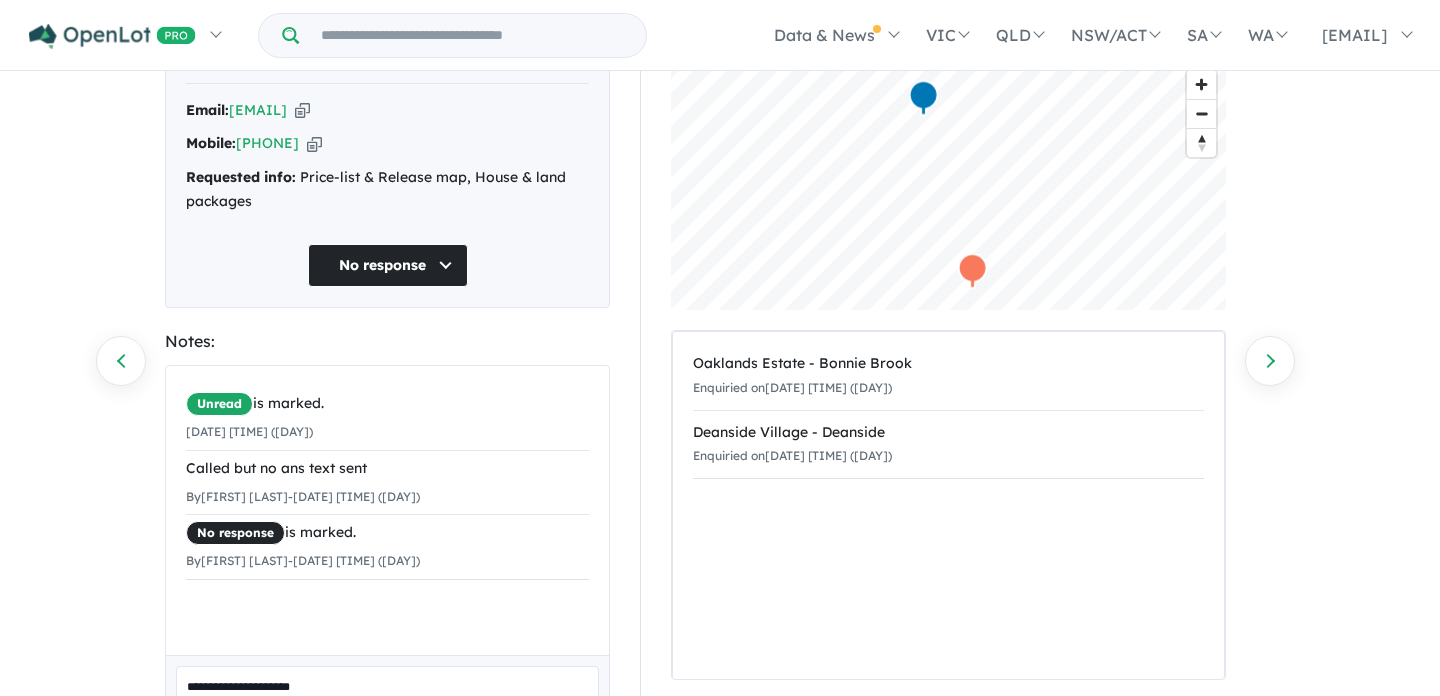 scroll, scrollTop: 110, scrollLeft: 0, axis: vertical 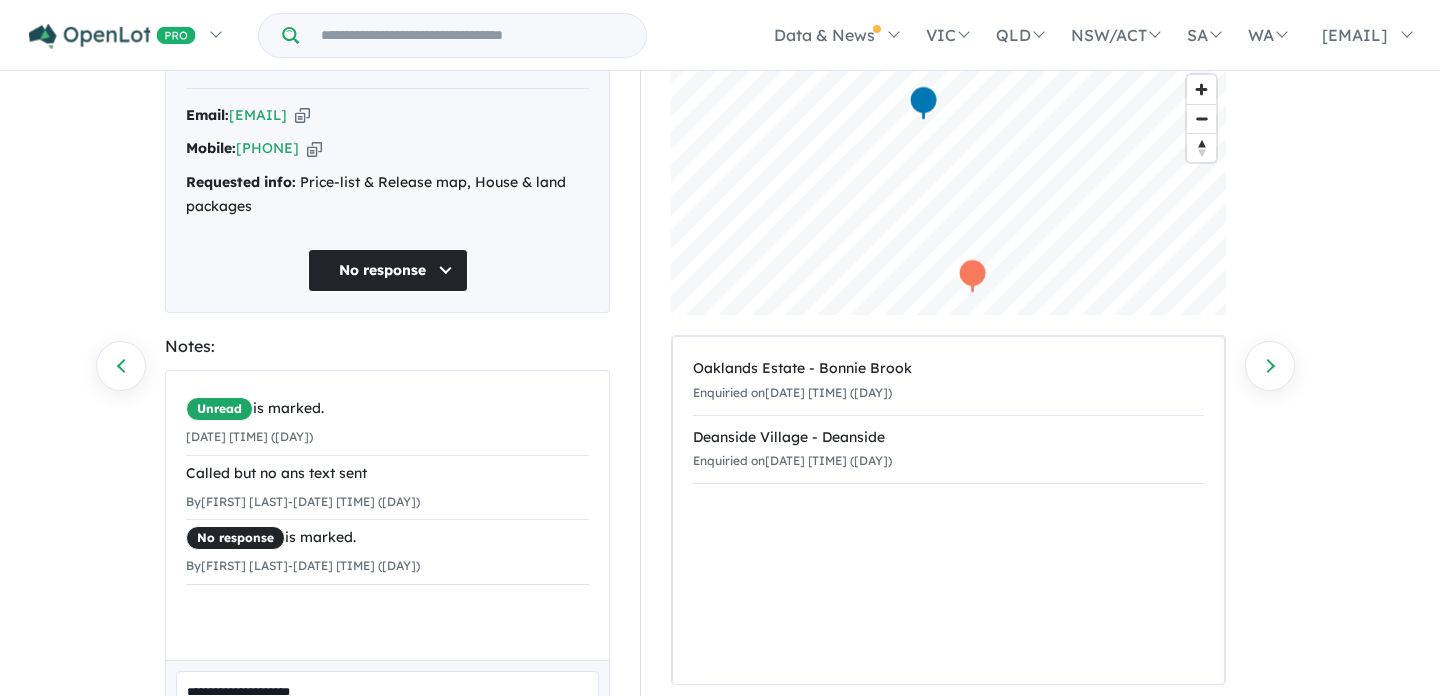 type on "**********" 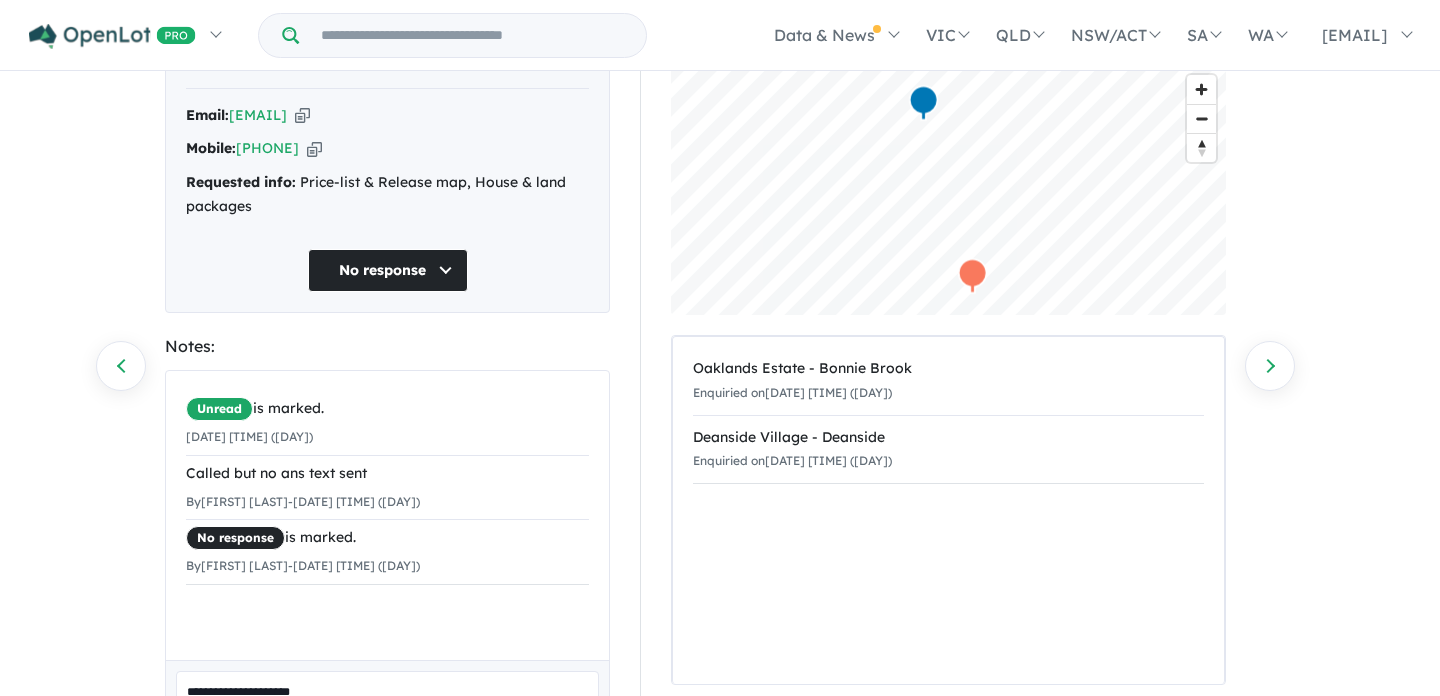 click at bounding box center (302, 115) 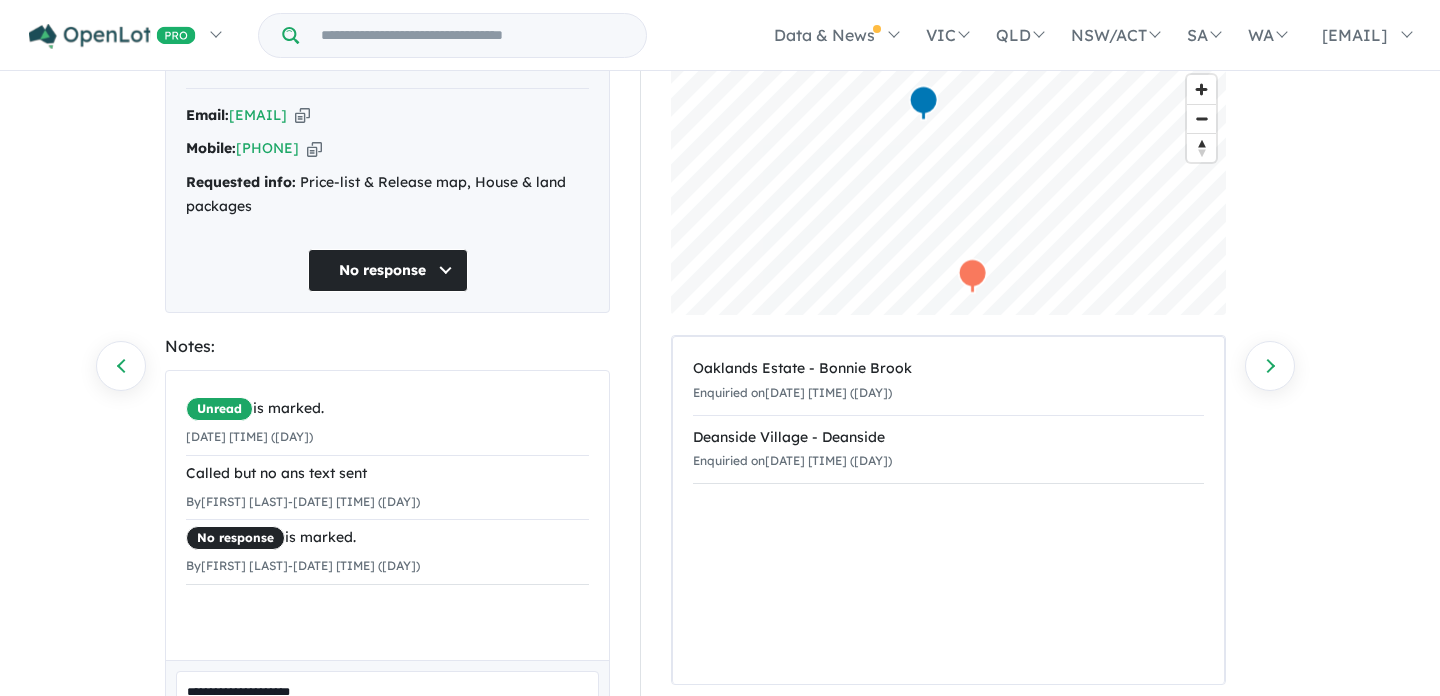 scroll, scrollTop: 0, scrollLeft: 0, axis: both 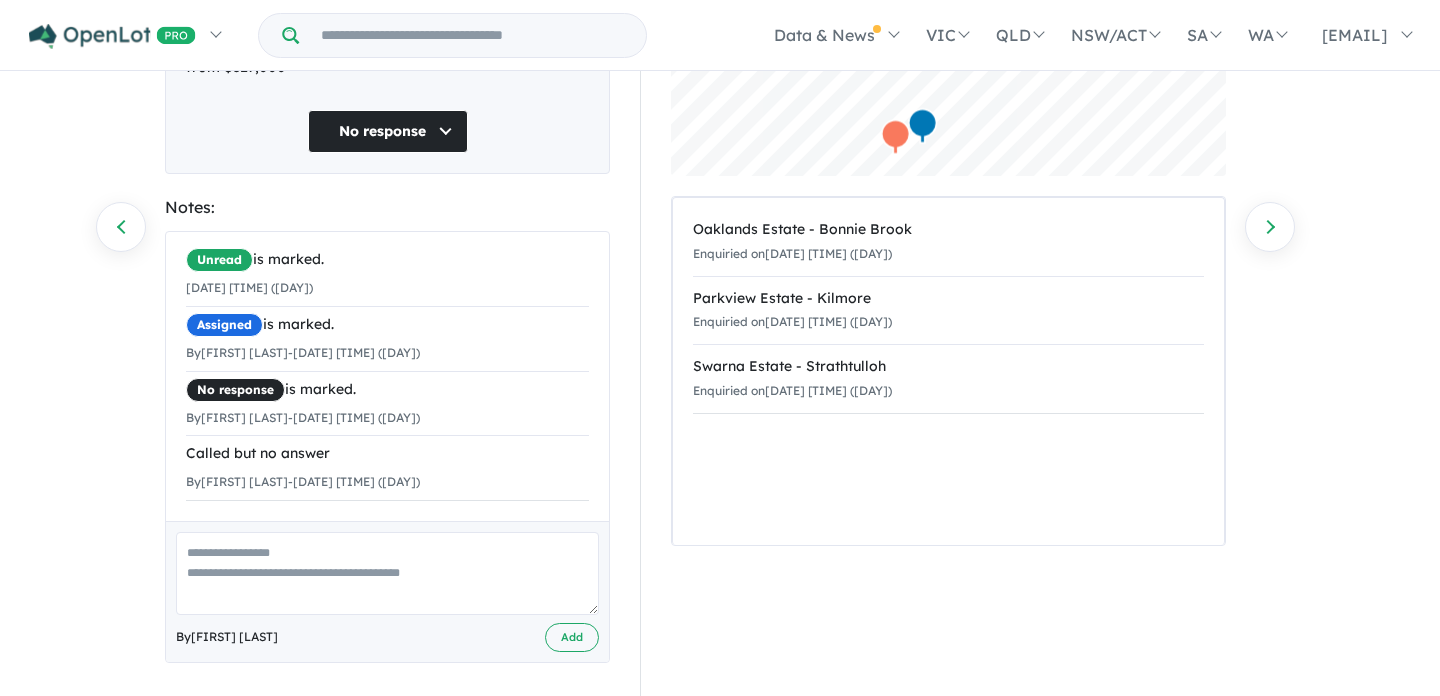 click at bounding box center [387, 573] 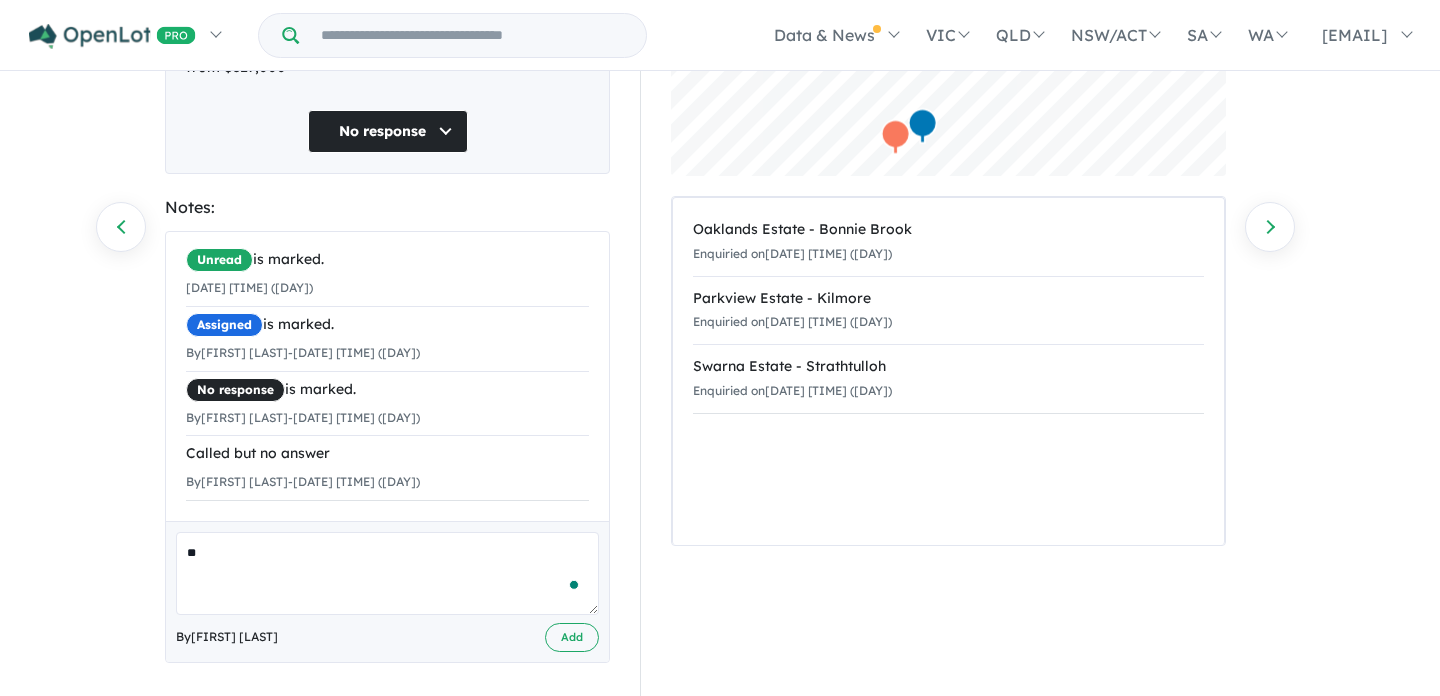 type on "*" 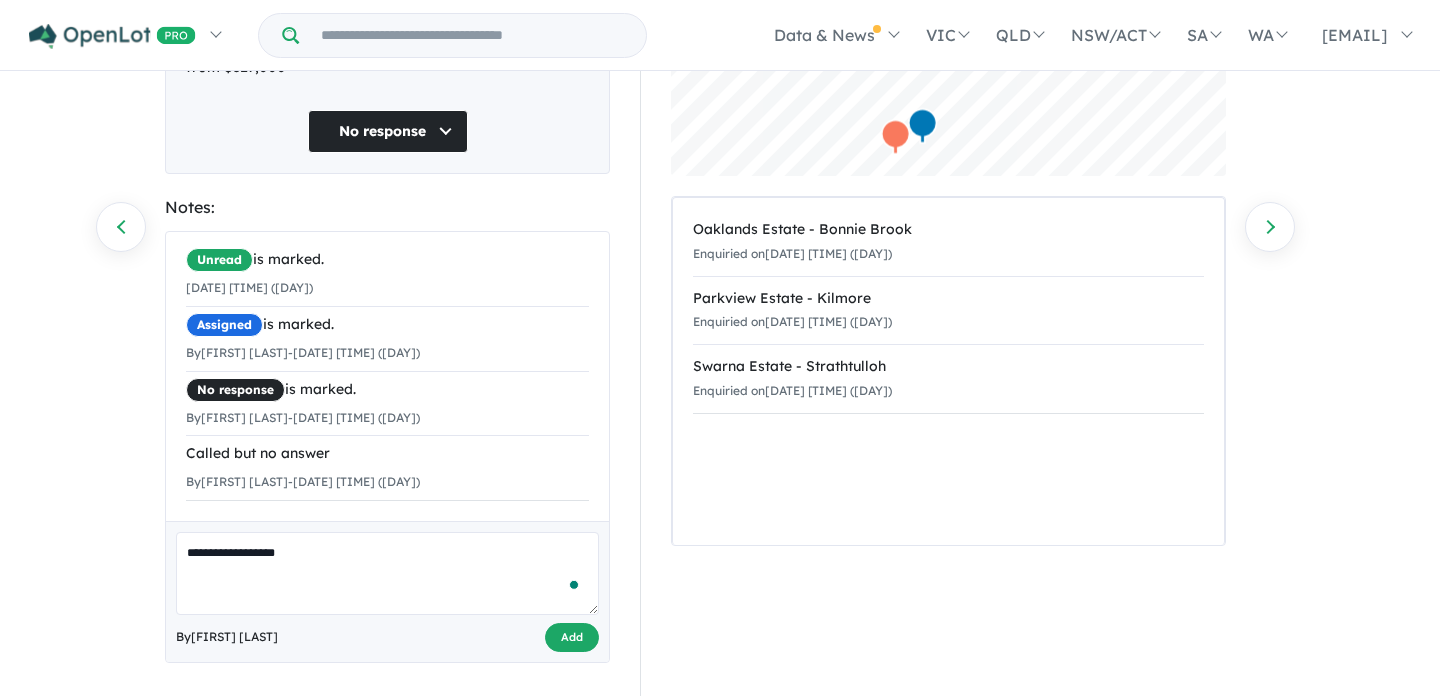 type on "**********" 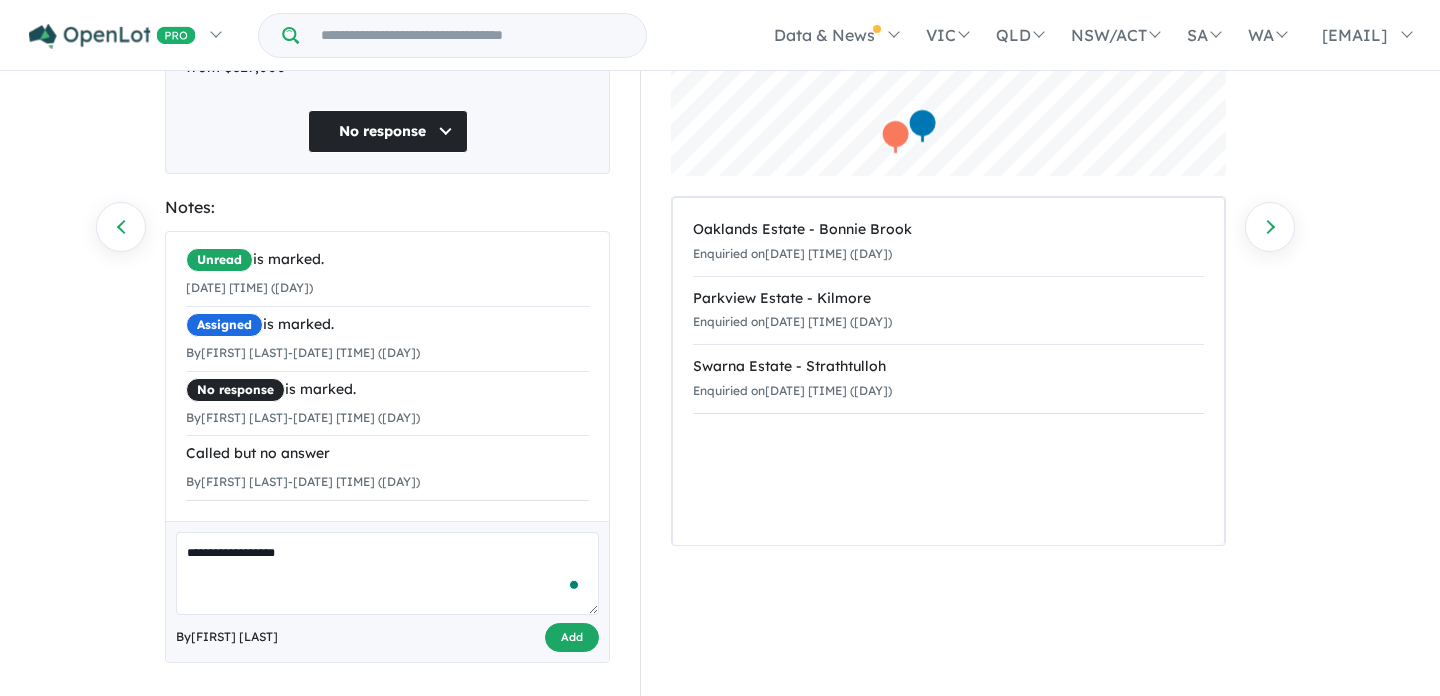 click on "Add" at bounding box center [572, 637] 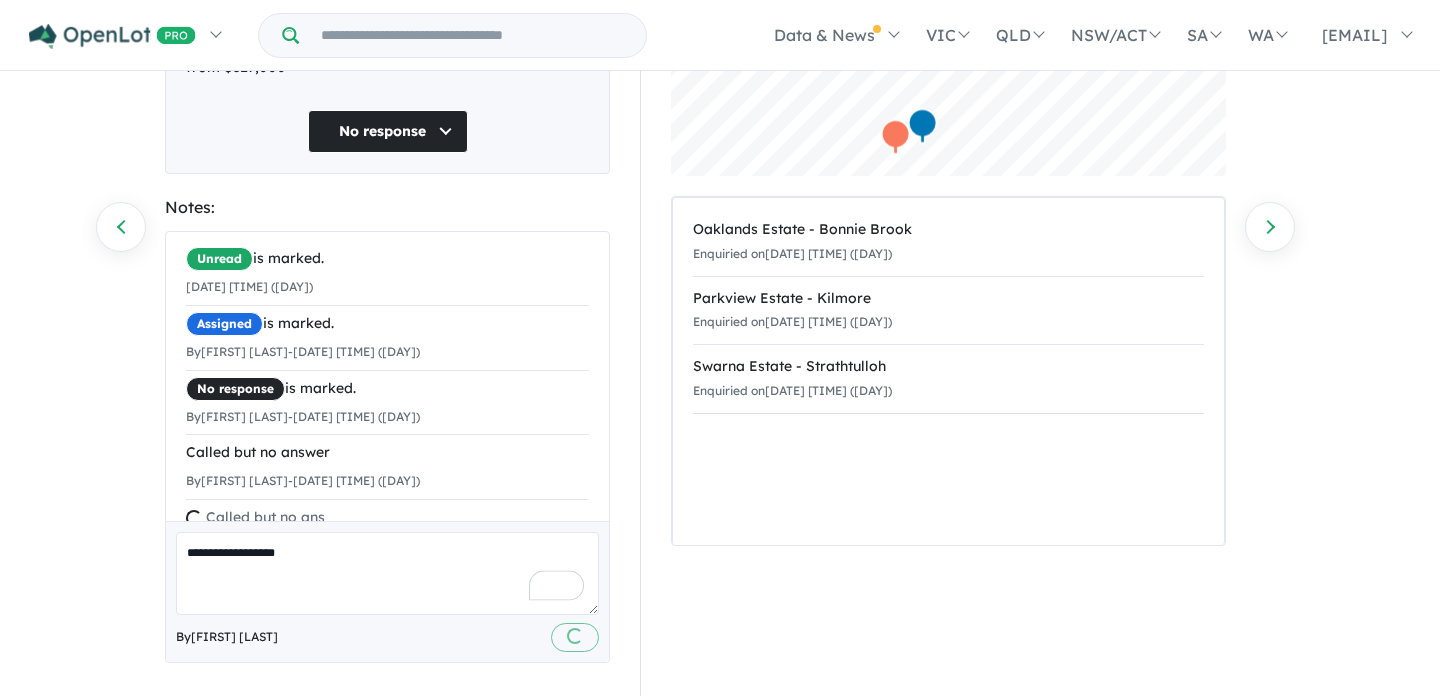 scroll, scrollTop: 48, scrollLeft: 0, axis: vertical 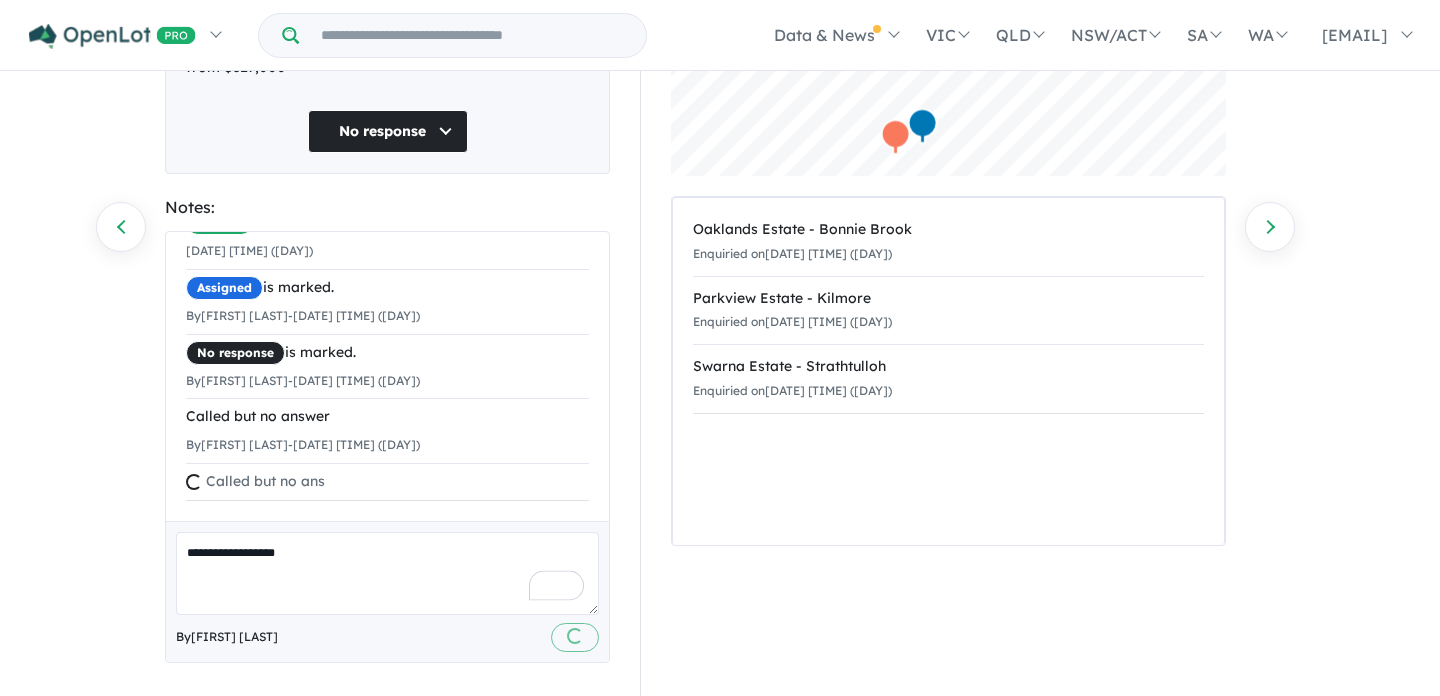type 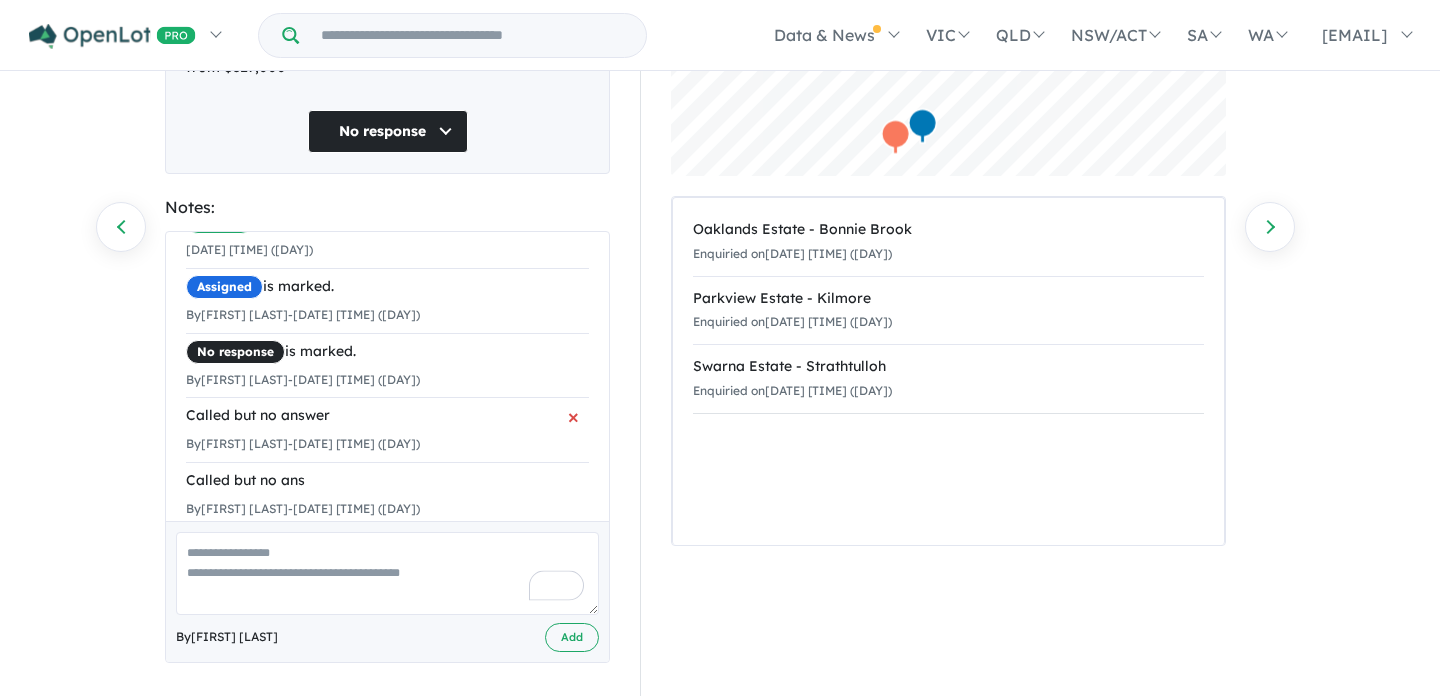 scroll, scrollTop: 0, scrollLeft: 0, axis: both 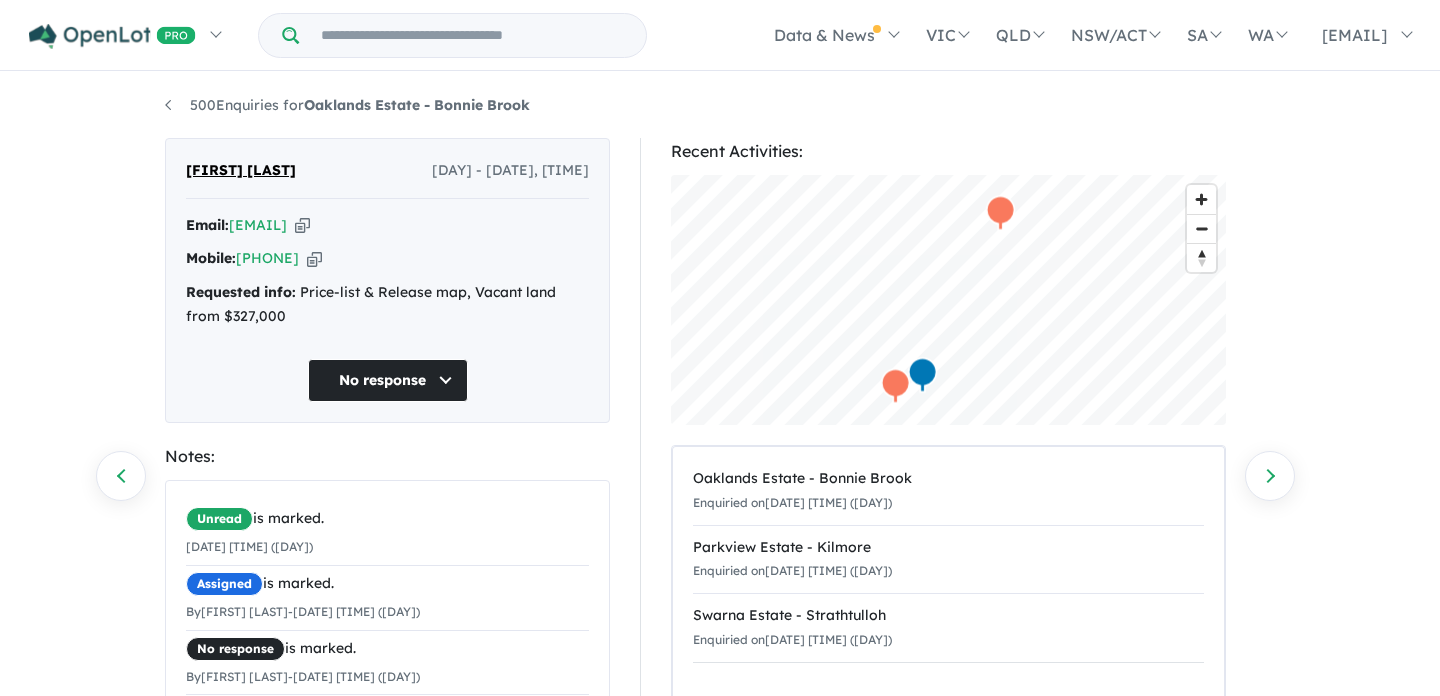 click on "Email:  tonemavaega78@gmail.com Copied!" at bounding box center [387, 226] 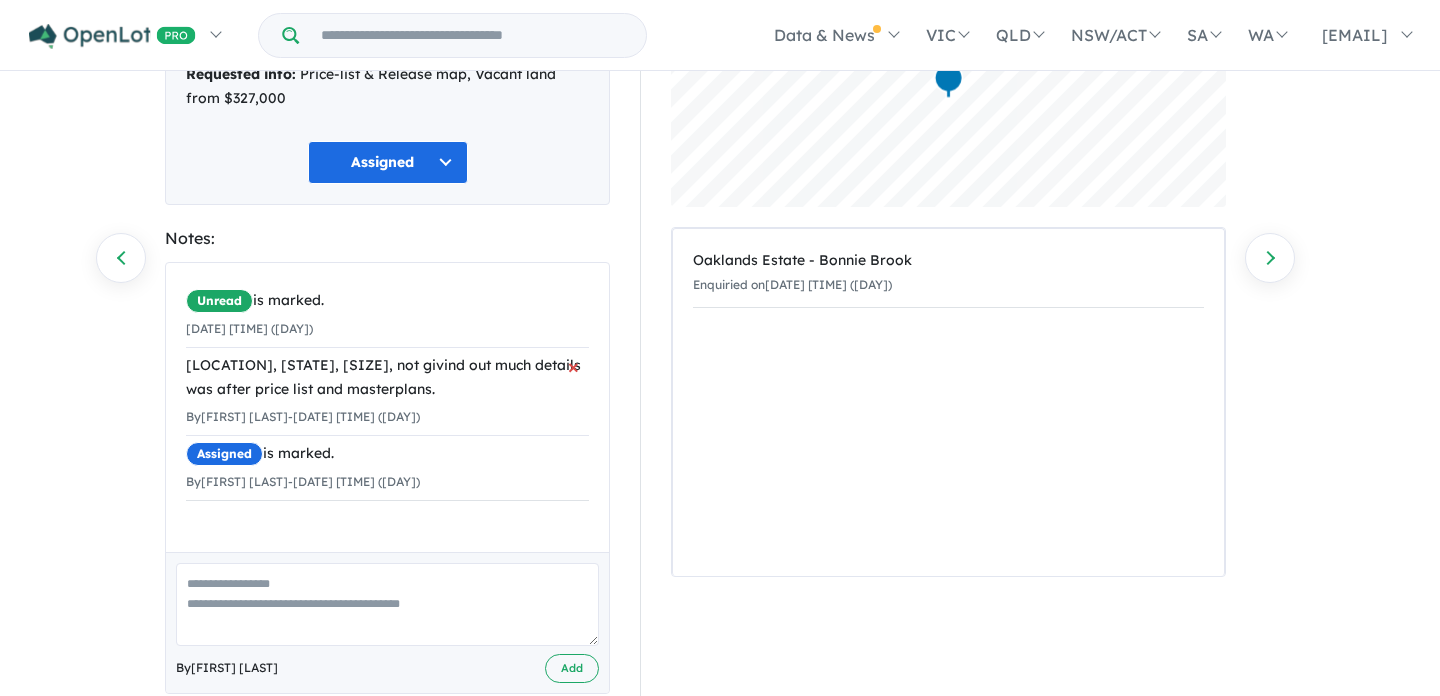 scroll, scrollTop: 257, scrollLeft: 0, axis: vertical 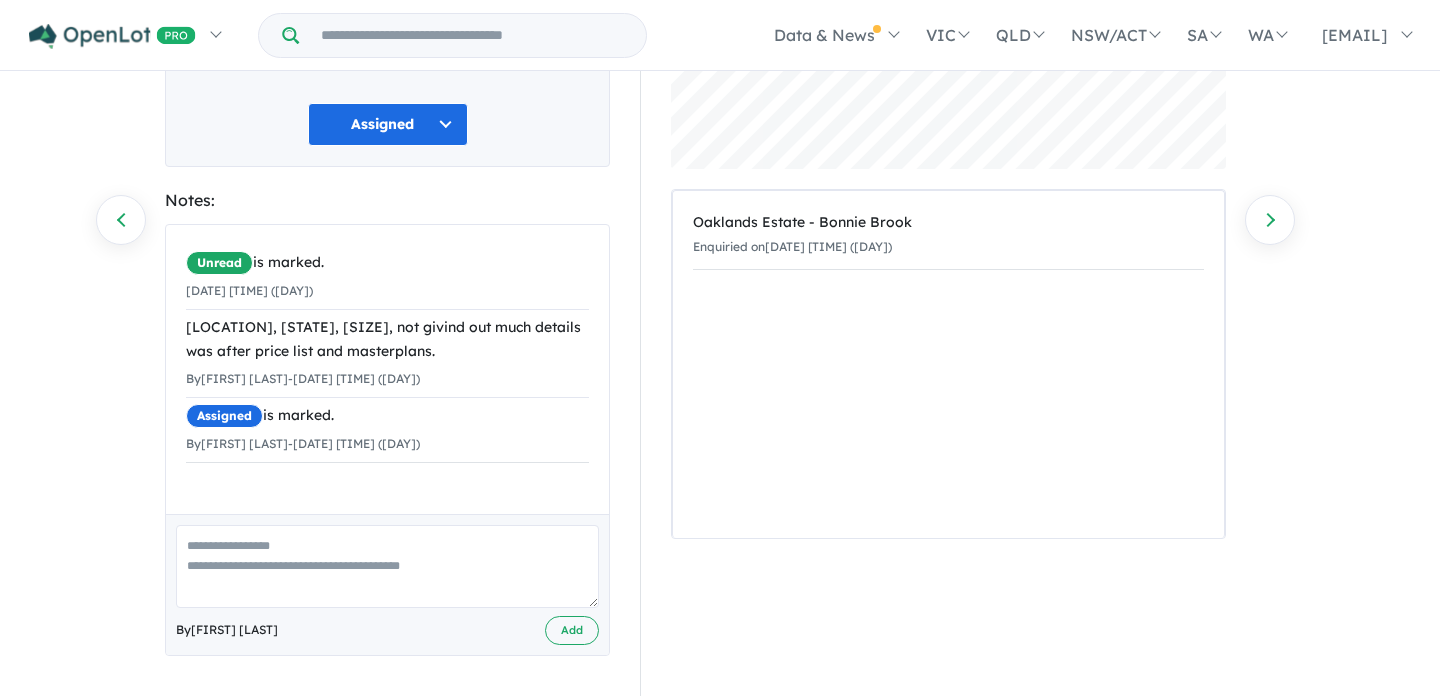 click at bounding box center (387, 566) 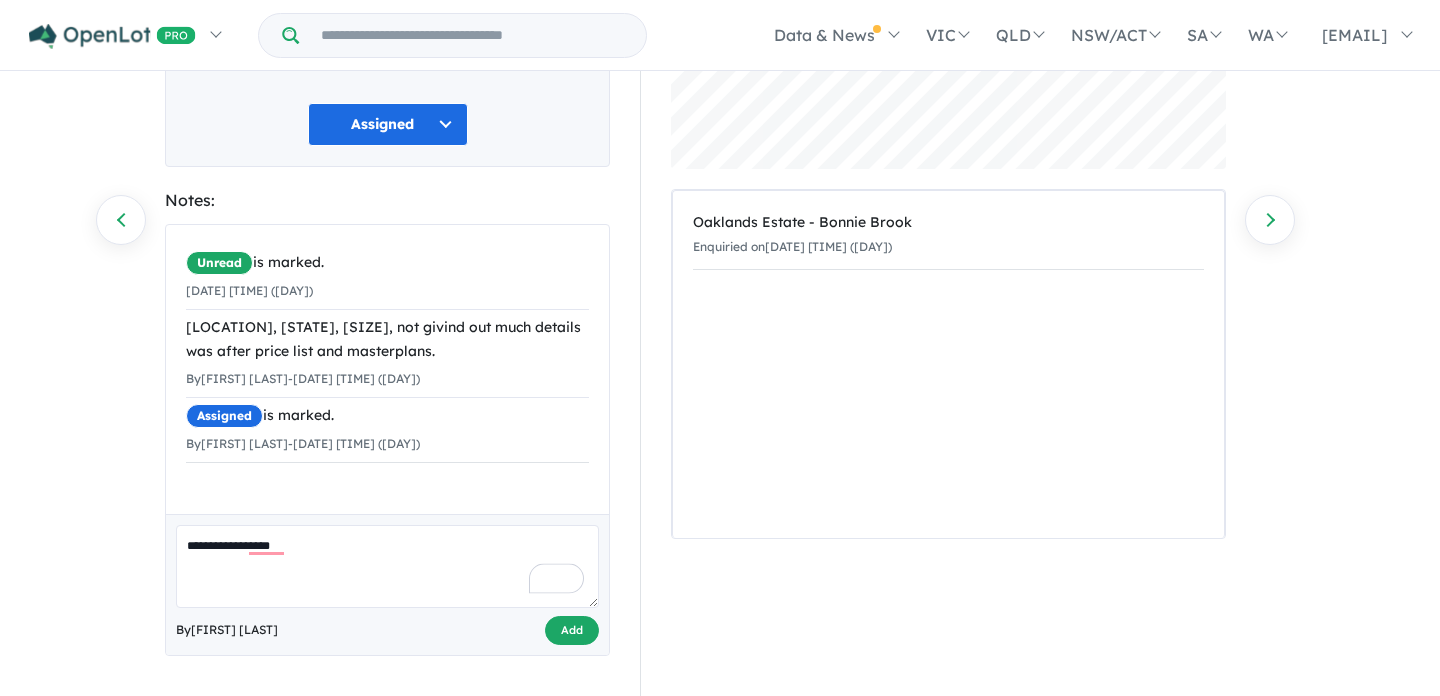 type on "**********" 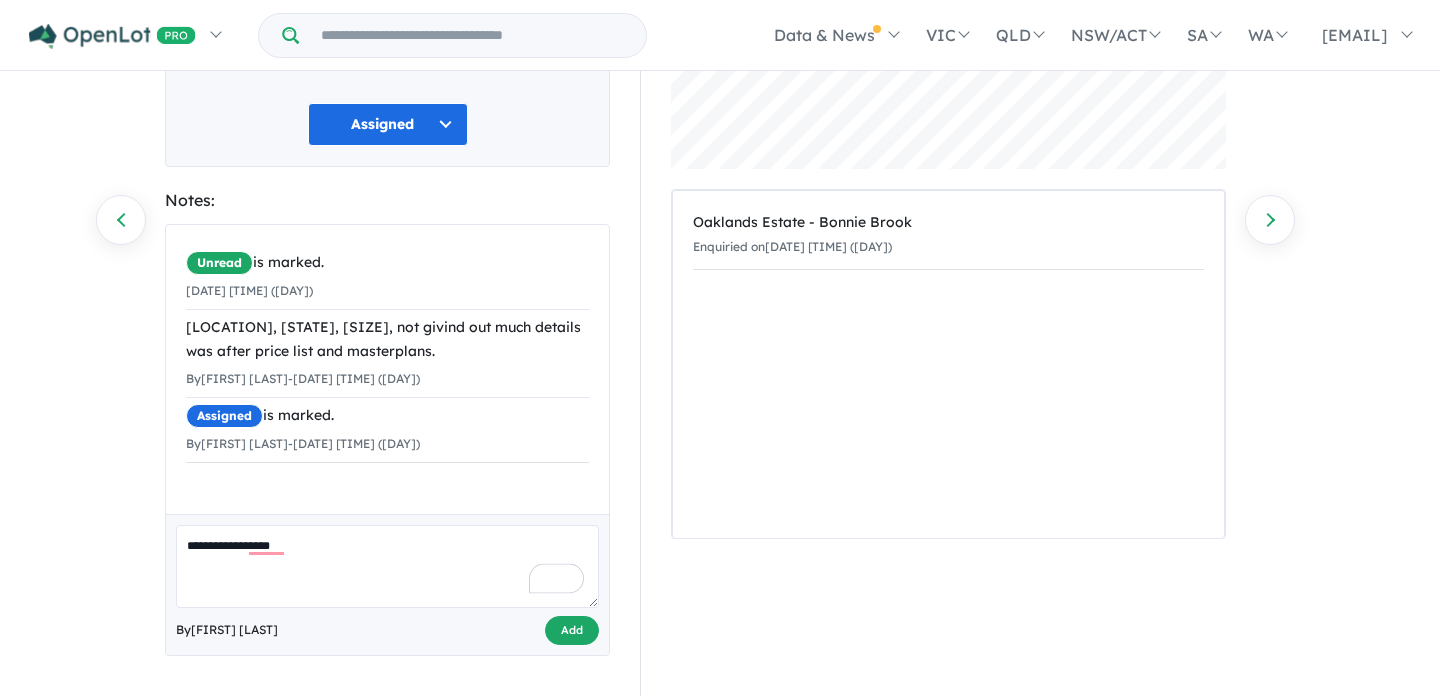 click on "Add" at bounding box center (572, 630) 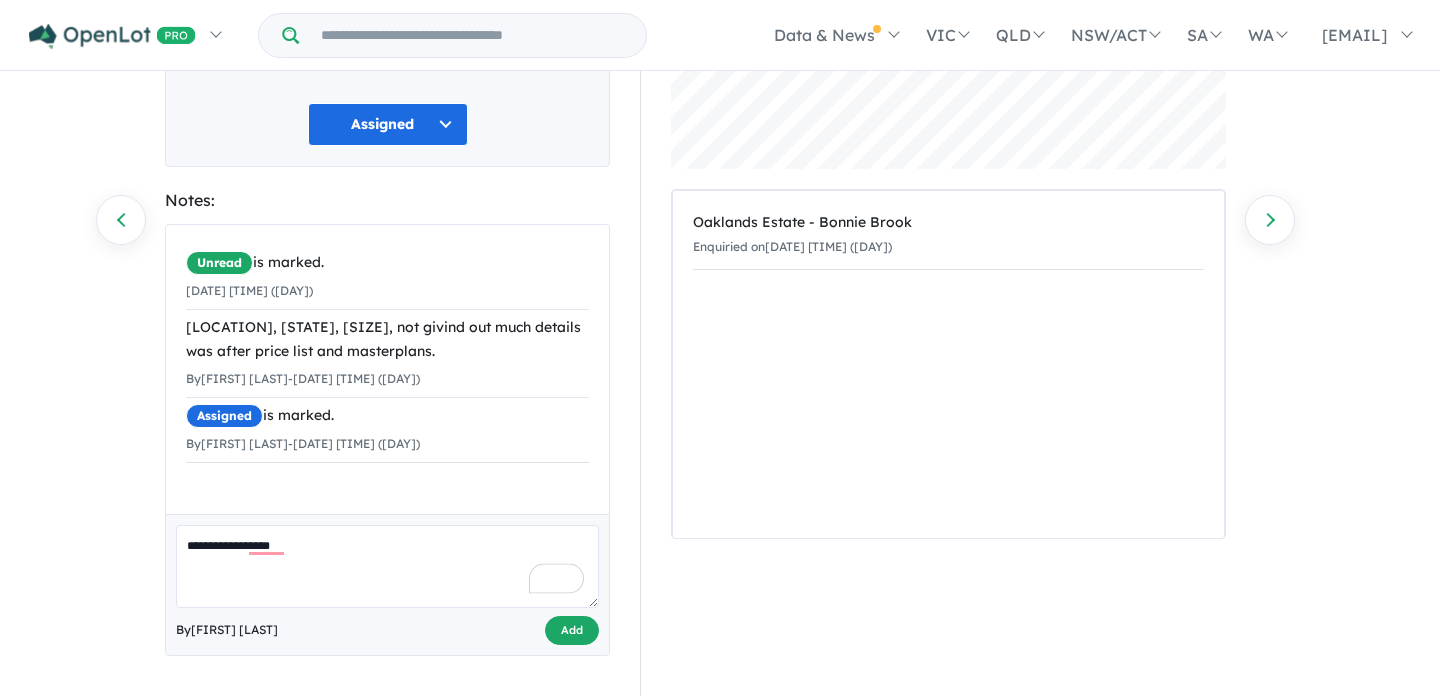 scroll, scrollTop: 7, scrollLeft: 0, axis: vertical 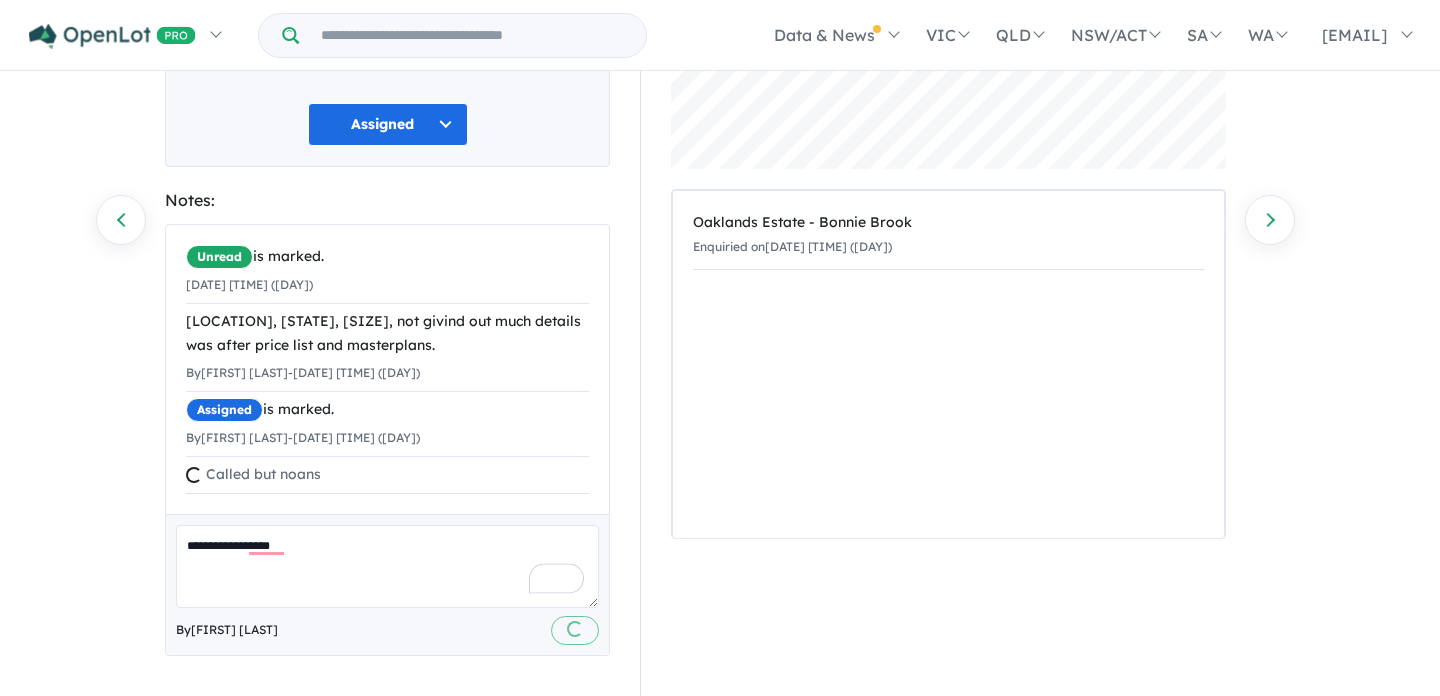 type 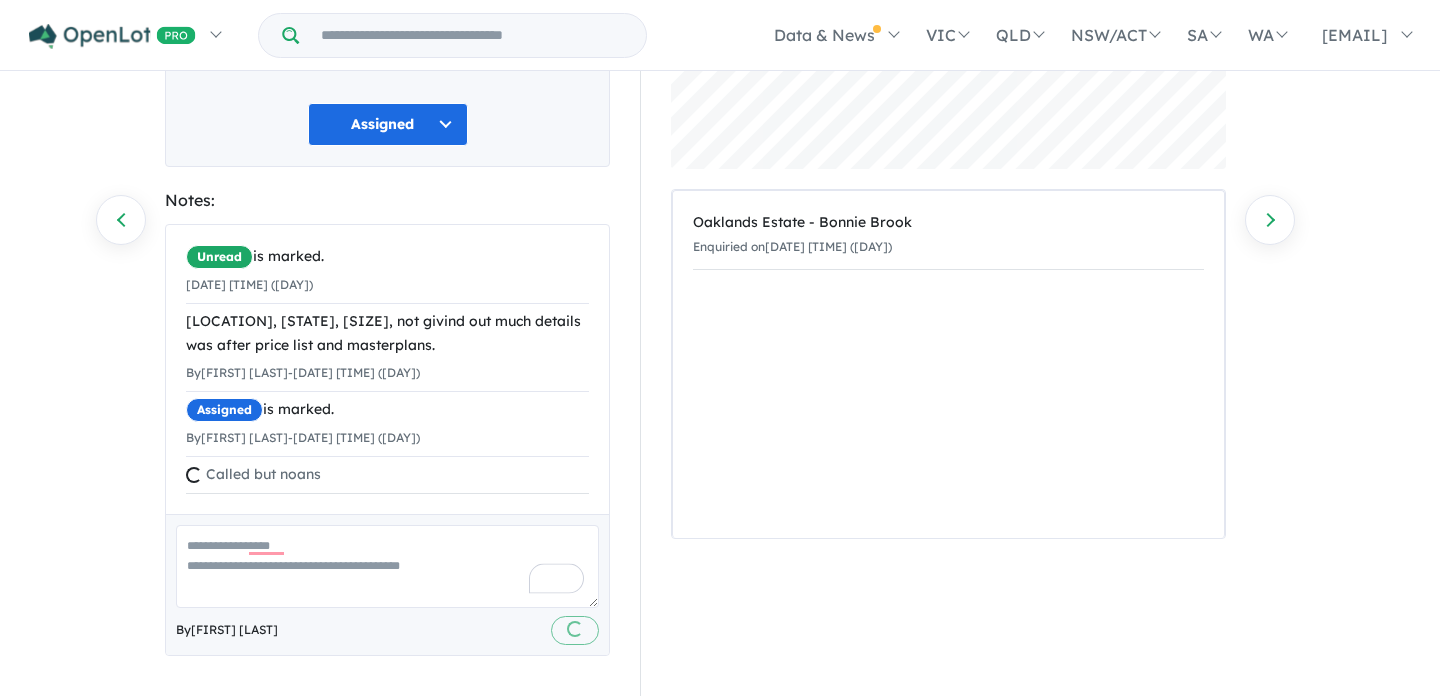 scroll, scrollTop: 0, scrollLeft: 0, axis: both 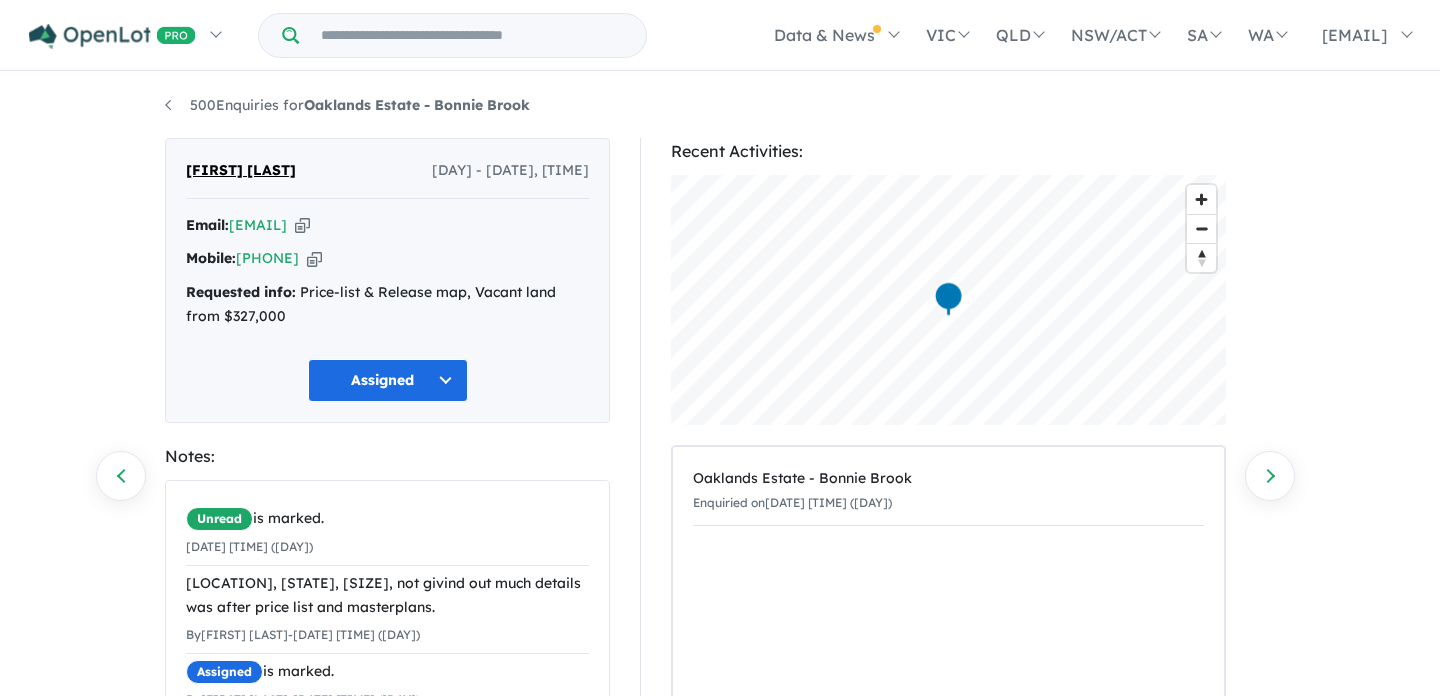 click at bounding box center (302, 225) 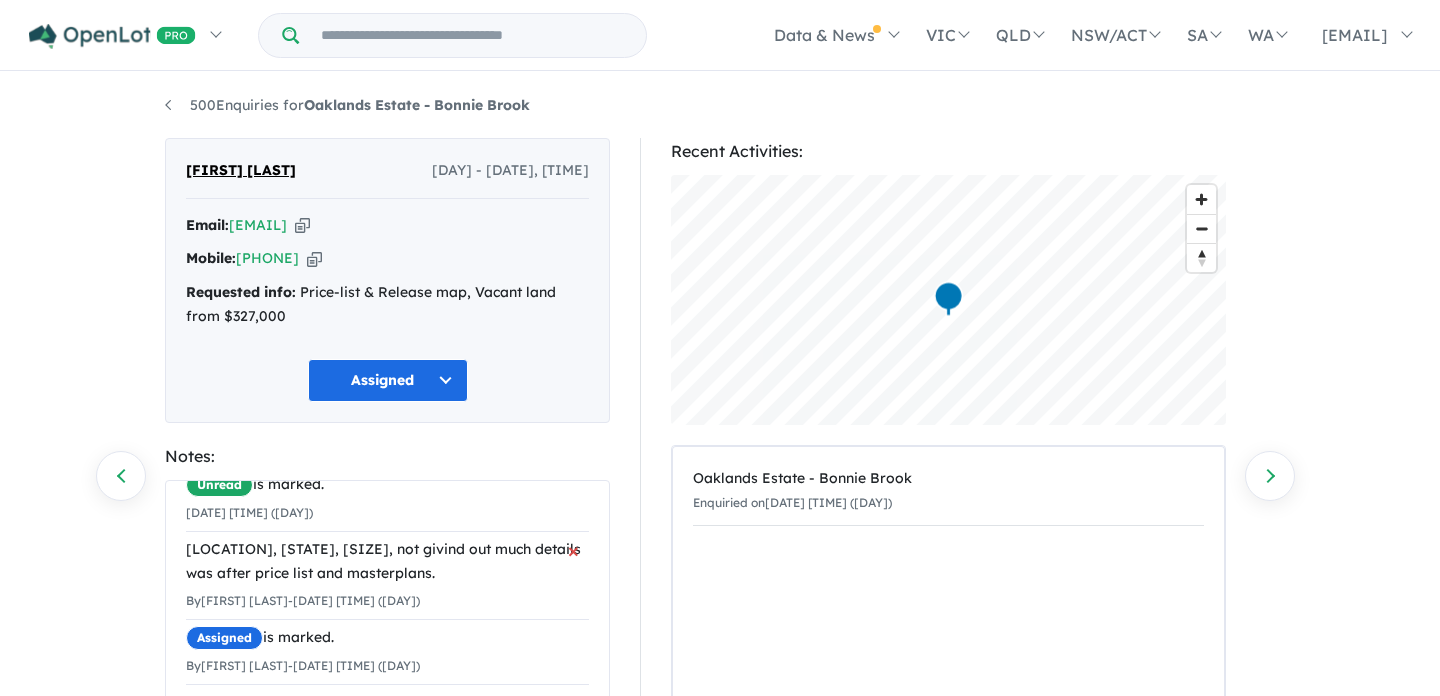 scroll, scrollTop: 0, scrollLeft: 0, axis: both 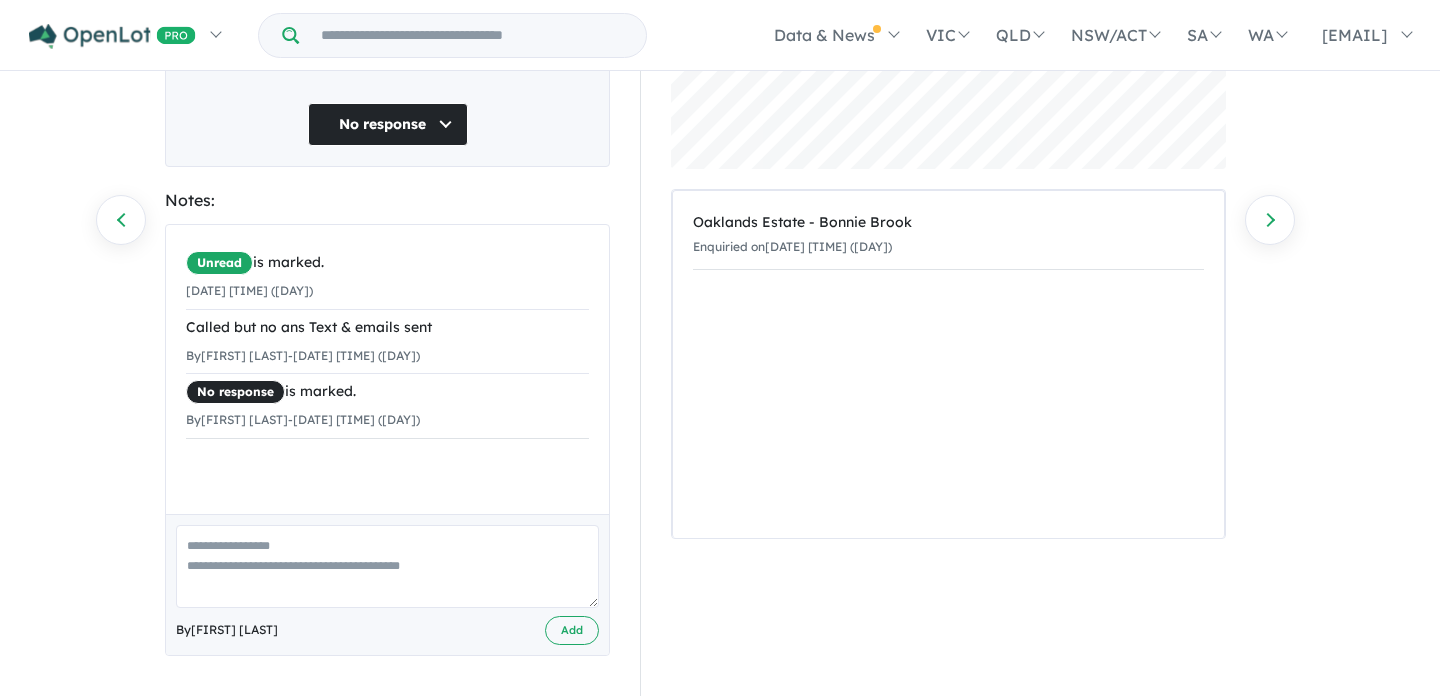 click at bounding box center [387, 566] 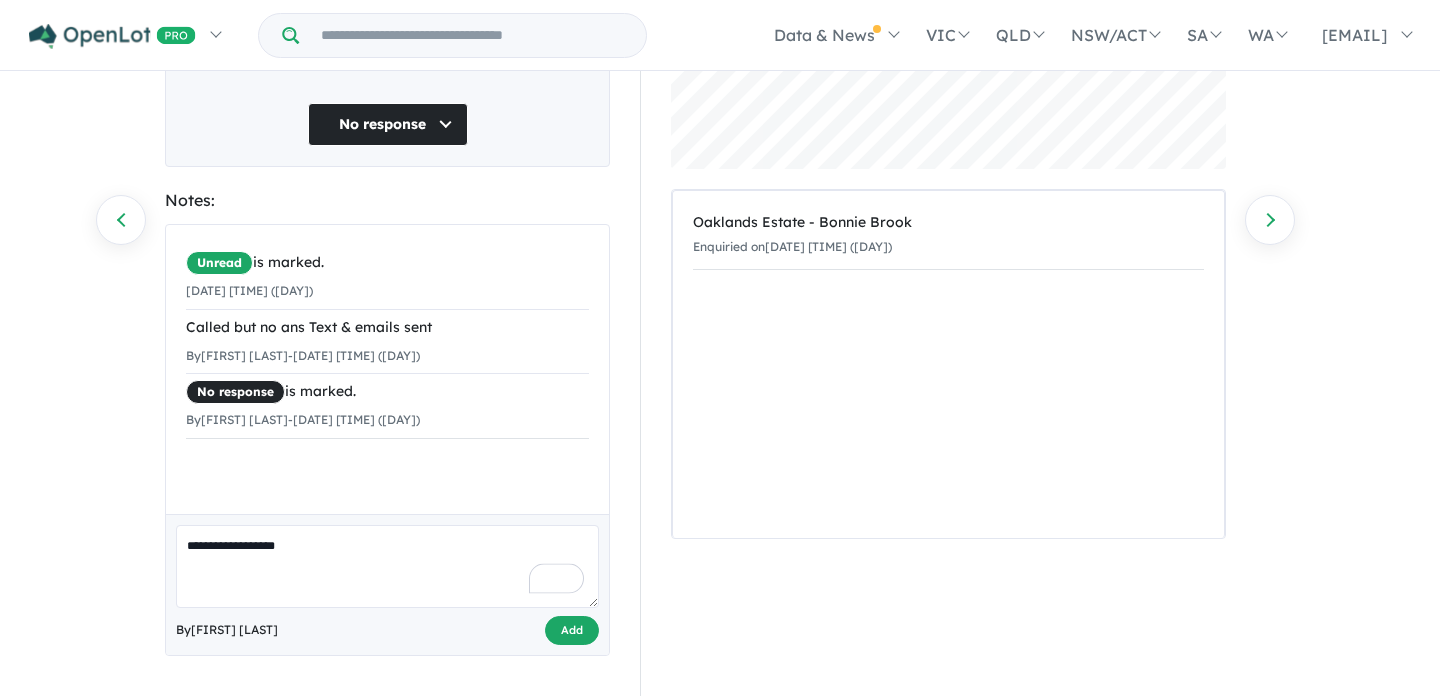 type on "**********" 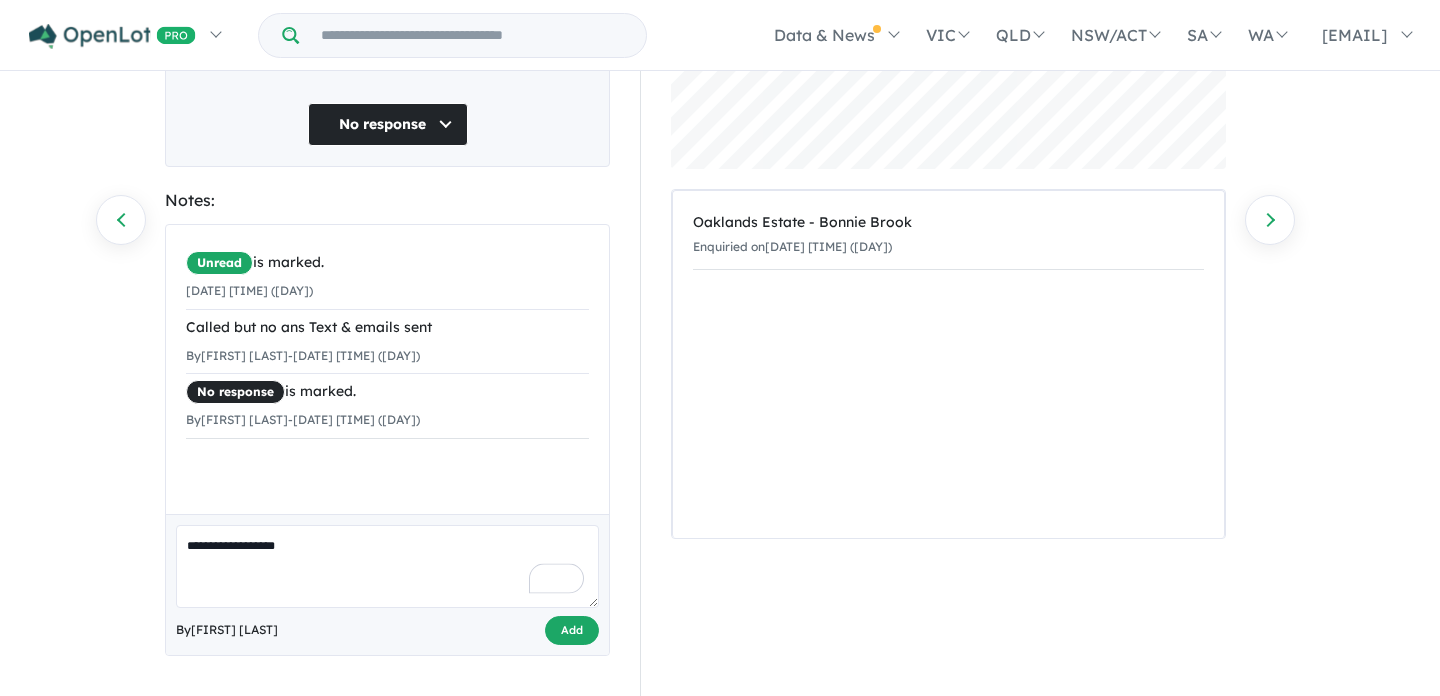 click on "Add" at bounding box center (572, 630) 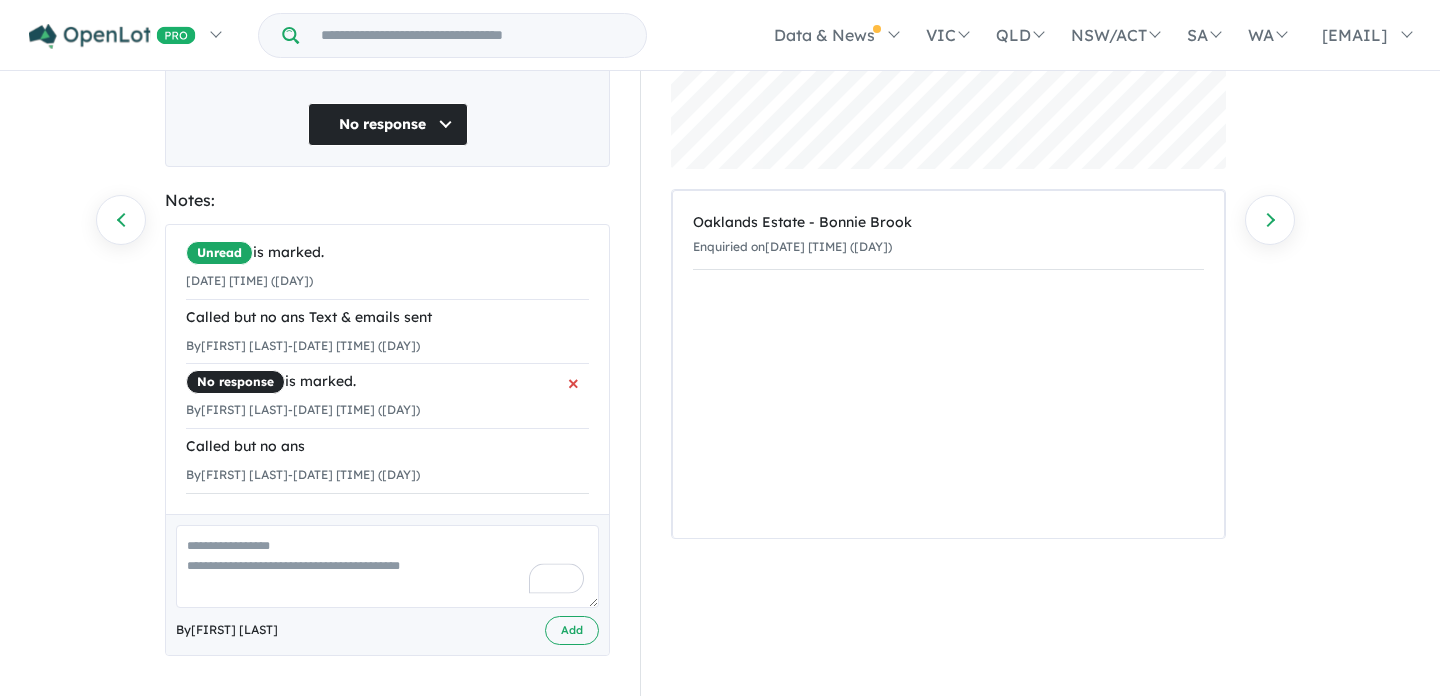 scroll, scrollTop: 0, scrollLeft: 0, axis: both 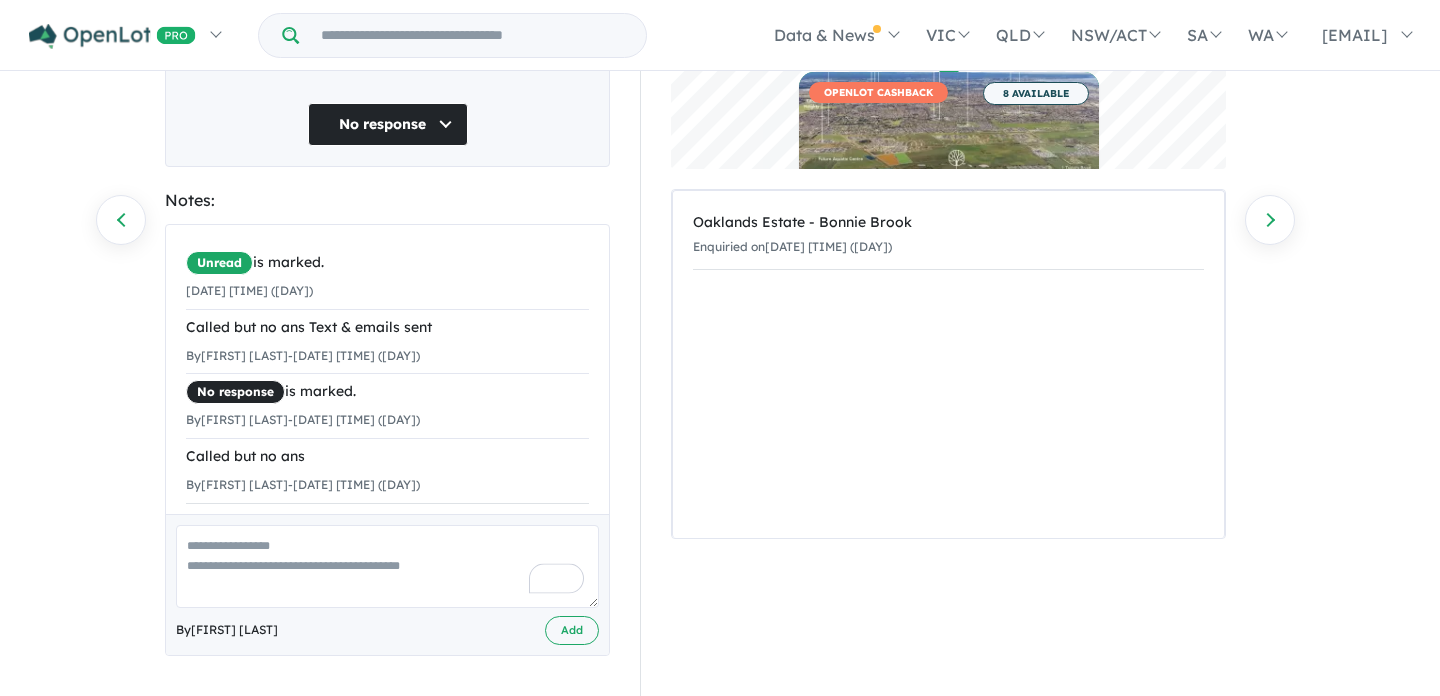 click at bounding box center (387, 566) 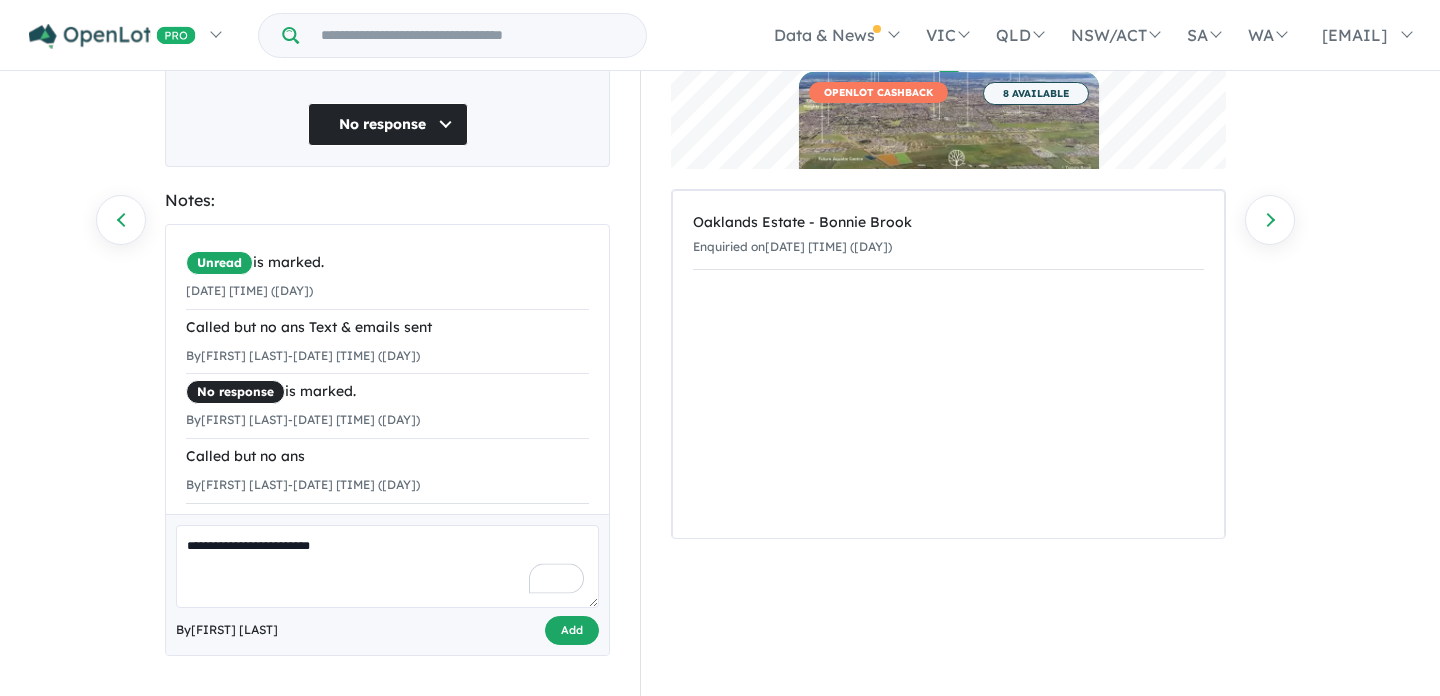 type on "**********" 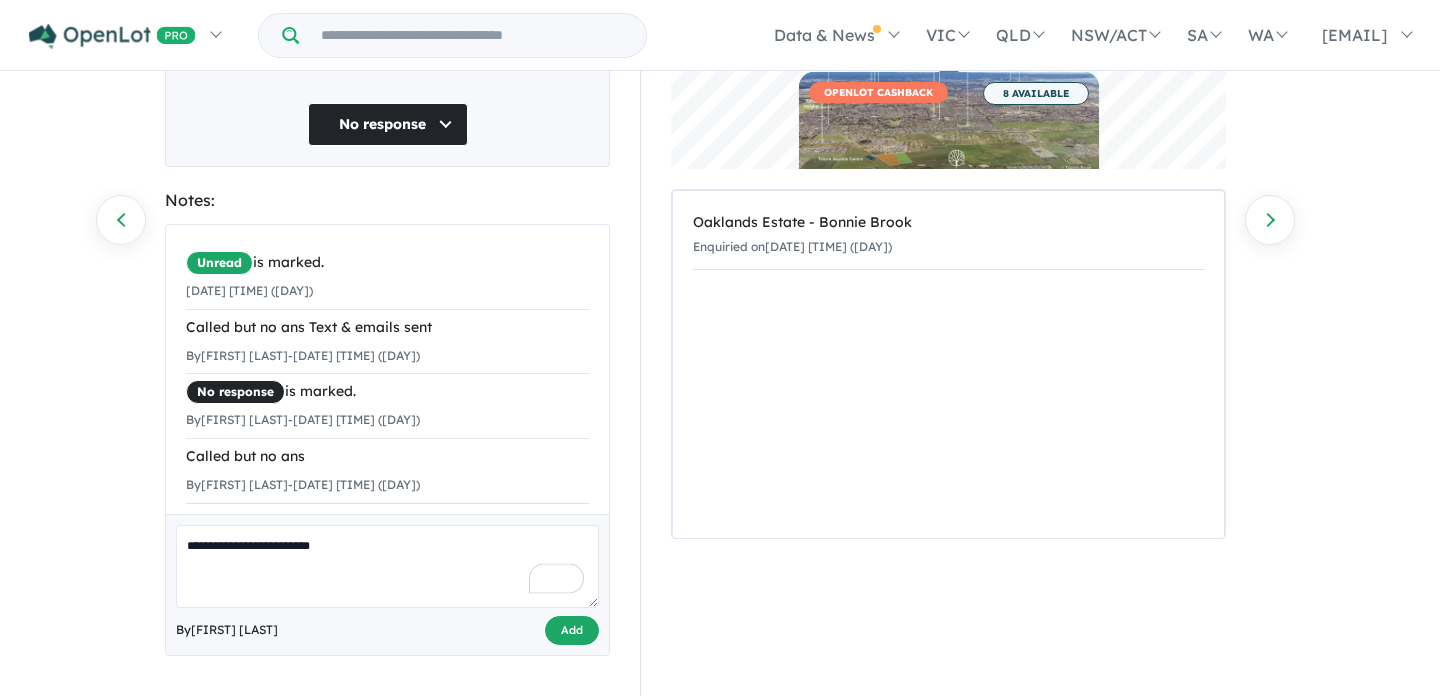 click on "Add" at bounding box center (572, 630) 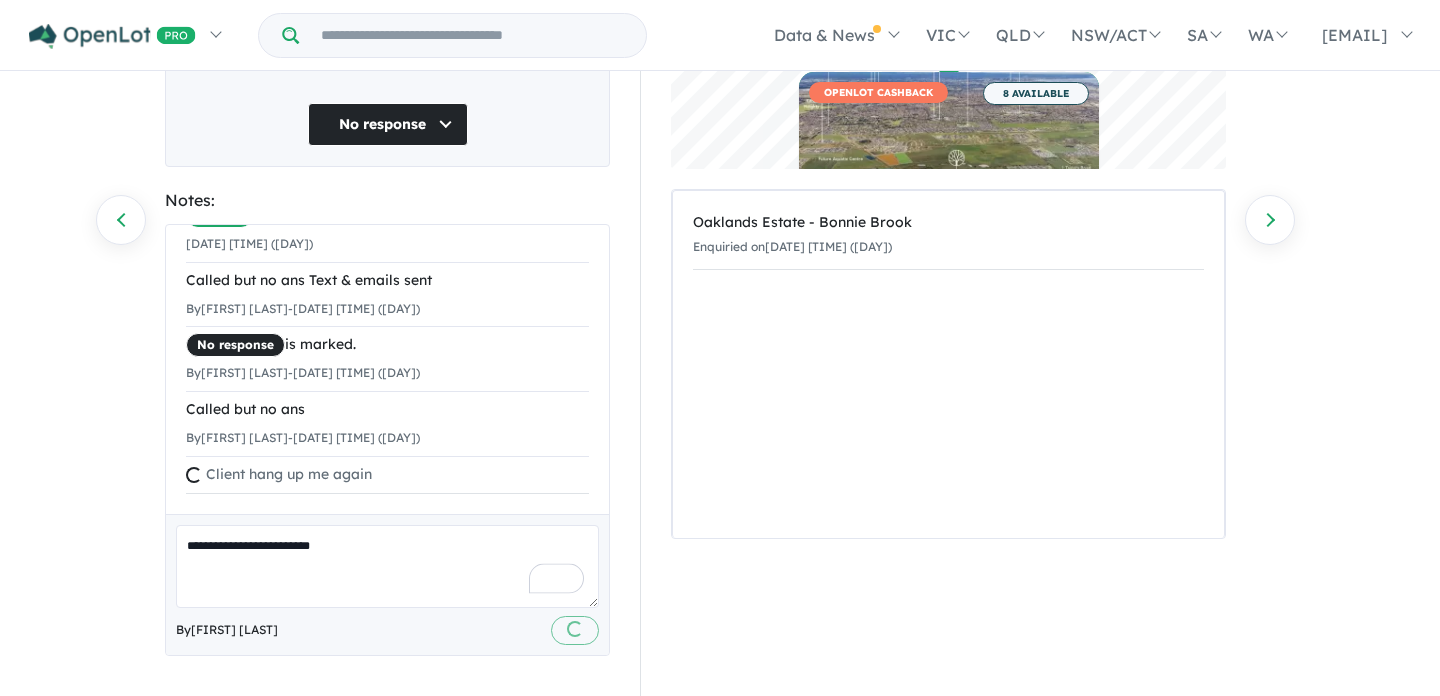scroll, scrollTop: 0, scrollLeft: 0, axis: both 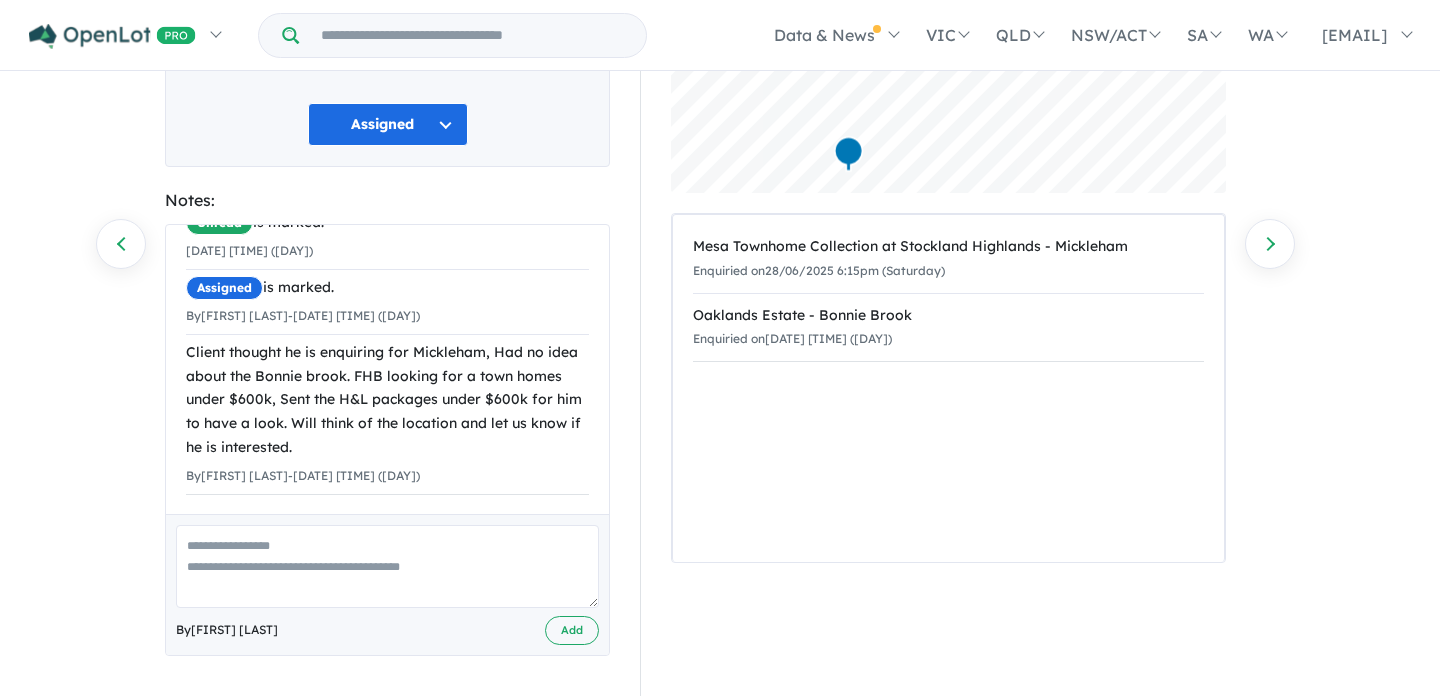 click at bounding box center [387, 566] 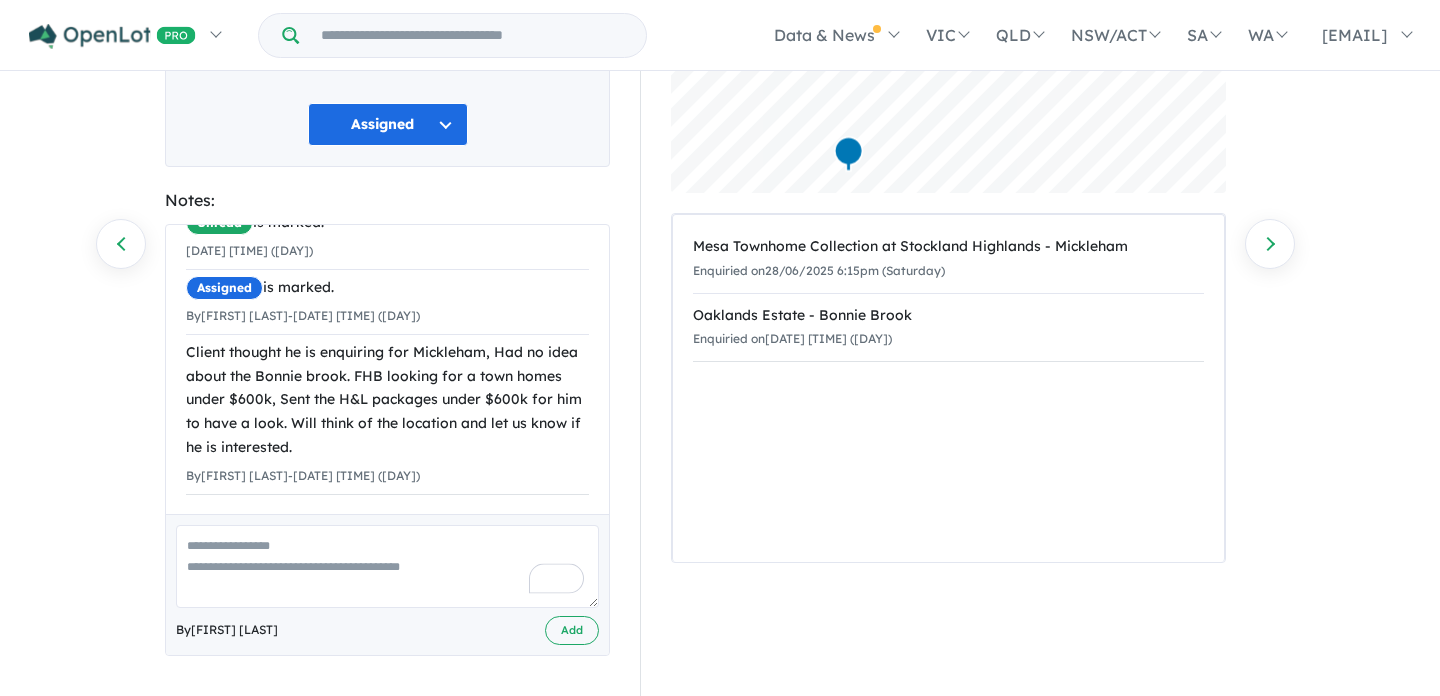 click at bounding box center [387, 566] 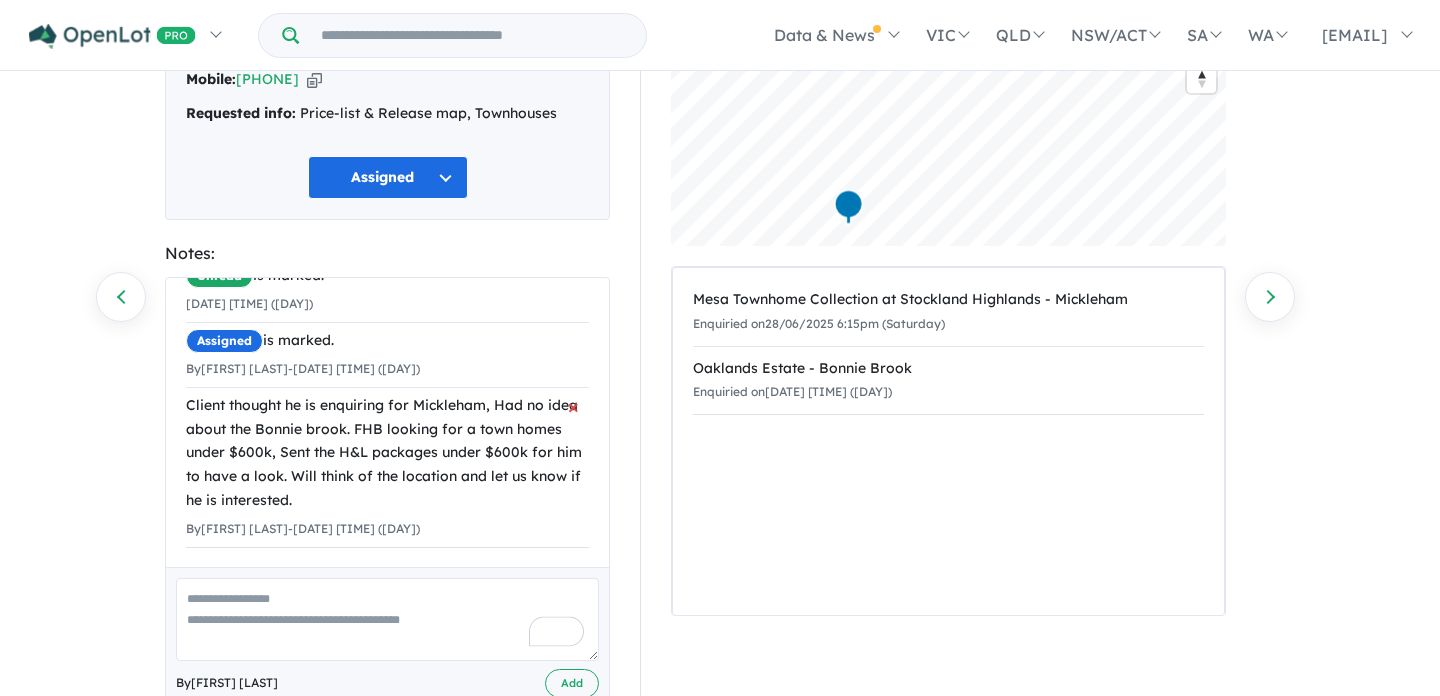 scroll, scrollTop: 183, scrollLeft: 0, axis: vertical 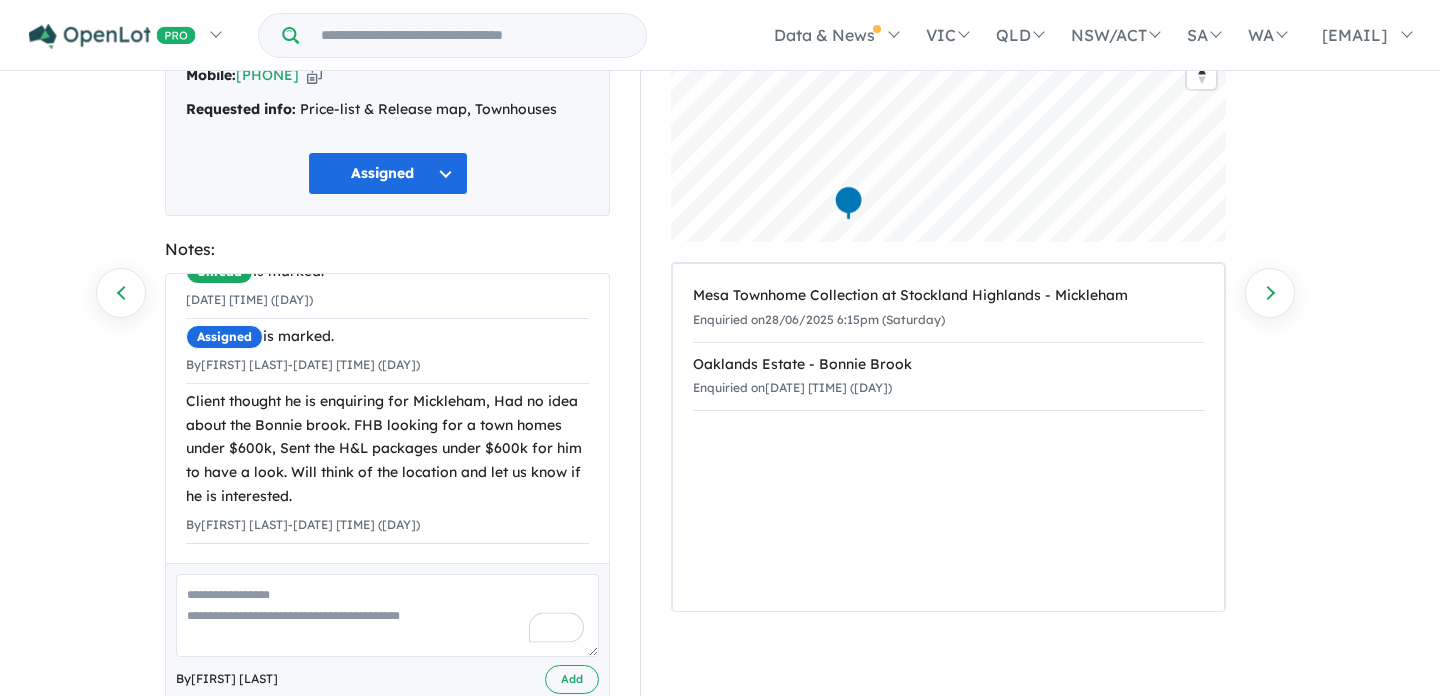 click at bounding box center [387, 615] 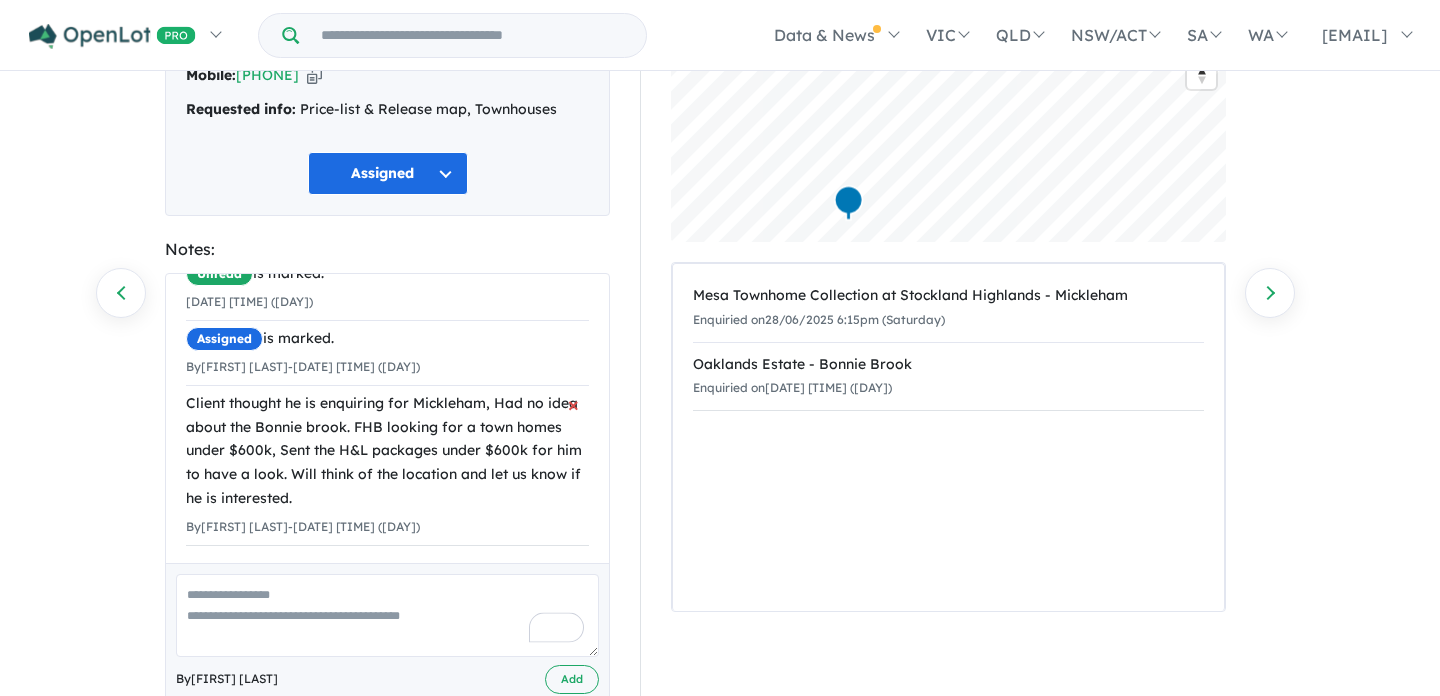 scroll, scrollTop: 41, scrollLeft: 0, axis: vertical 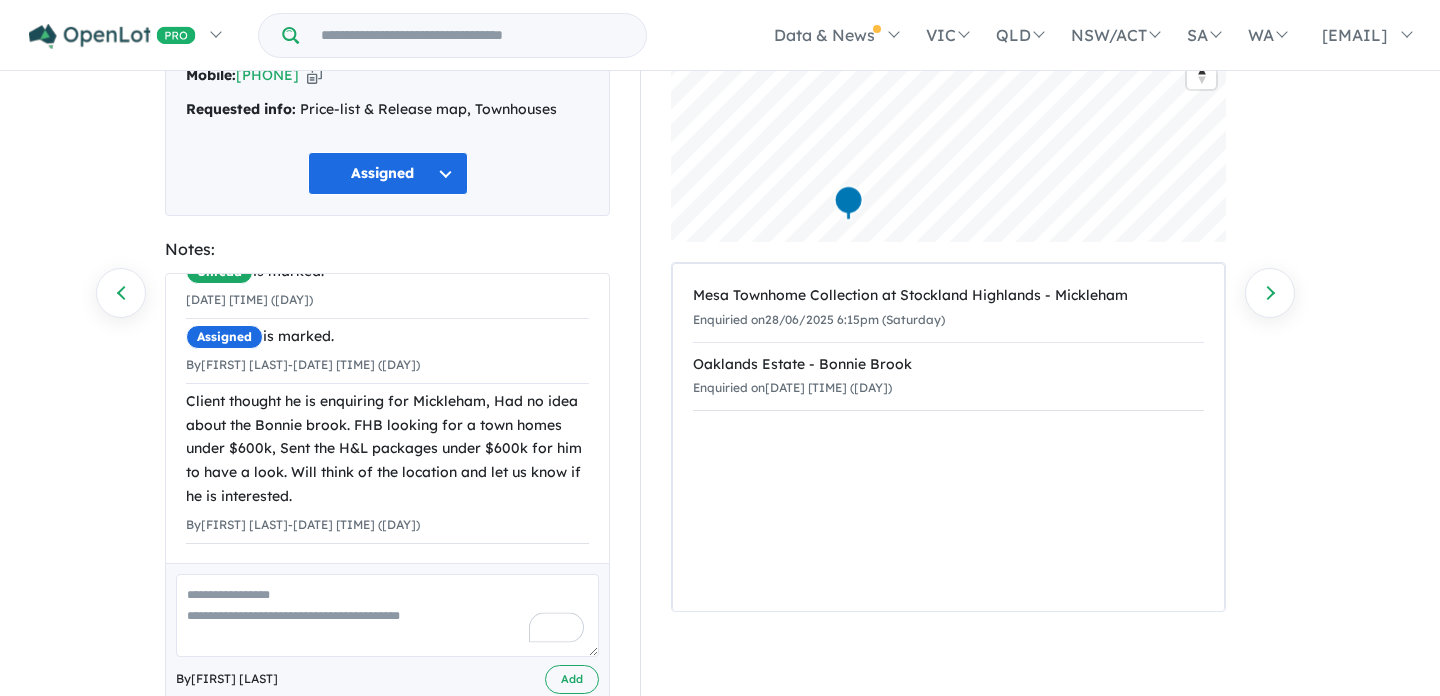 click at bounding box center [387, 615] 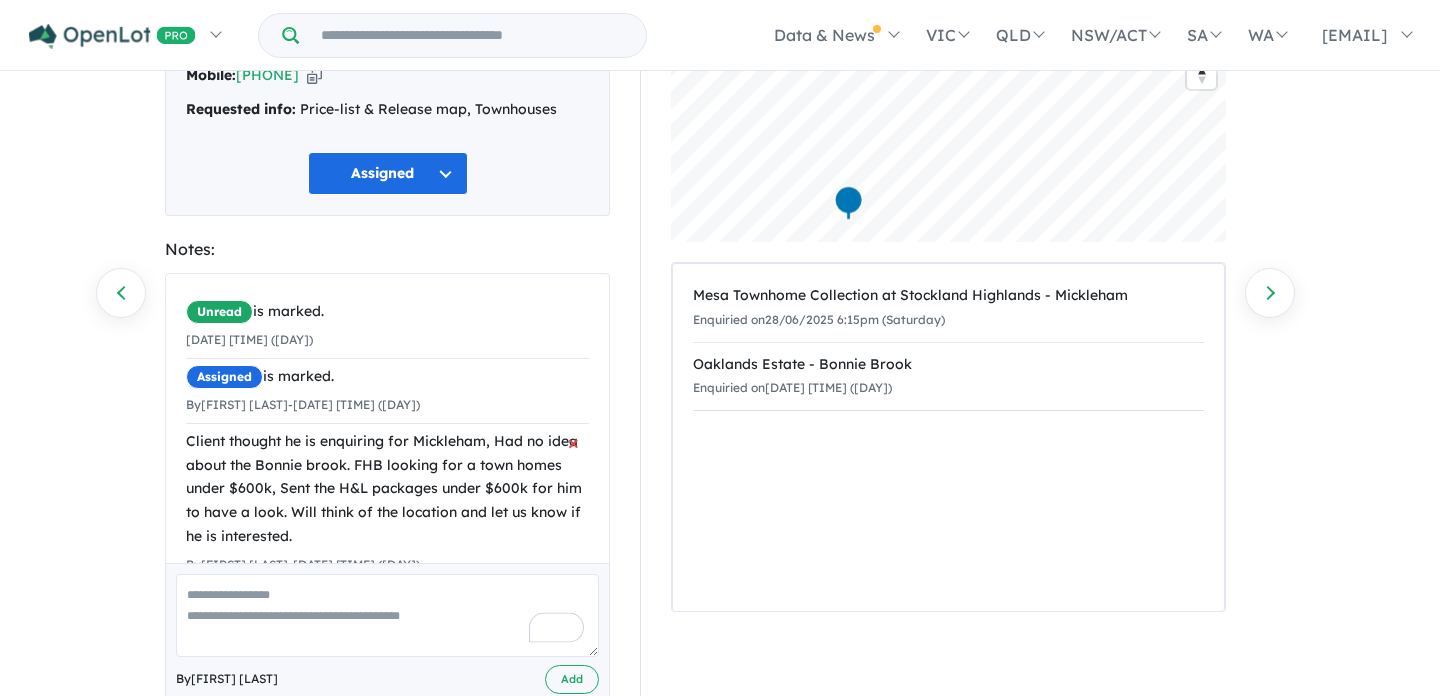 scroll, scrollTop: 41, scrollLeft: 0, axis: vertical 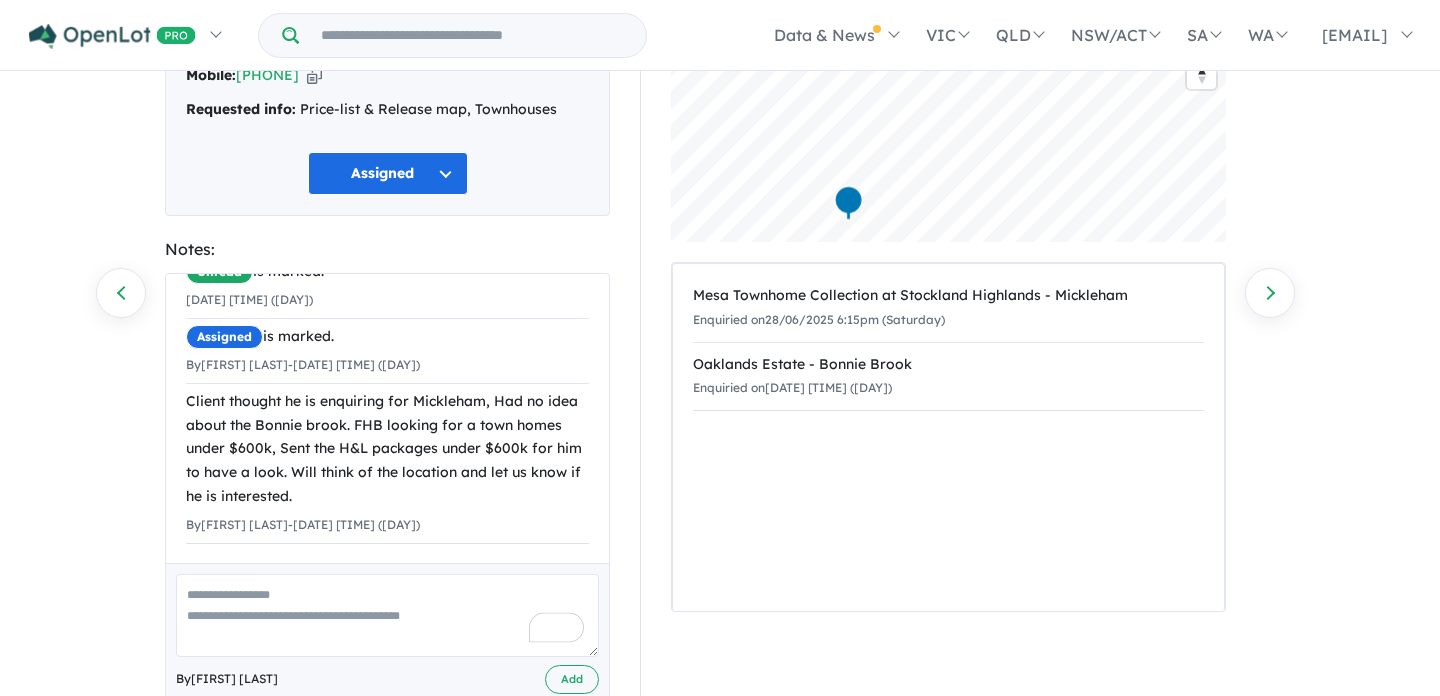 click at bounding box center (387, 615) 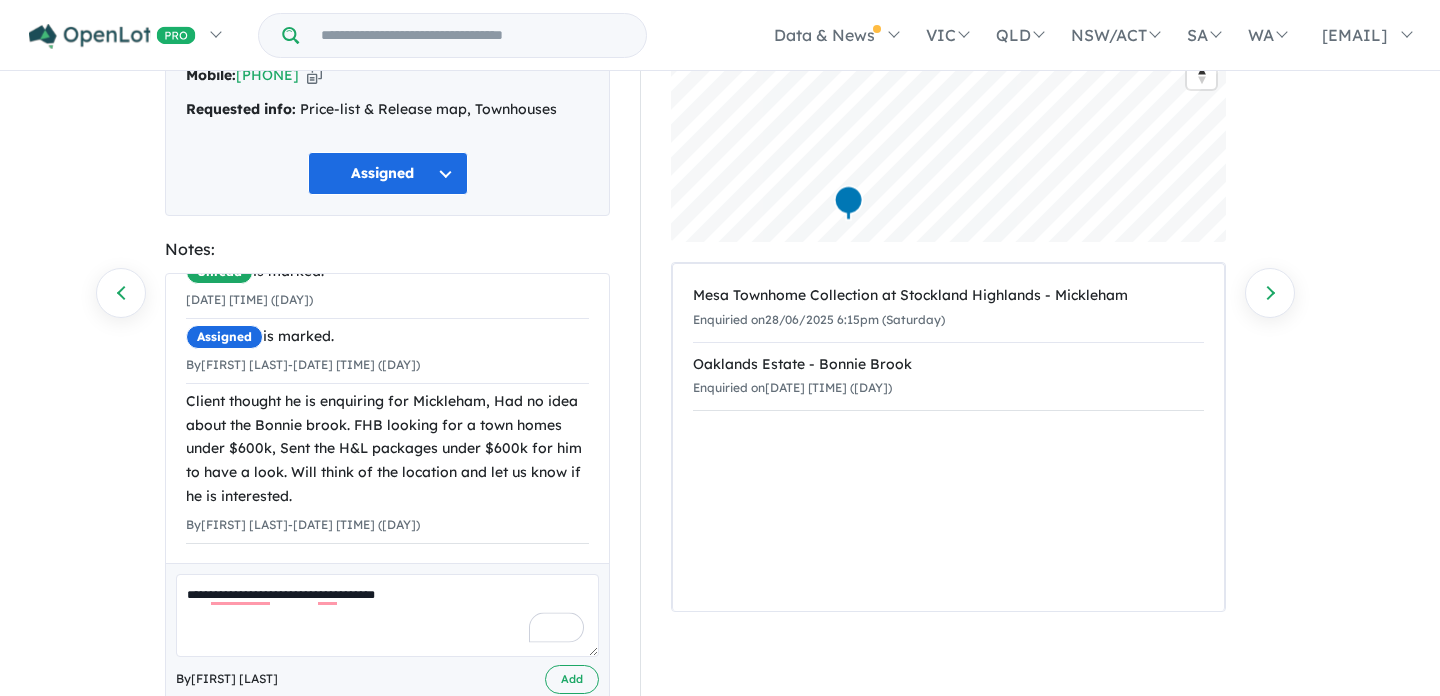 click on "**********" at bounding box center [387, 615] 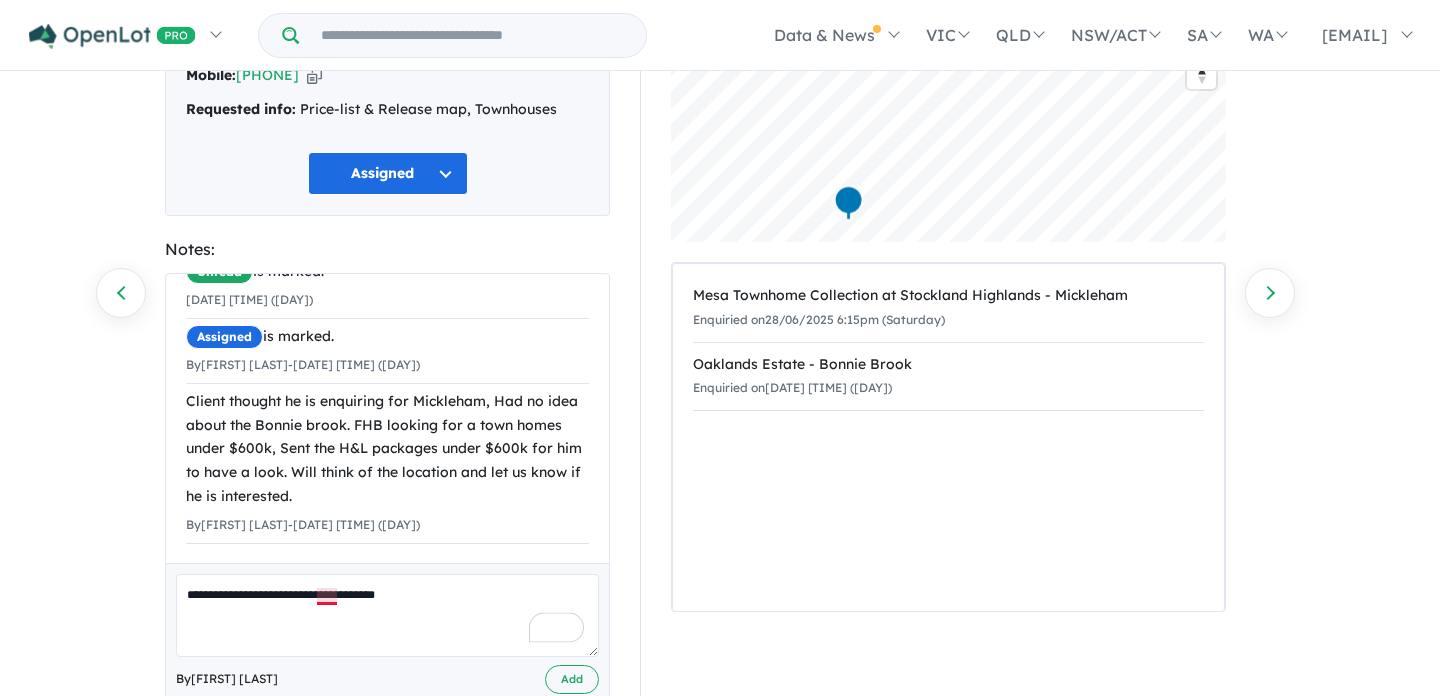 click on "**********" at bounding box center (387, 615) 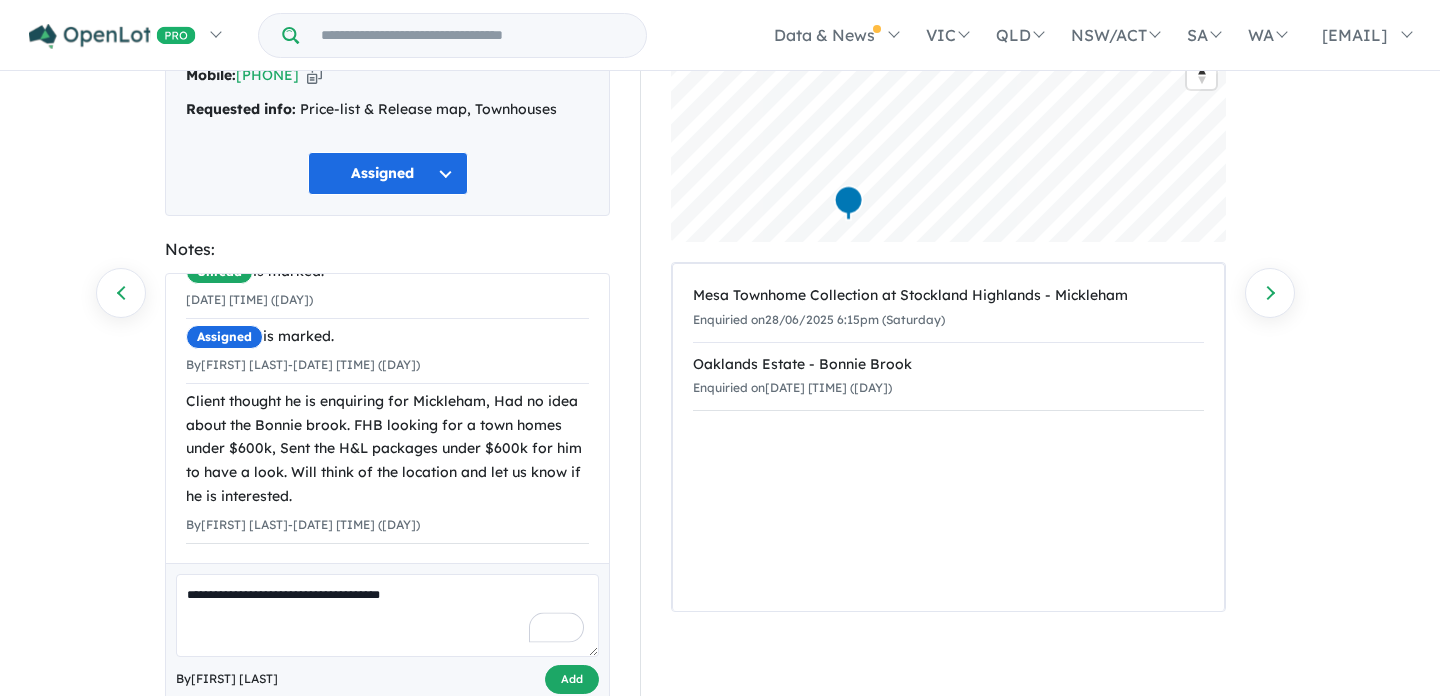 type on "**********" 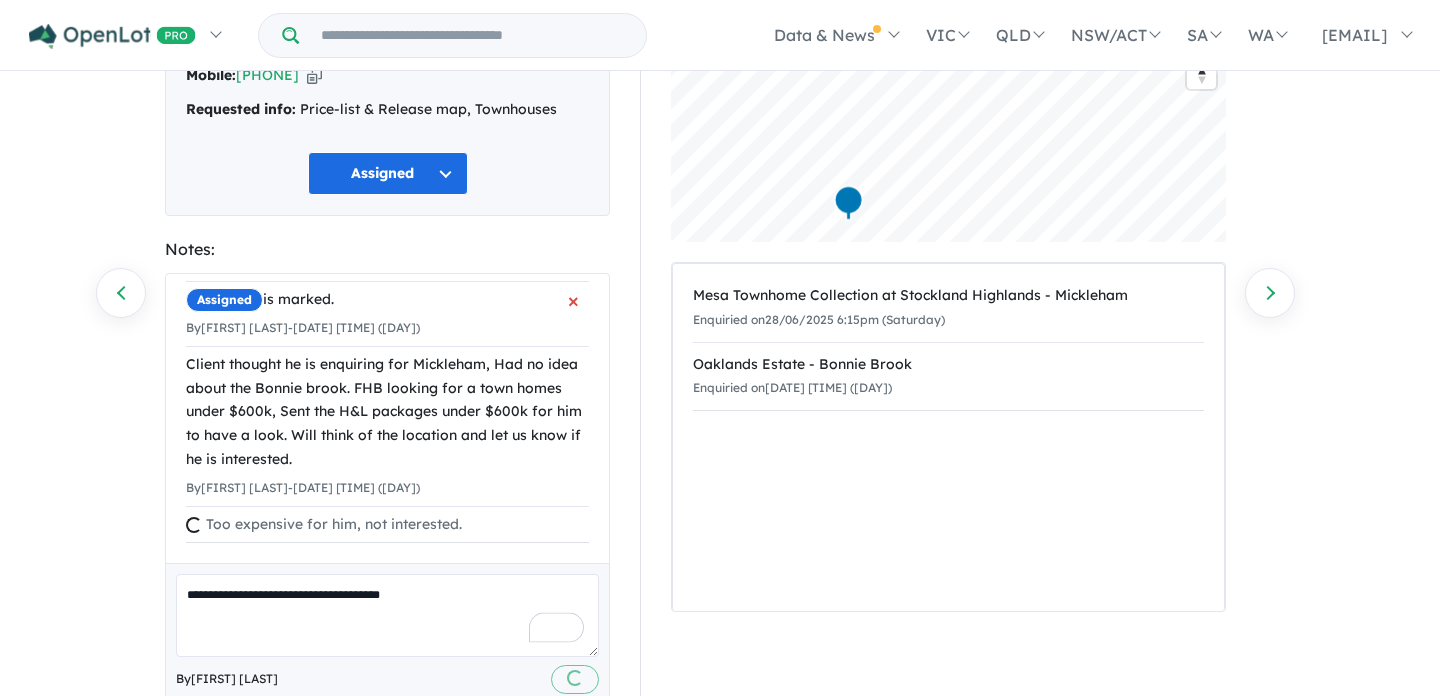 type 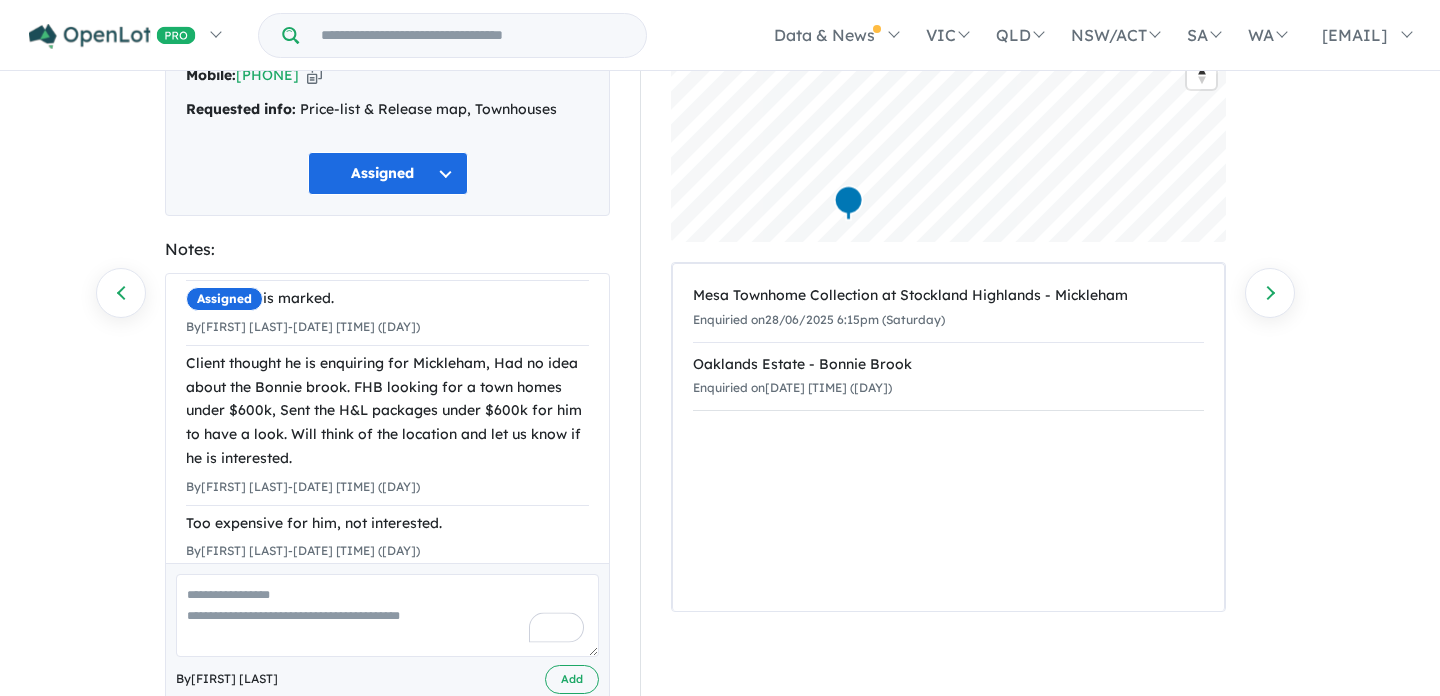 click on "Assigned" at bounding box center [388, 173] 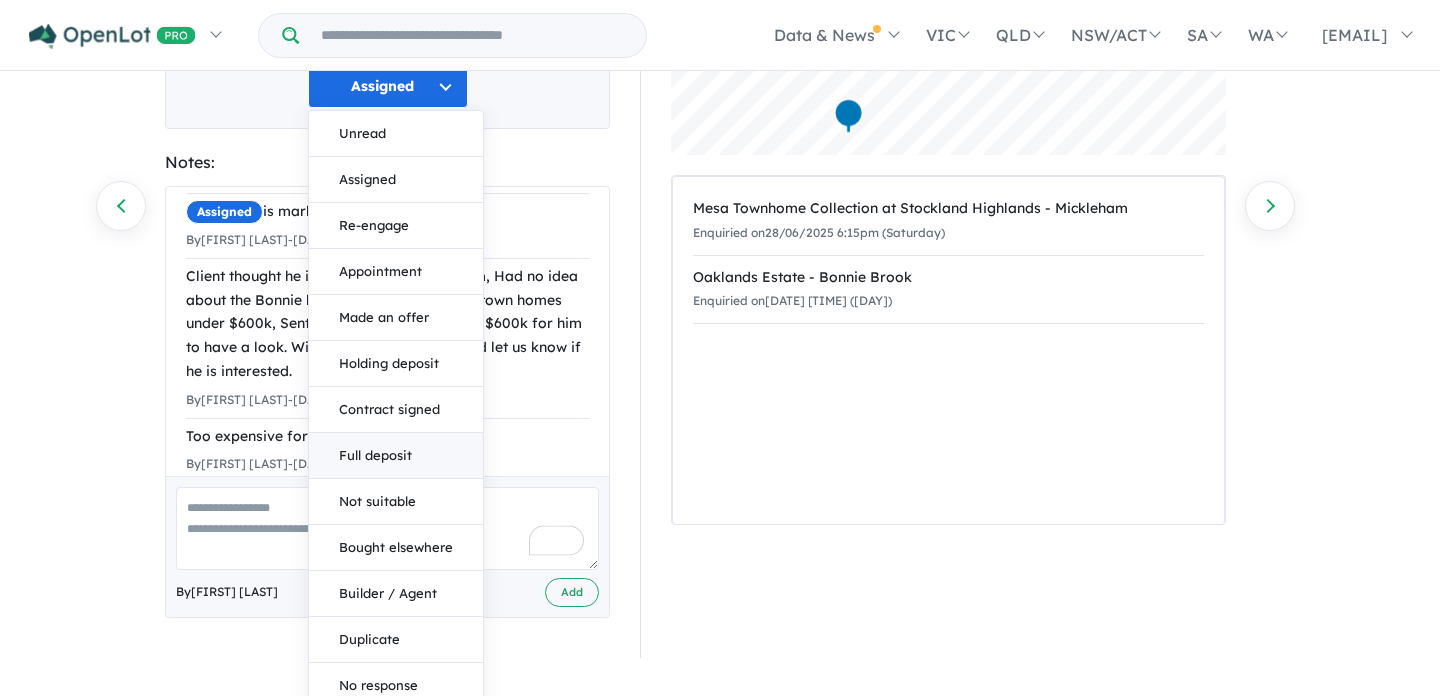 scroll, scrollTop: 283, scrollLeft: 0, axis: vertical 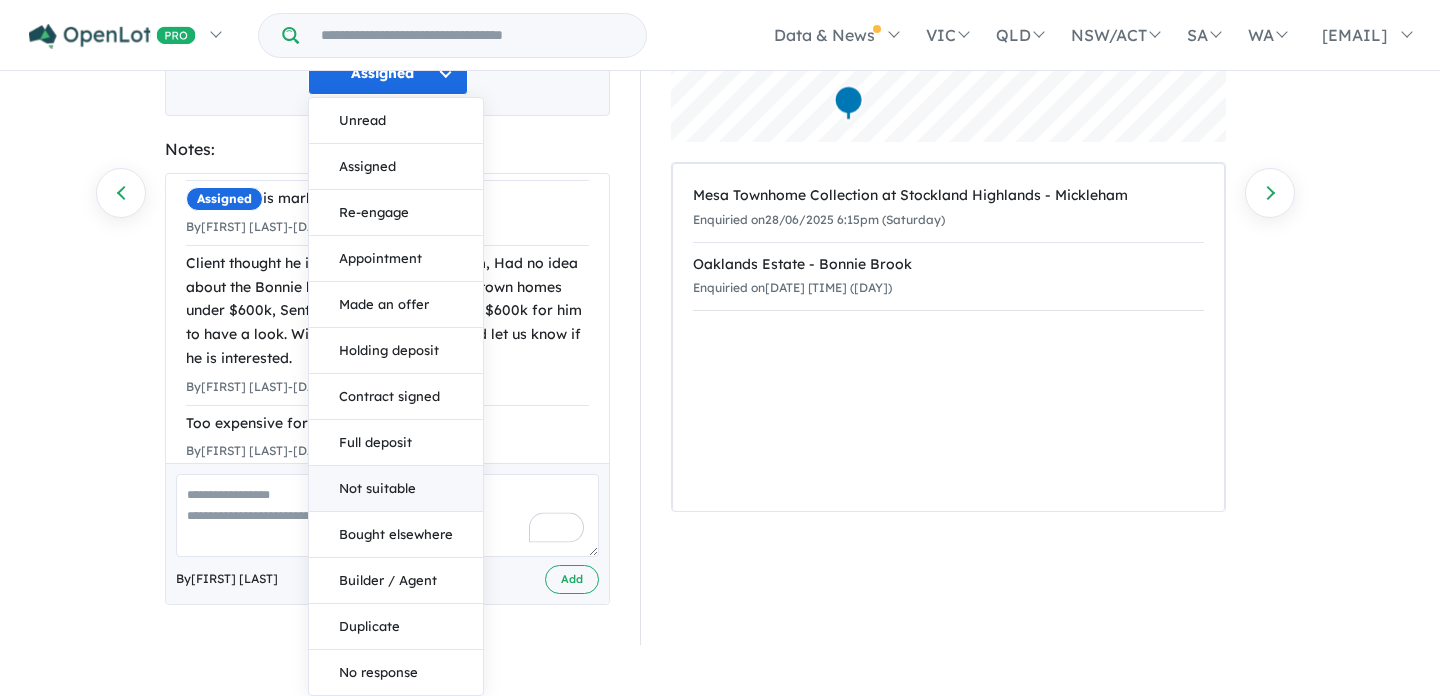 click on "Not suitable" at bounding box center [396, 489] 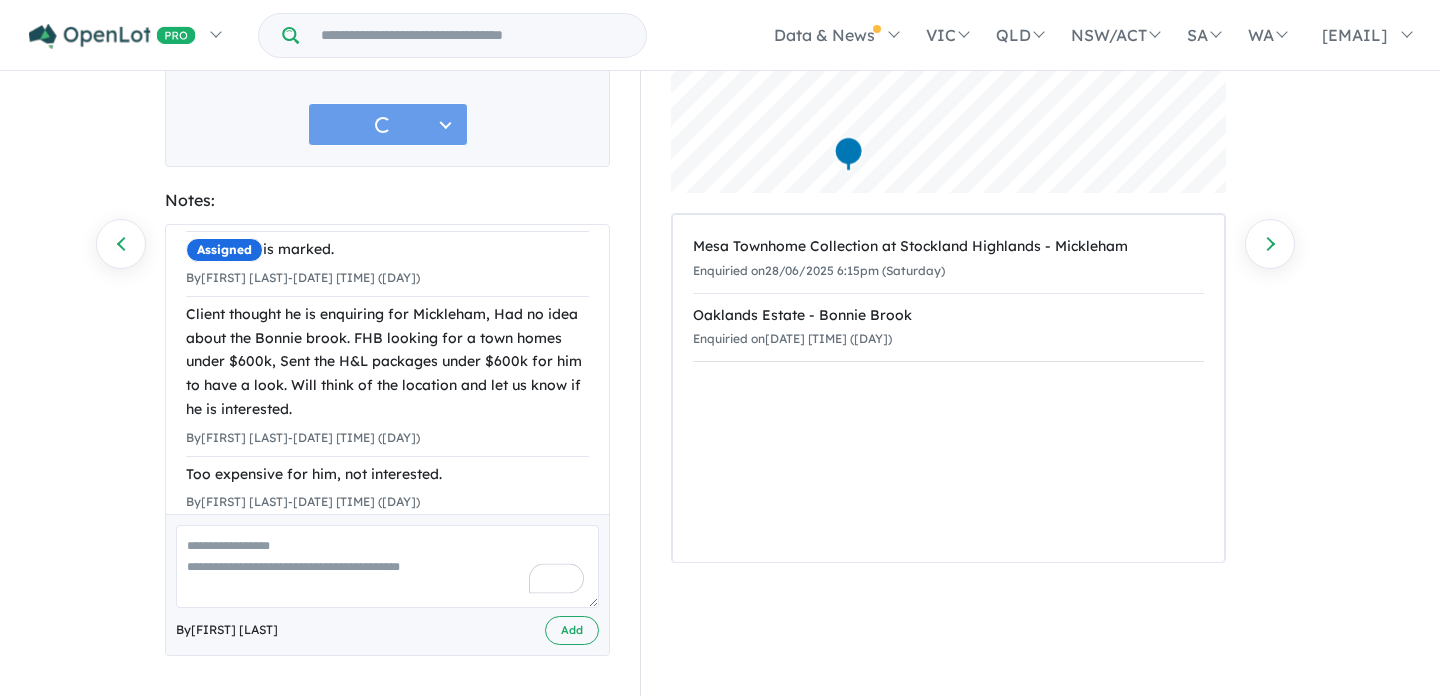 scroll, scrollTop: 233, scrollLeft: 0, axis: vertical 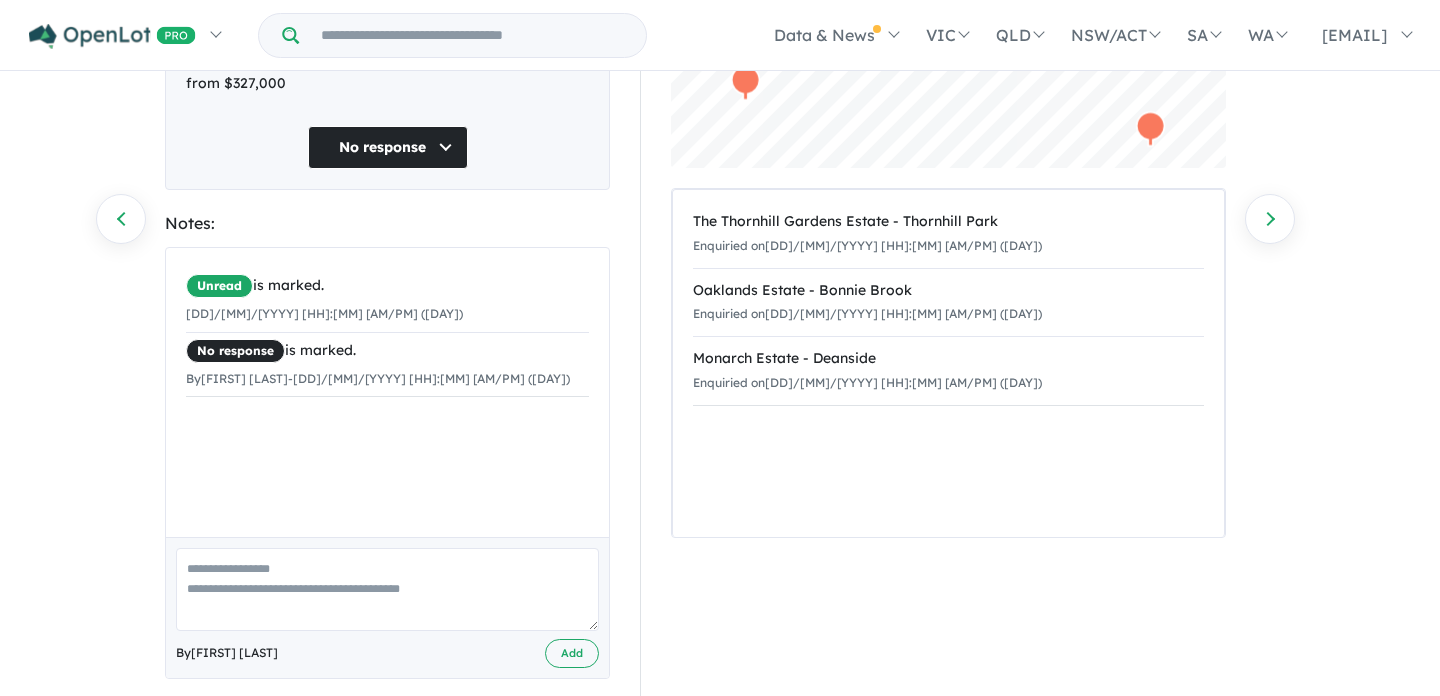 click at bounding box center (387, 589) 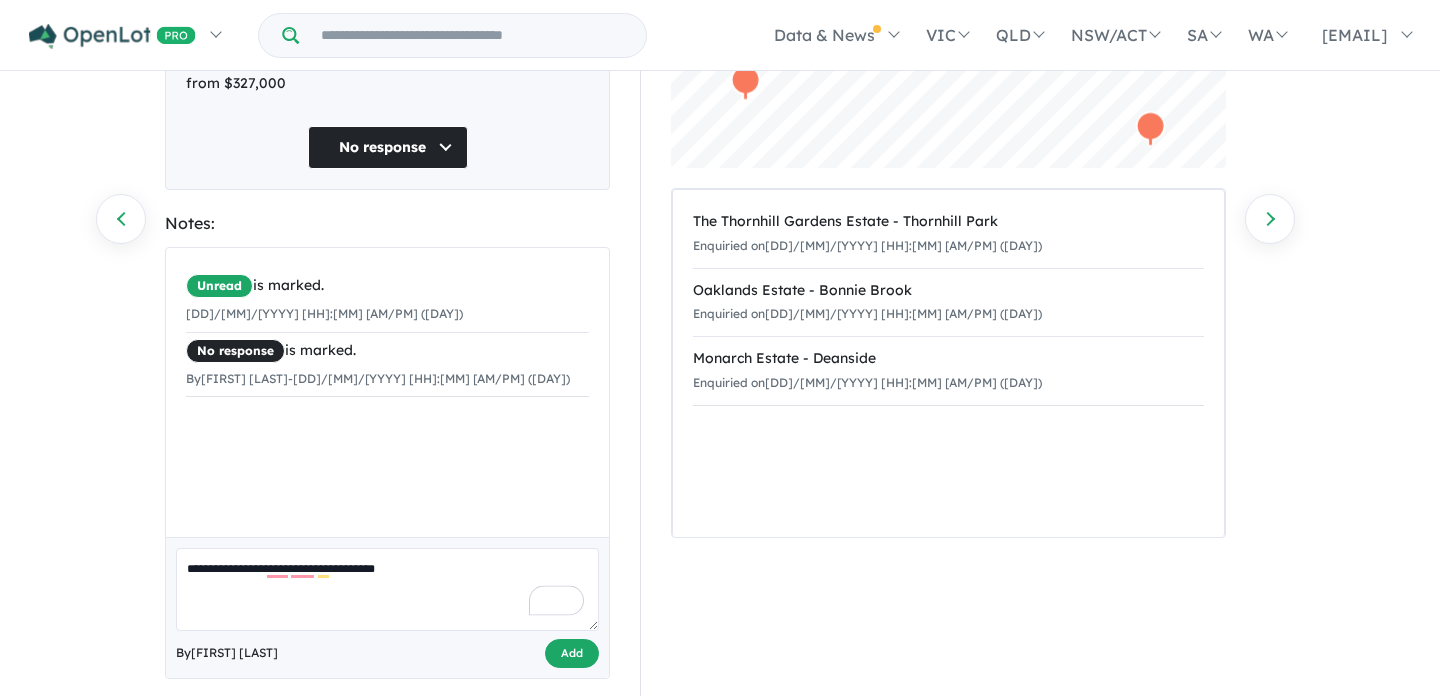 type on "**********" 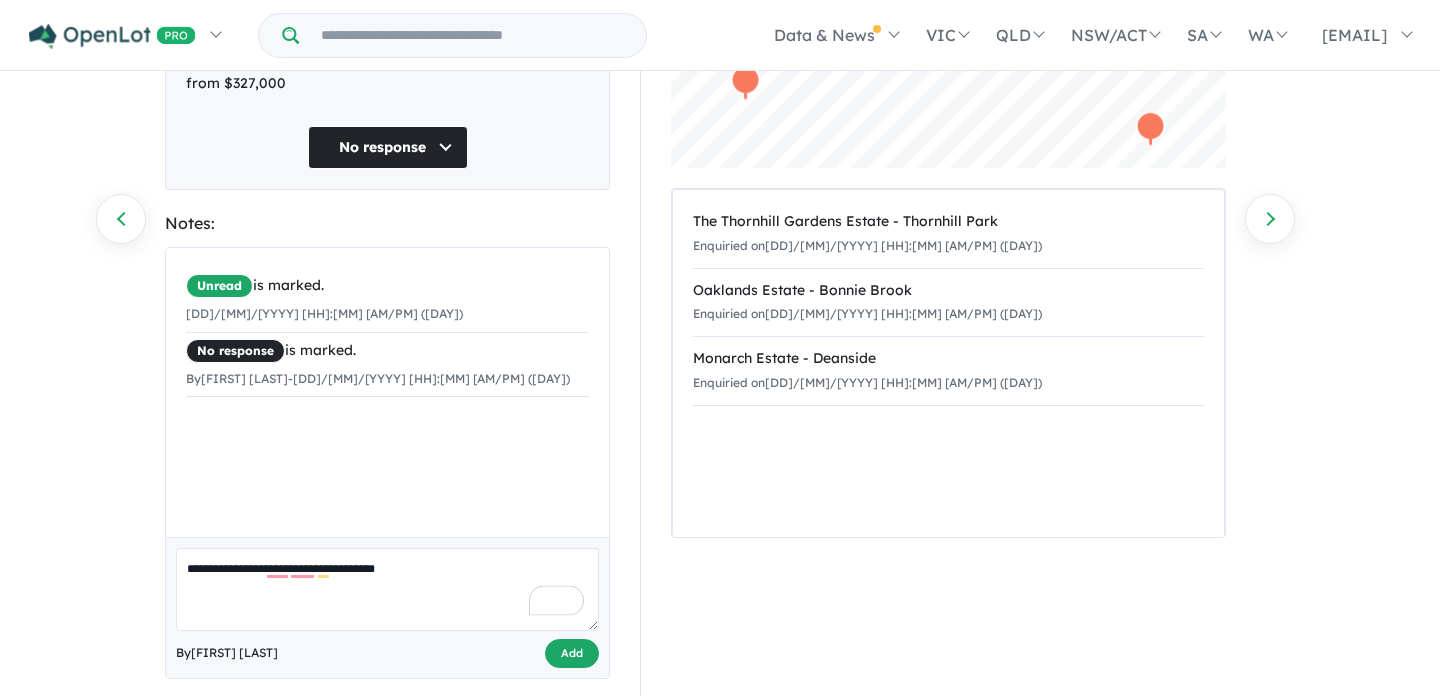 click on "Add" at bounding box center (572, 653) 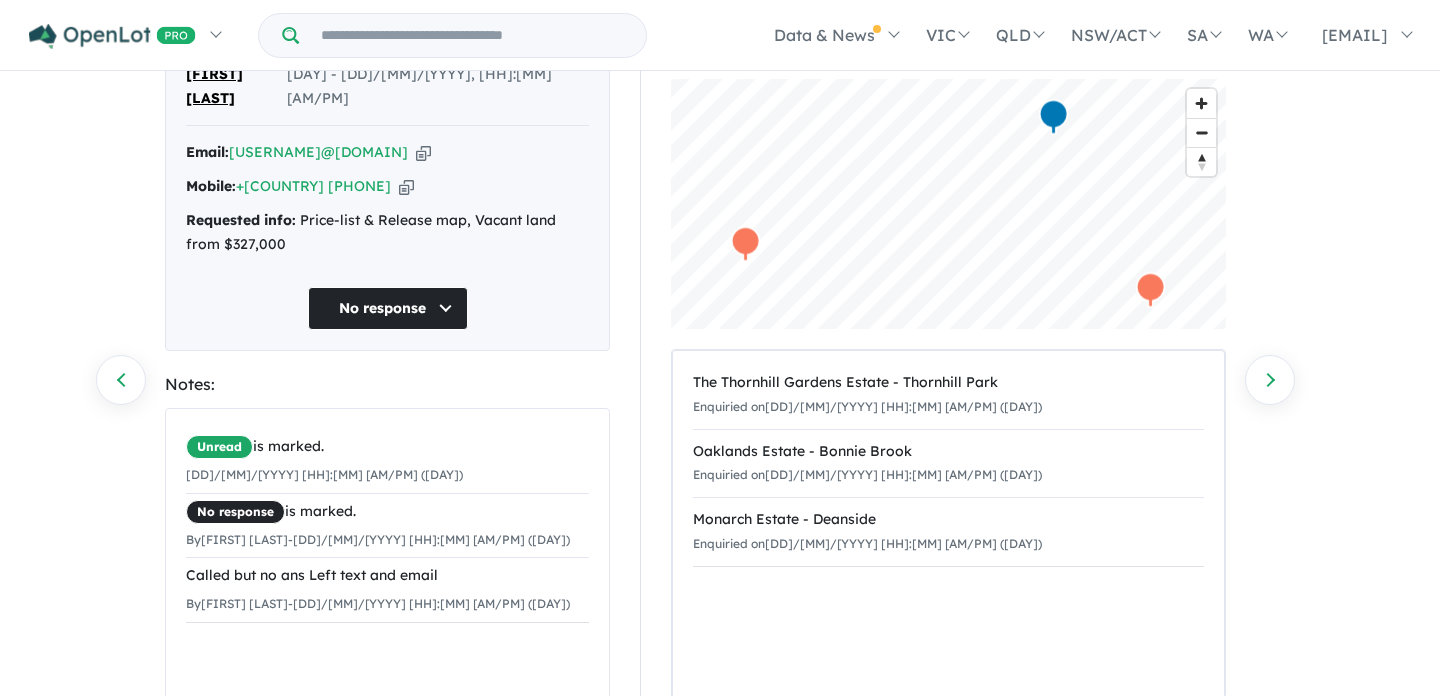 scroll, scrollTop: 0, scrollLeft: 0, axis: both 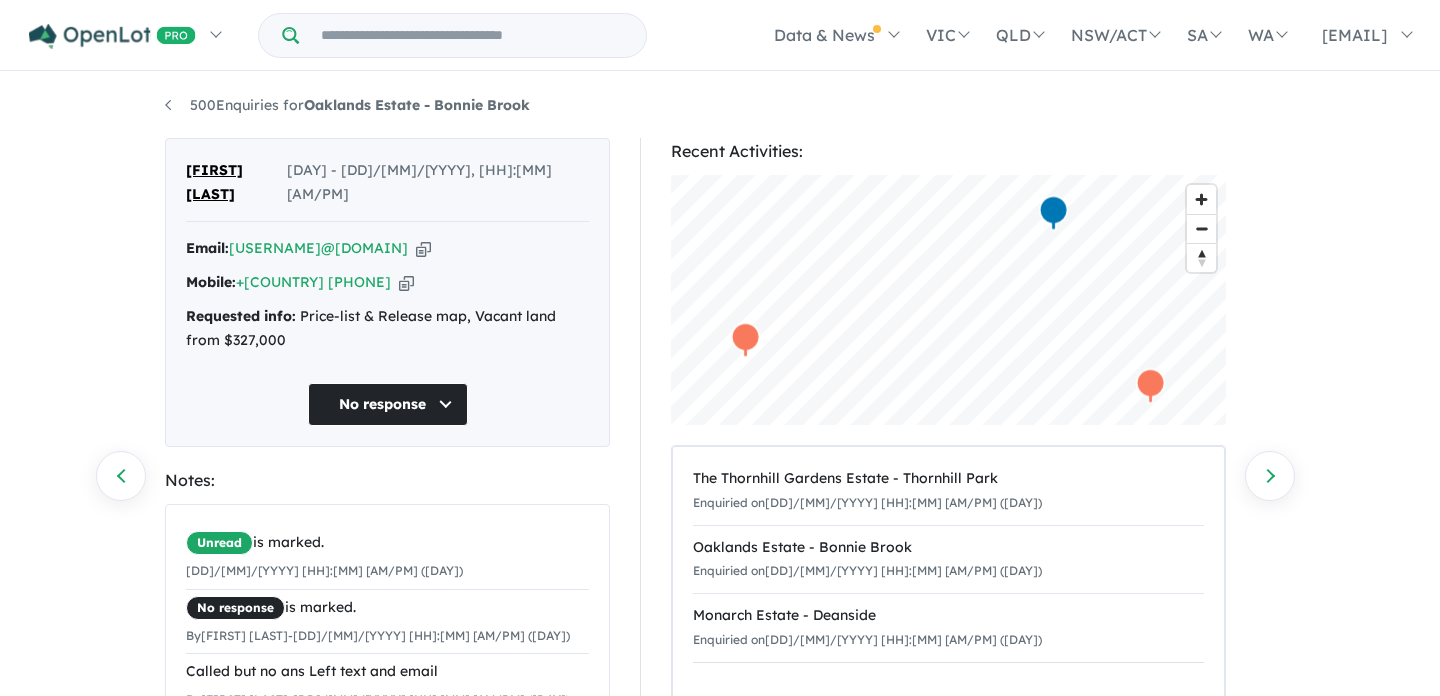 click at bounding box center (423, 248) 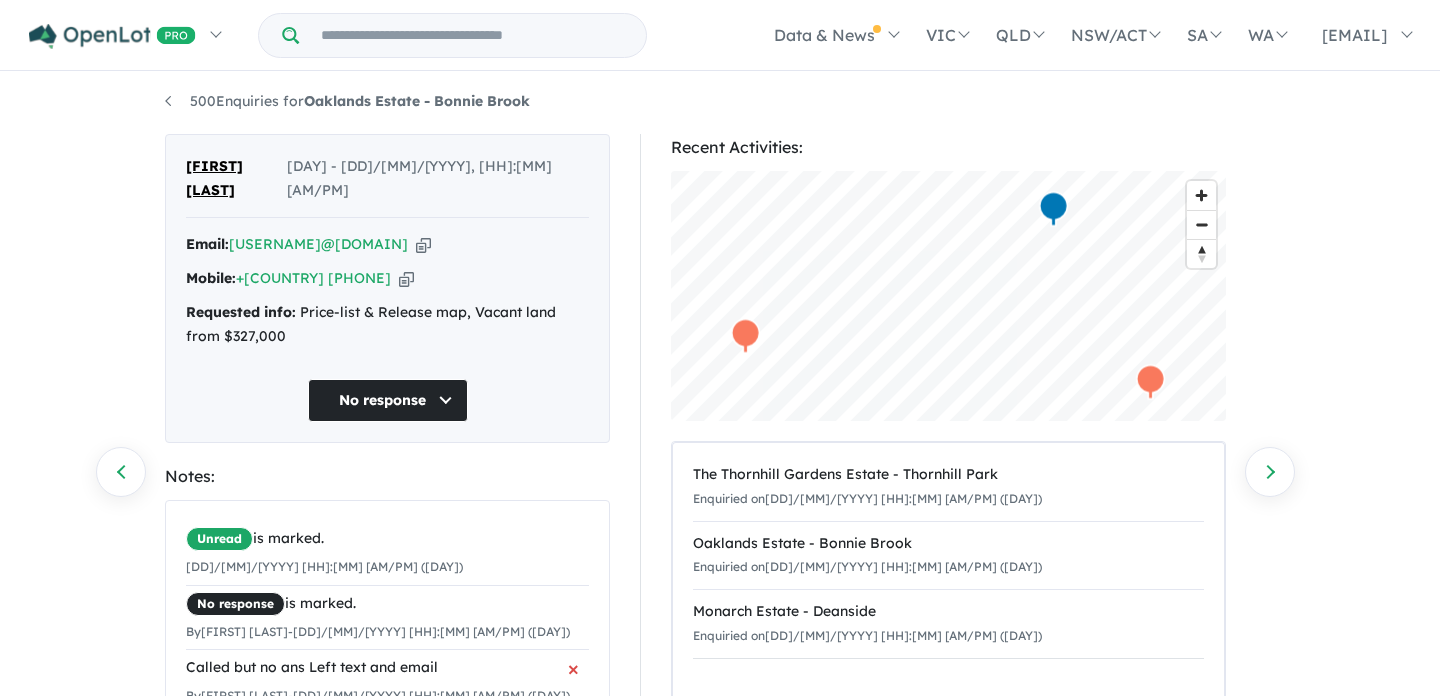 scroll, scrollTop: 0, scrollLeft: 0, axis: both 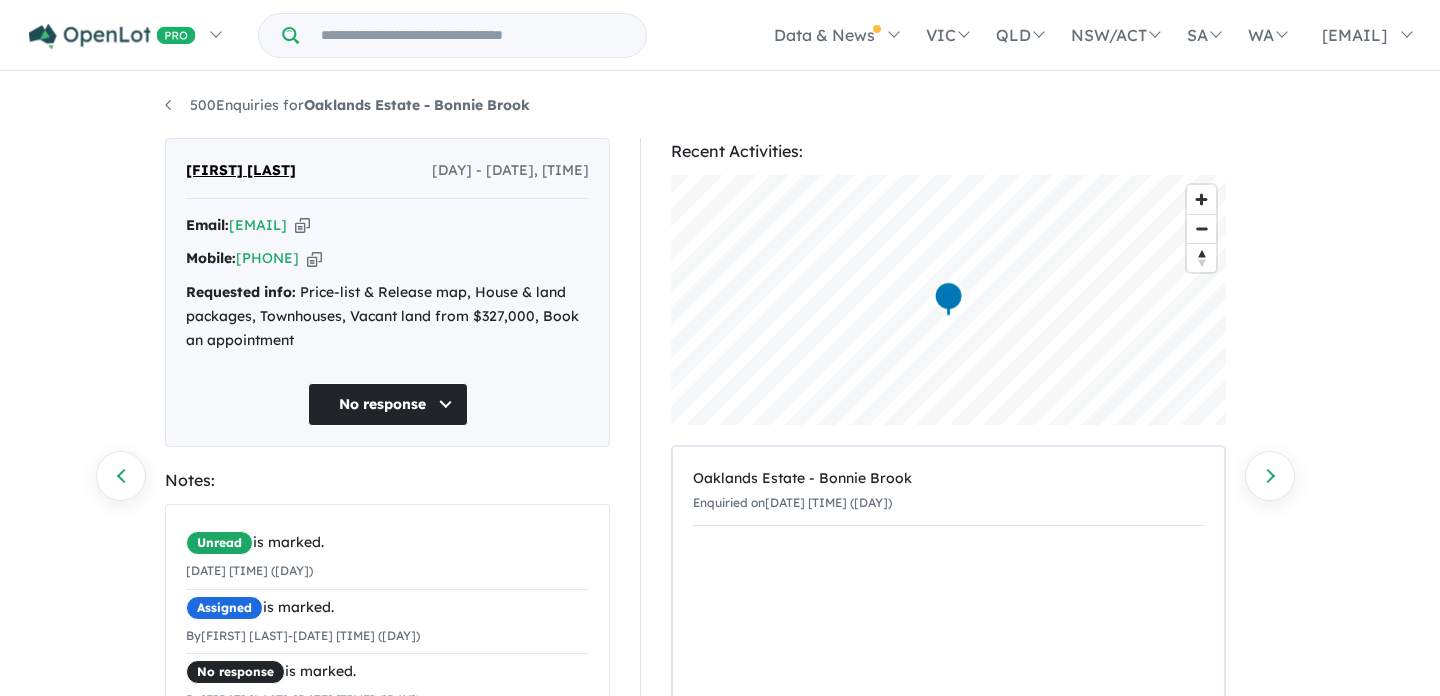 click at bounding box center (314, 258) 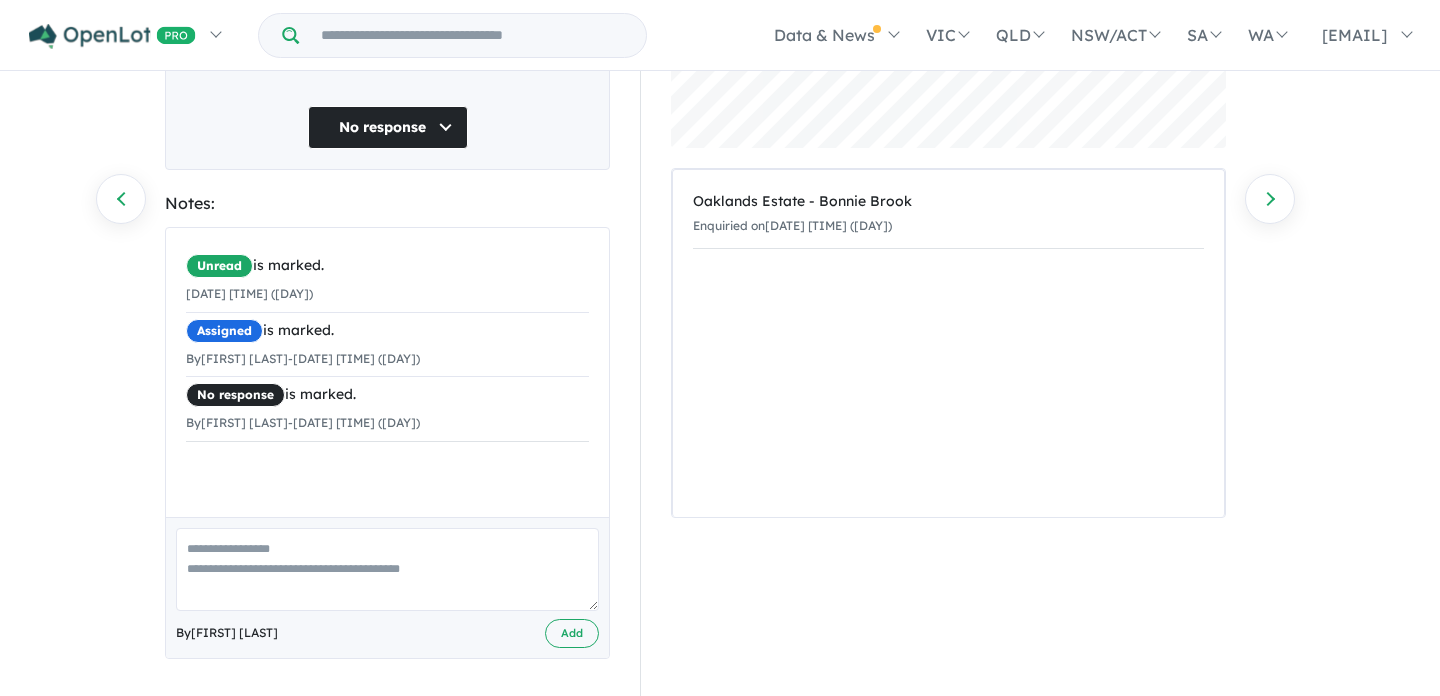 scroll, scrollTop: 280, scrollLeft: 0, axis: vertical 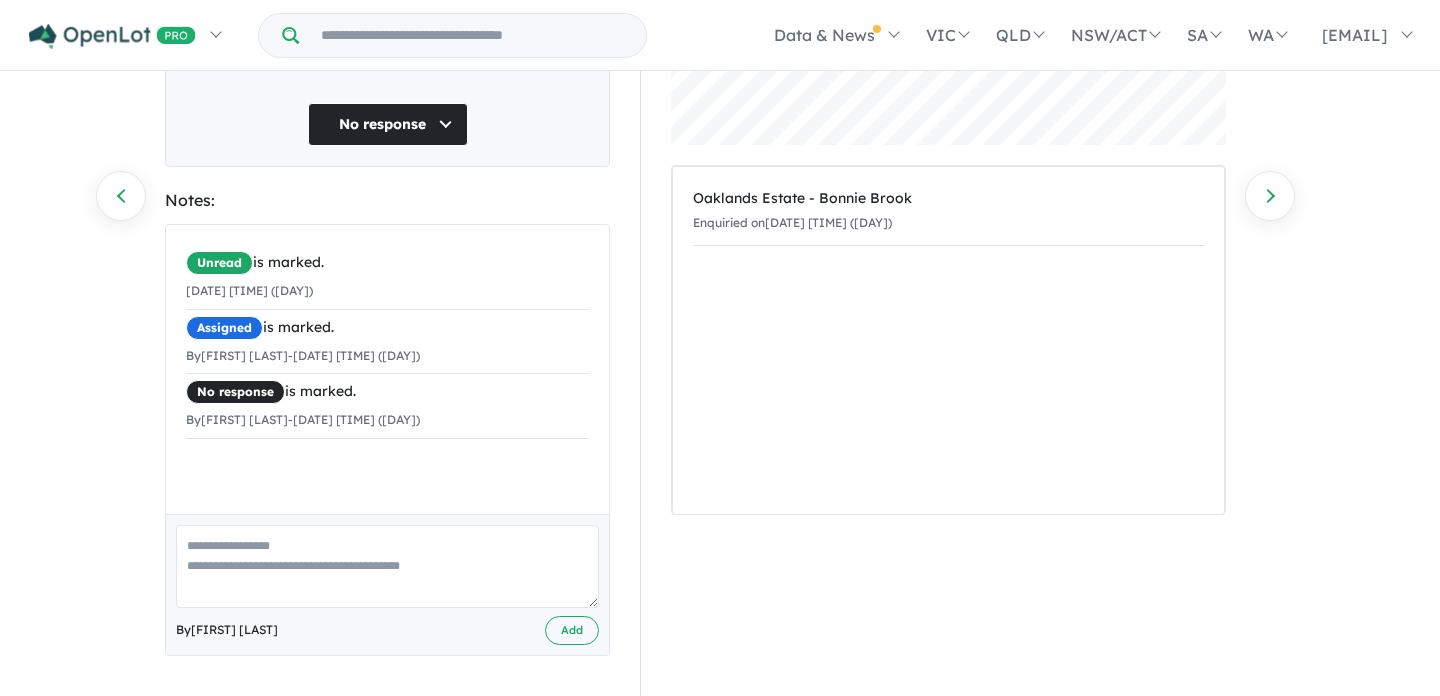 click at bounding box center (387, 566) 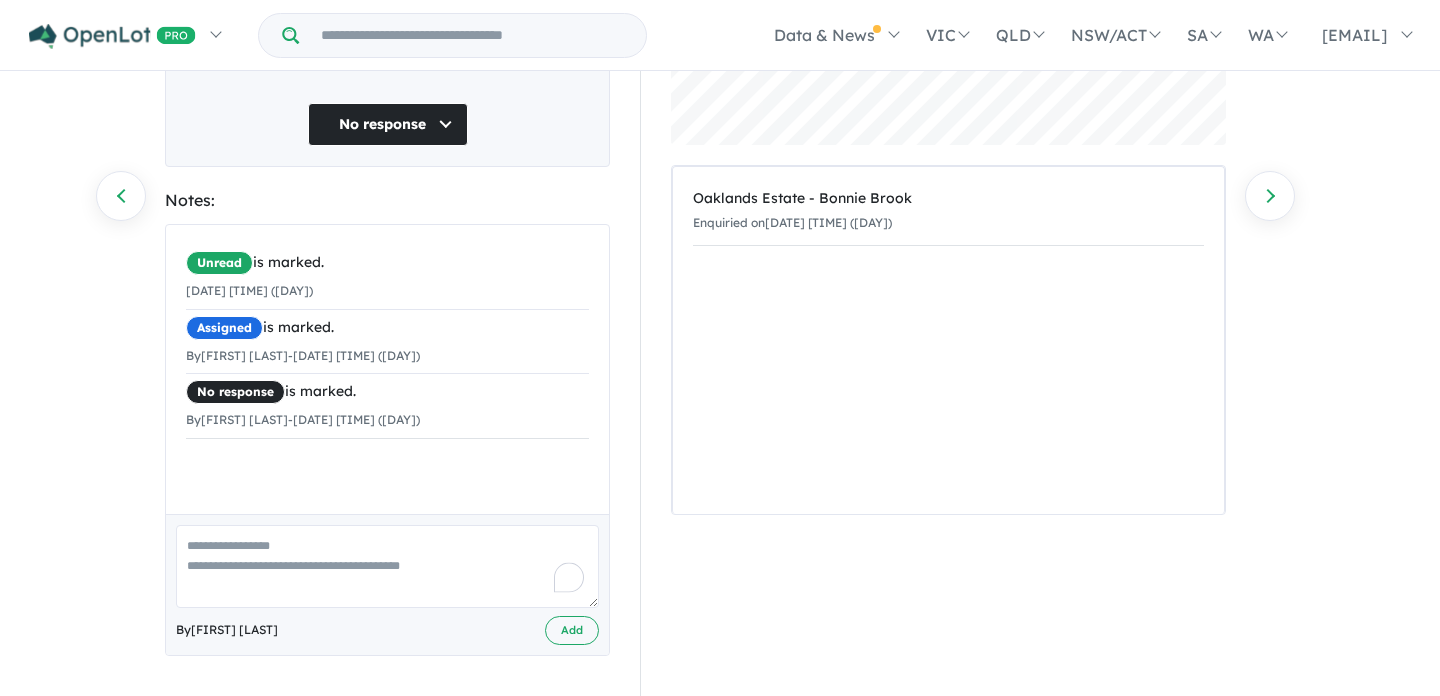 paste on "**********" 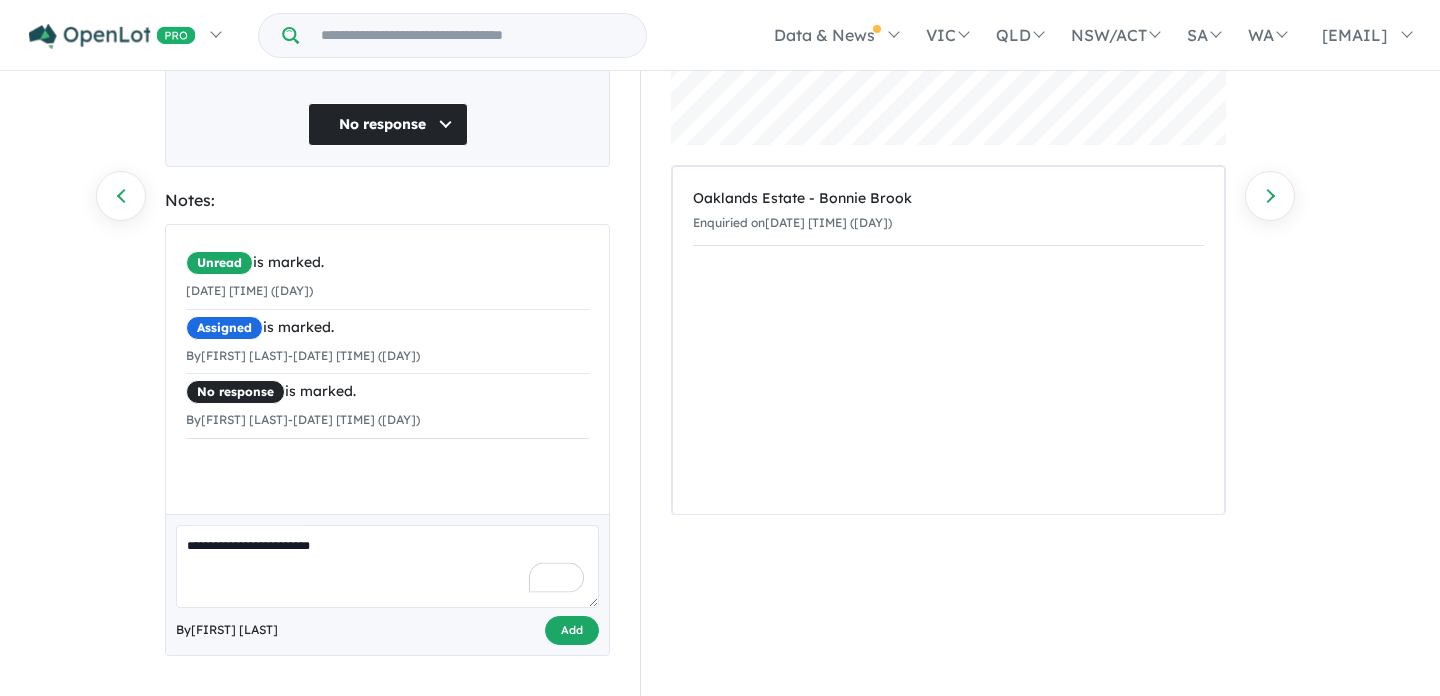 type on "**********" 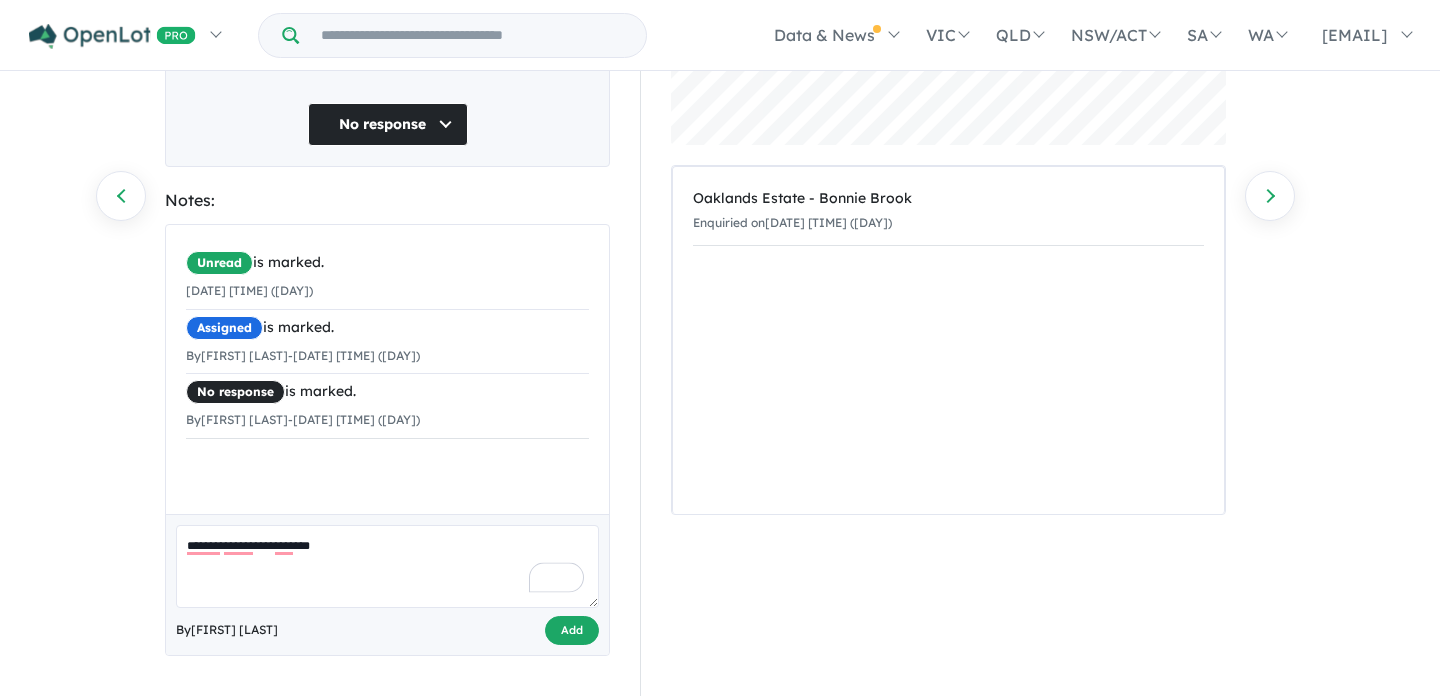 click on "Add" at bounding box center [572, 630] 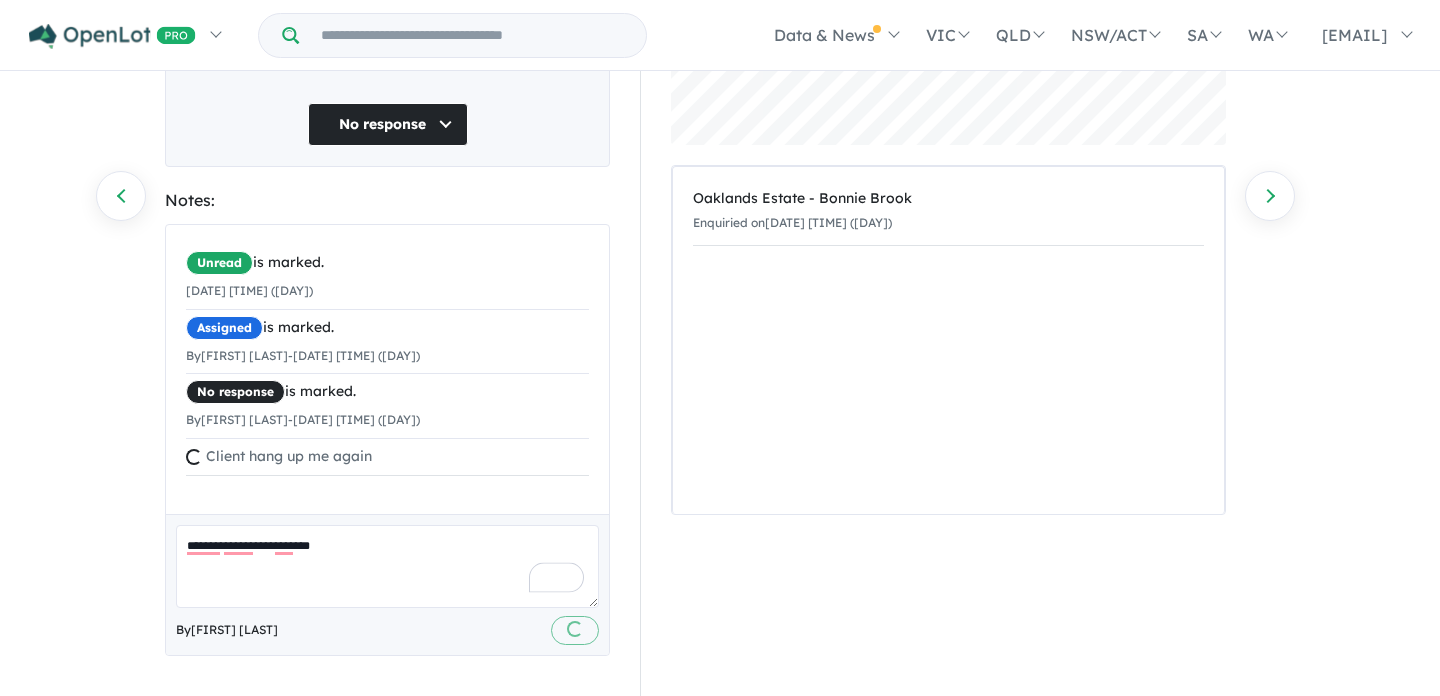 type 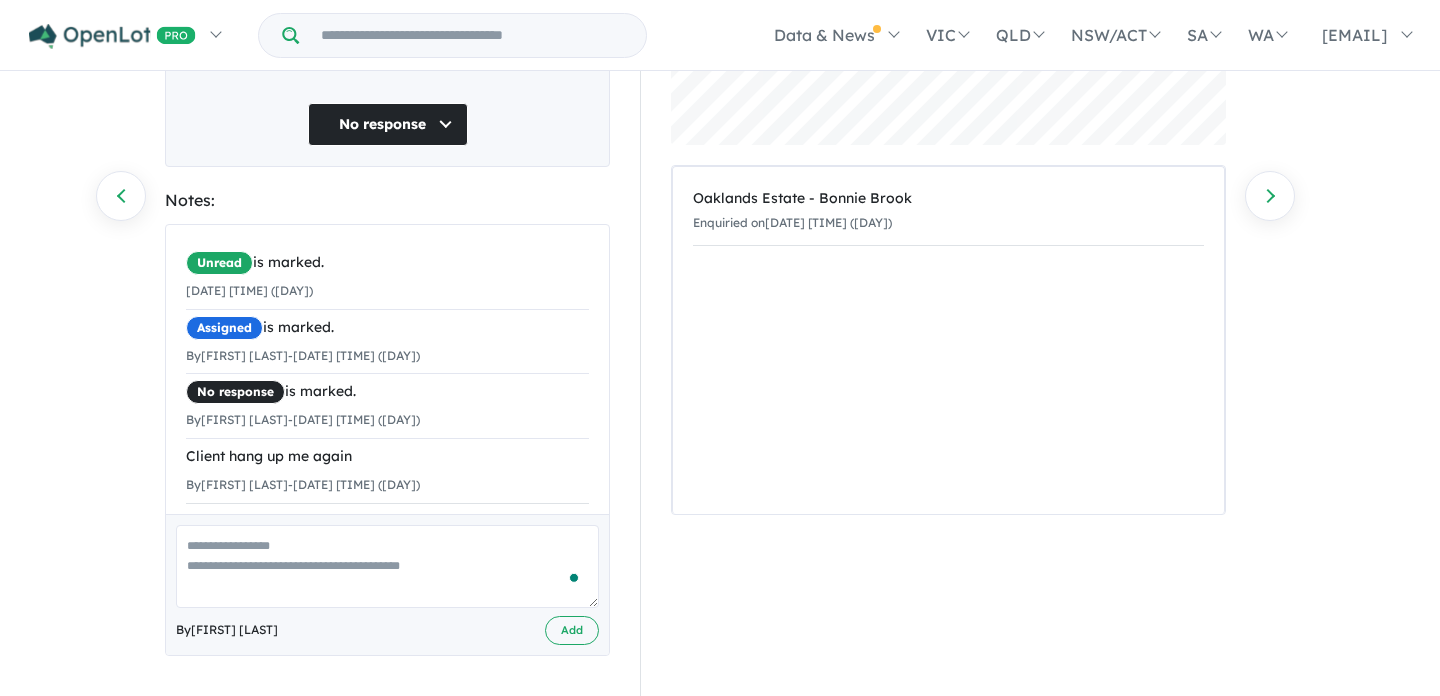 scroll, scrollTop: 11, scrollLeft: 0, axis: vertical 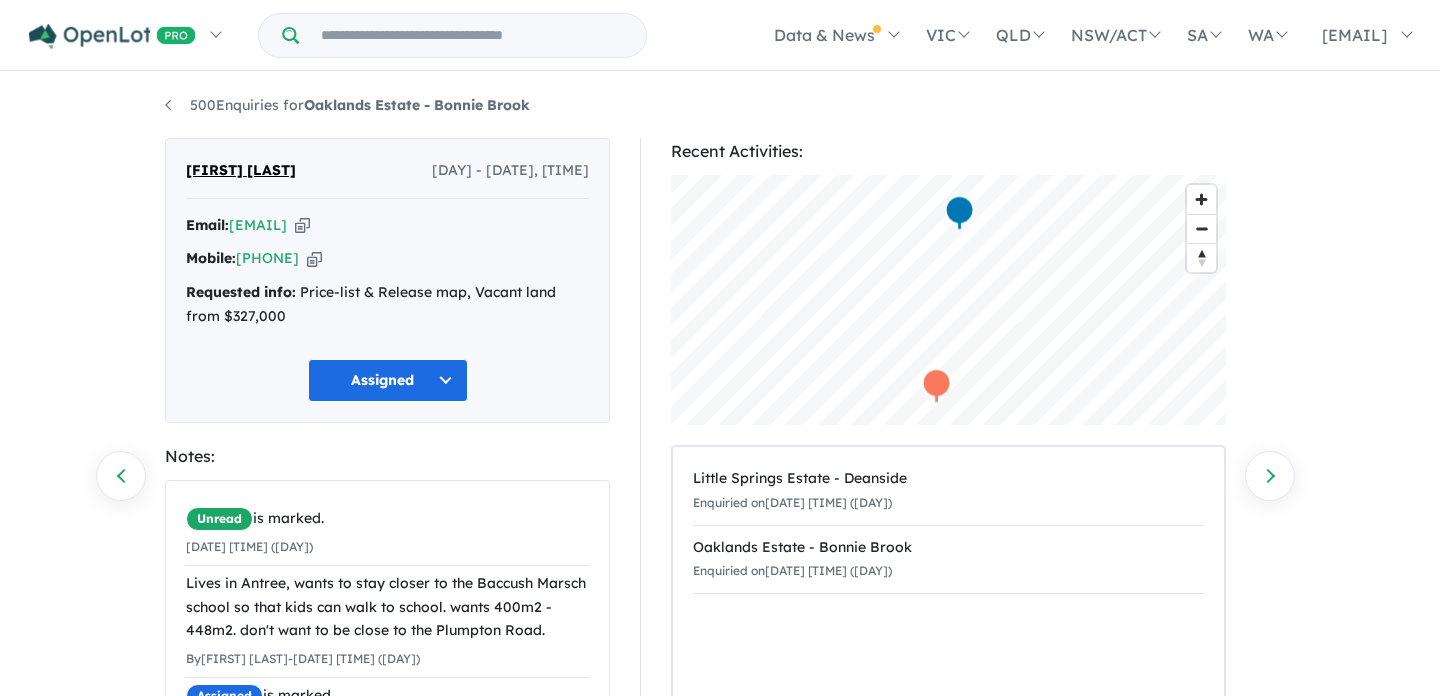 click on "Assigned" at bounding box center (388, 380) 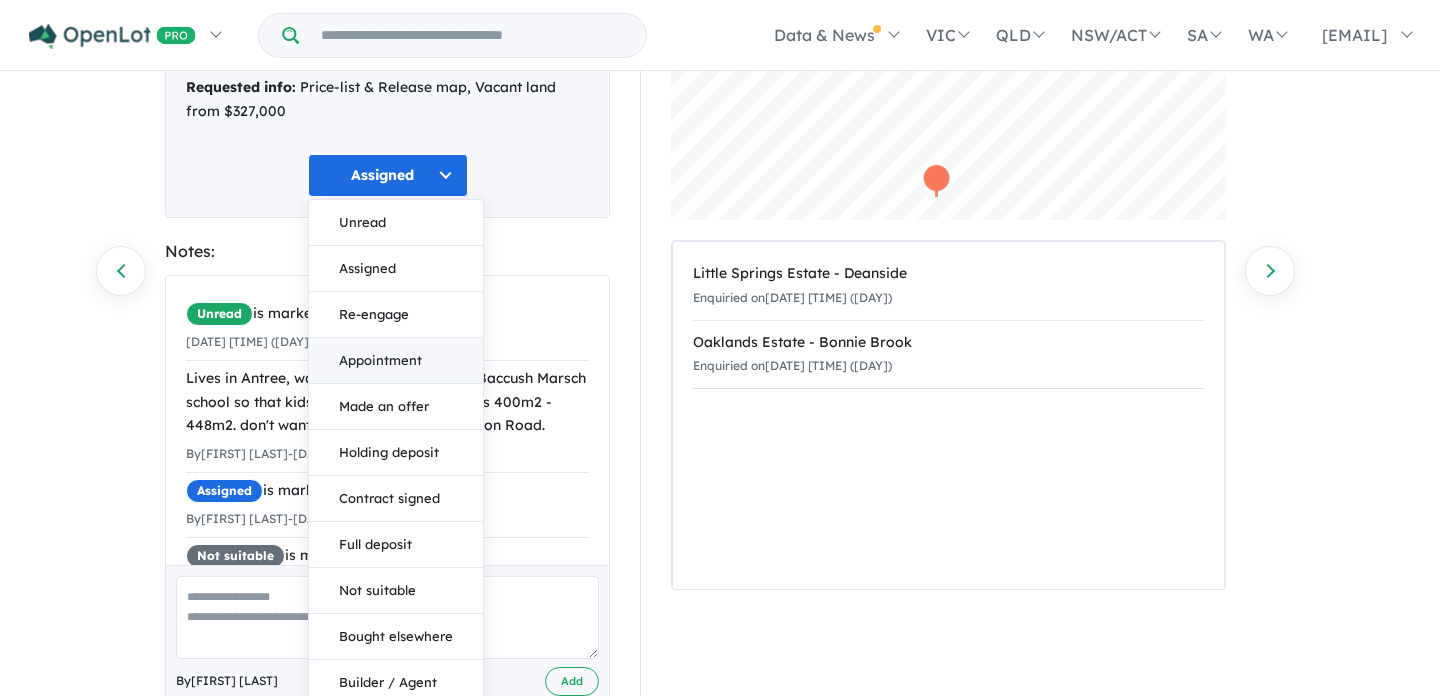 scroll, scrollTop: 208, scrollLeft: 0, axis: vertical 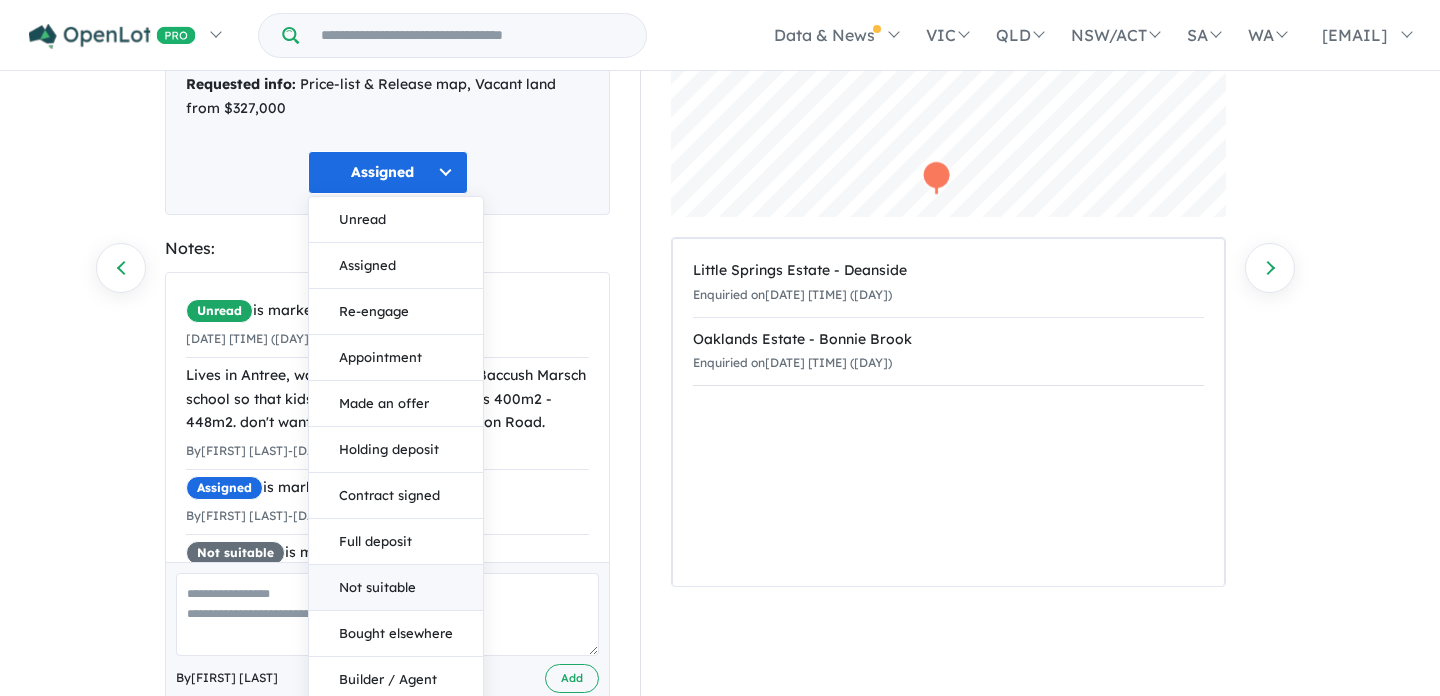 click on "Not suitable" at bounding box center (396, 588) 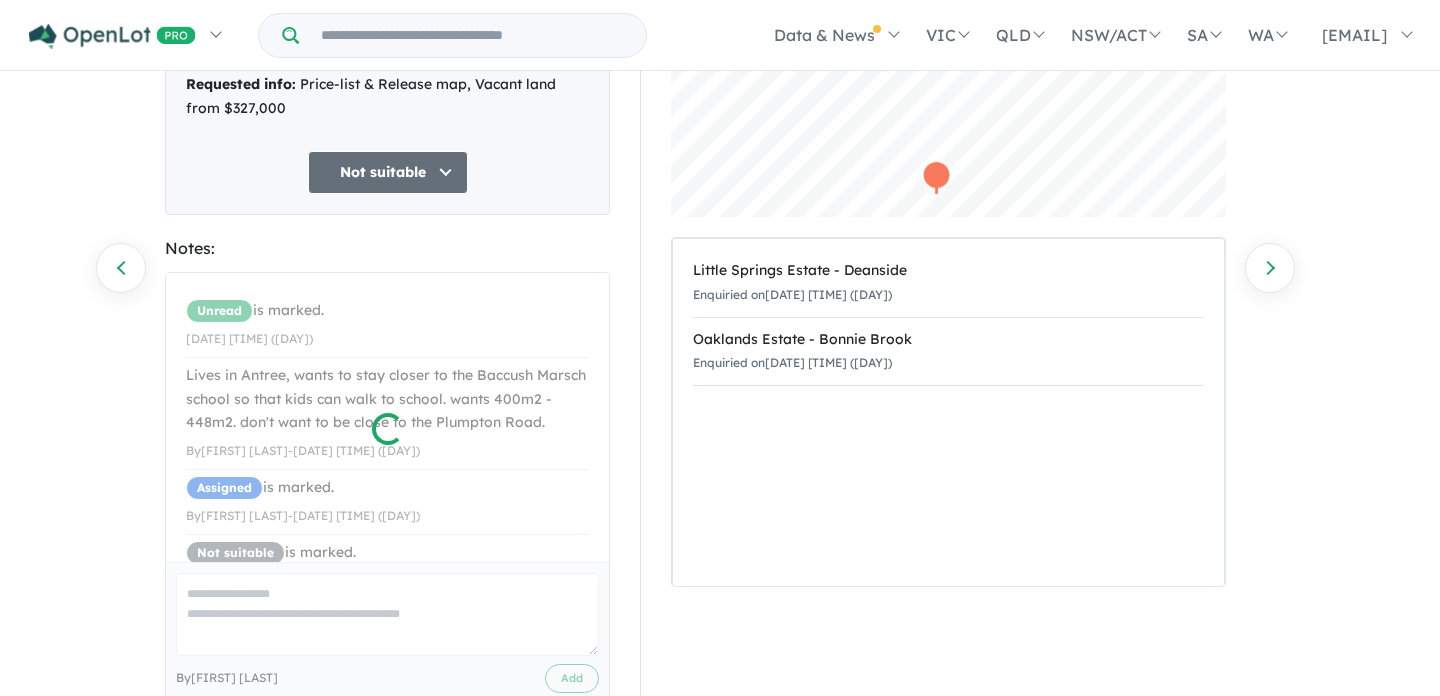 scroll, scrollTop: 59, scrollLeft: 0, axis: vertical 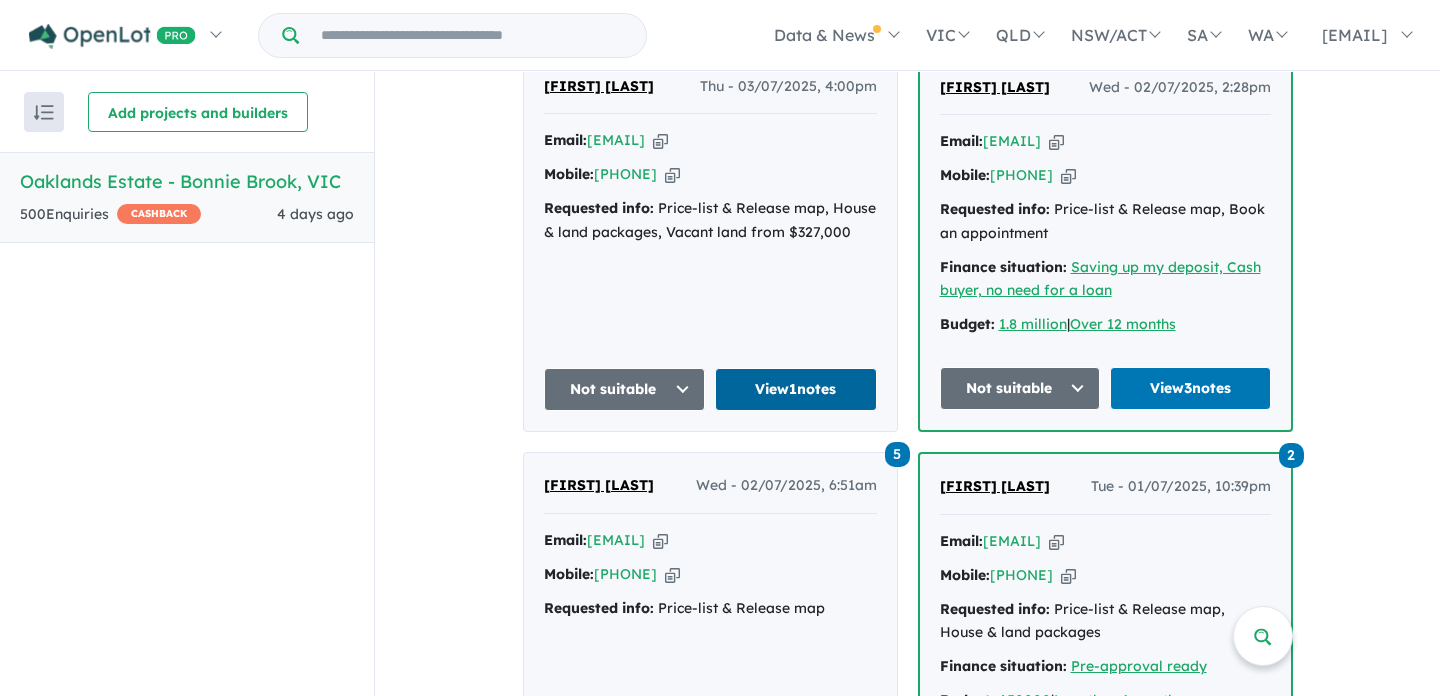 click on "View  1  notes" at bounding box center [796, 389] 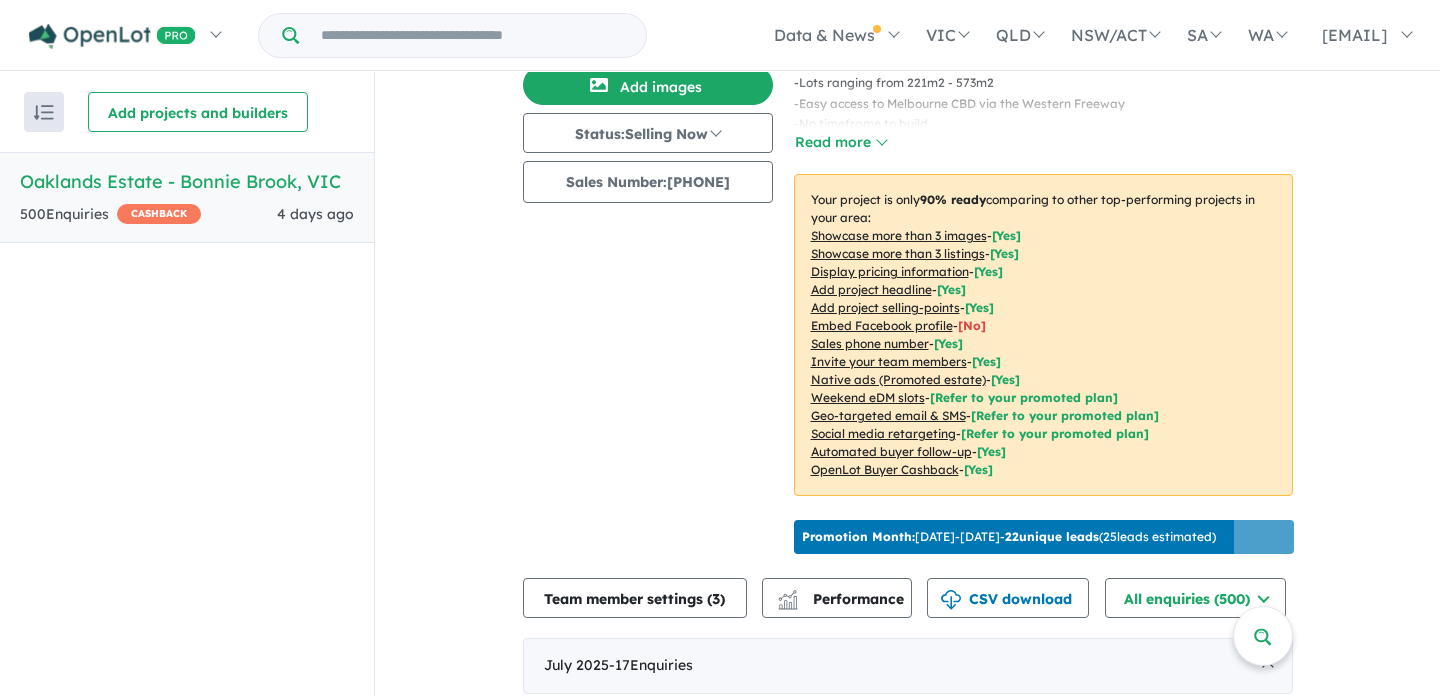 scroll, scrollTop: 0, scrollLeft: 0, axis: both 